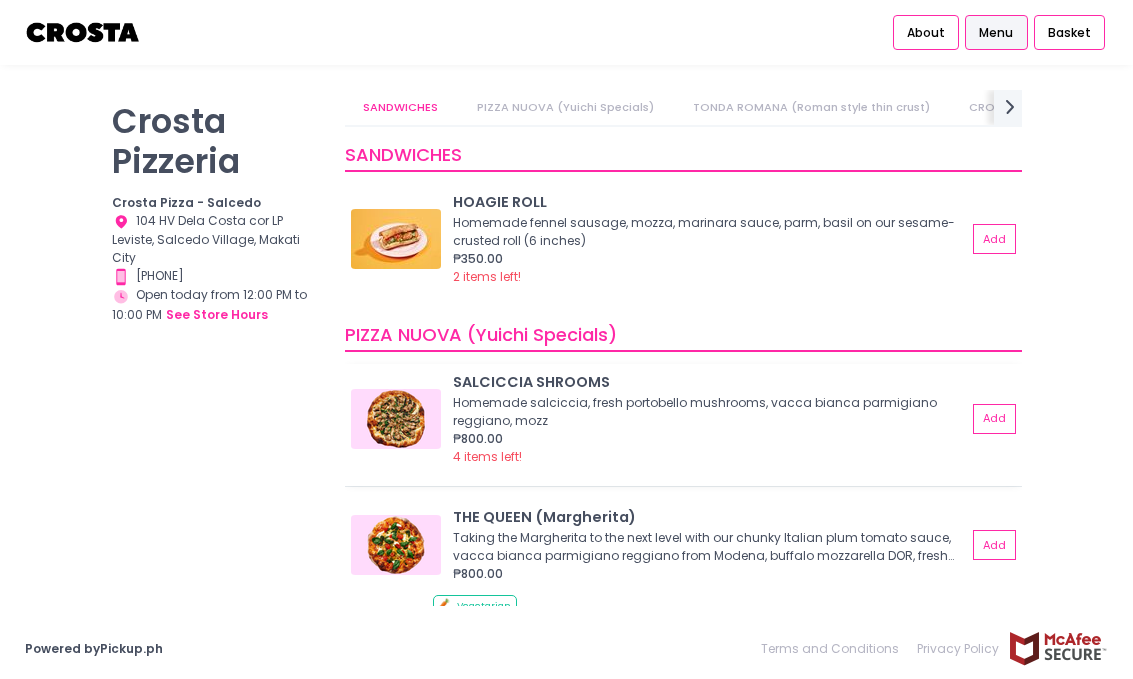 scroll, scrollTop: 0, scrollLeft: 0, axis: both 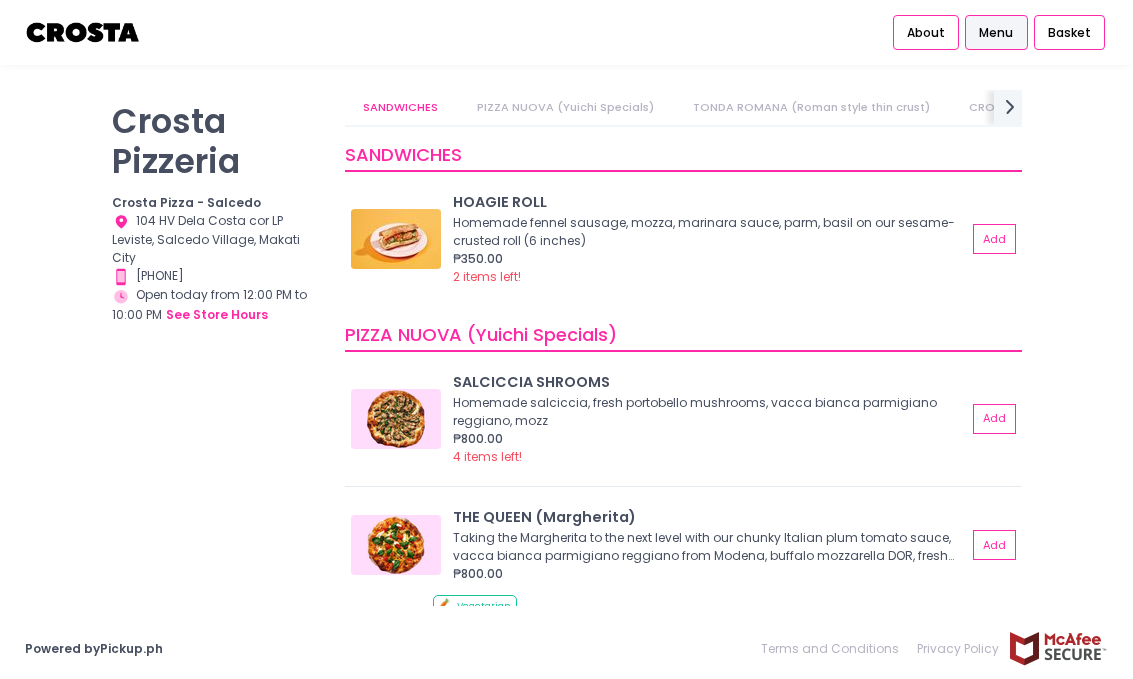 click on "PIZZA NUOVA (Yuichi Specials)" at bounding box center (565, 107) 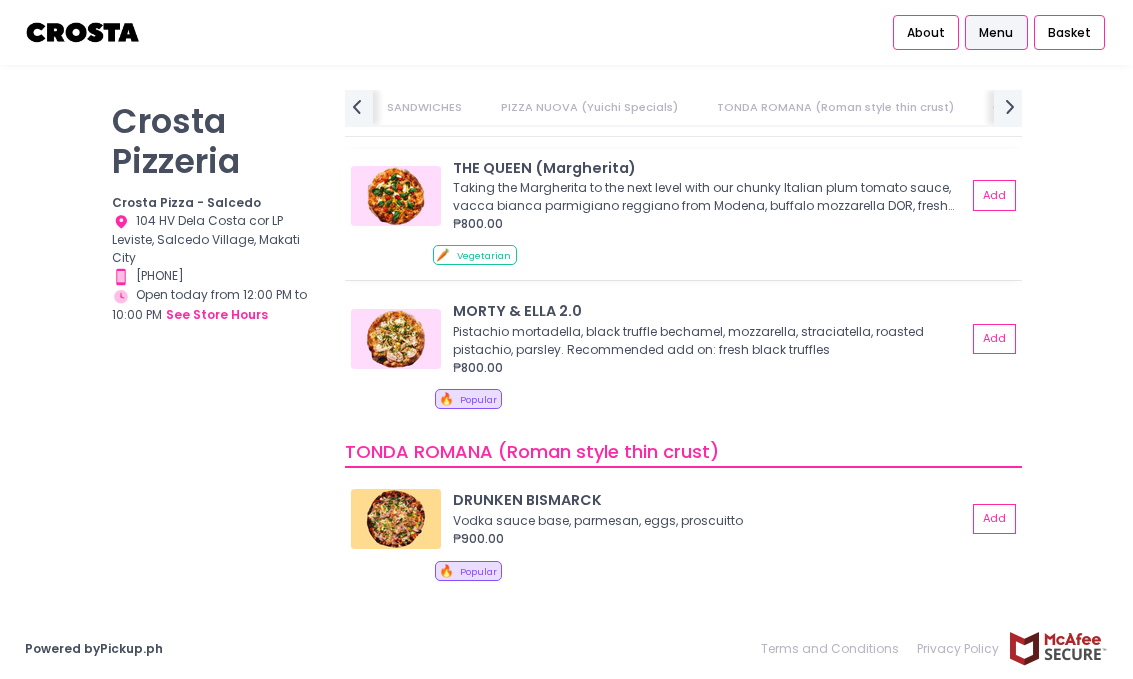 scroll, scrollTop: 428, scrollLeft: 0, axis: vertical 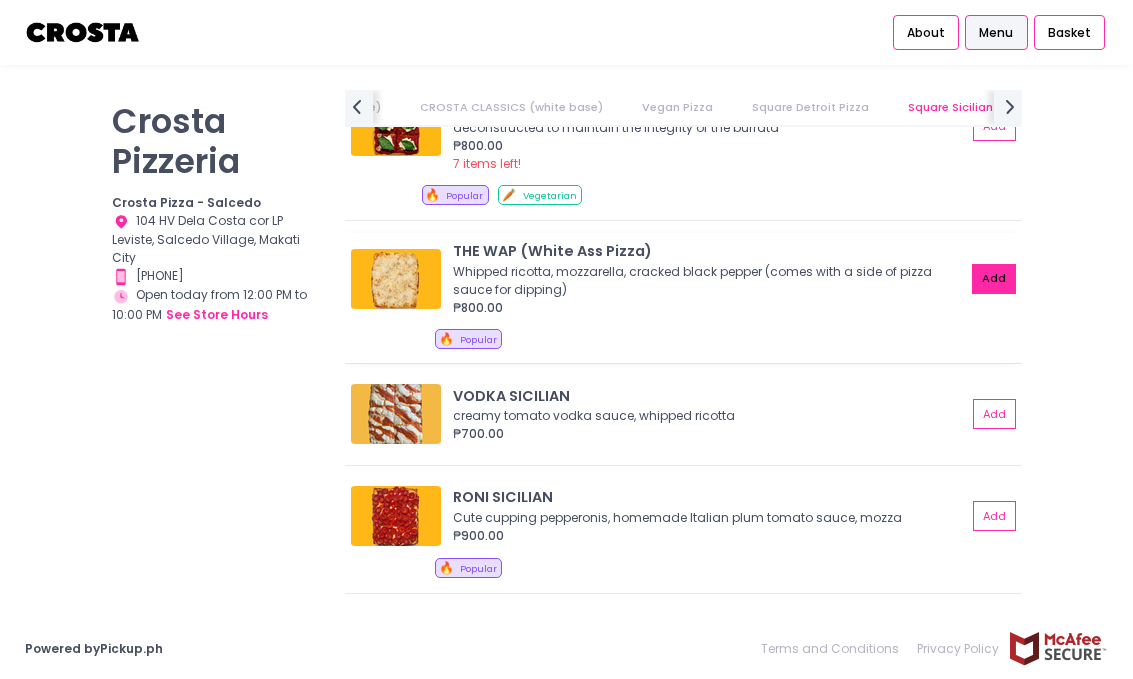 click on "Add" at bounding box center (994, 279) 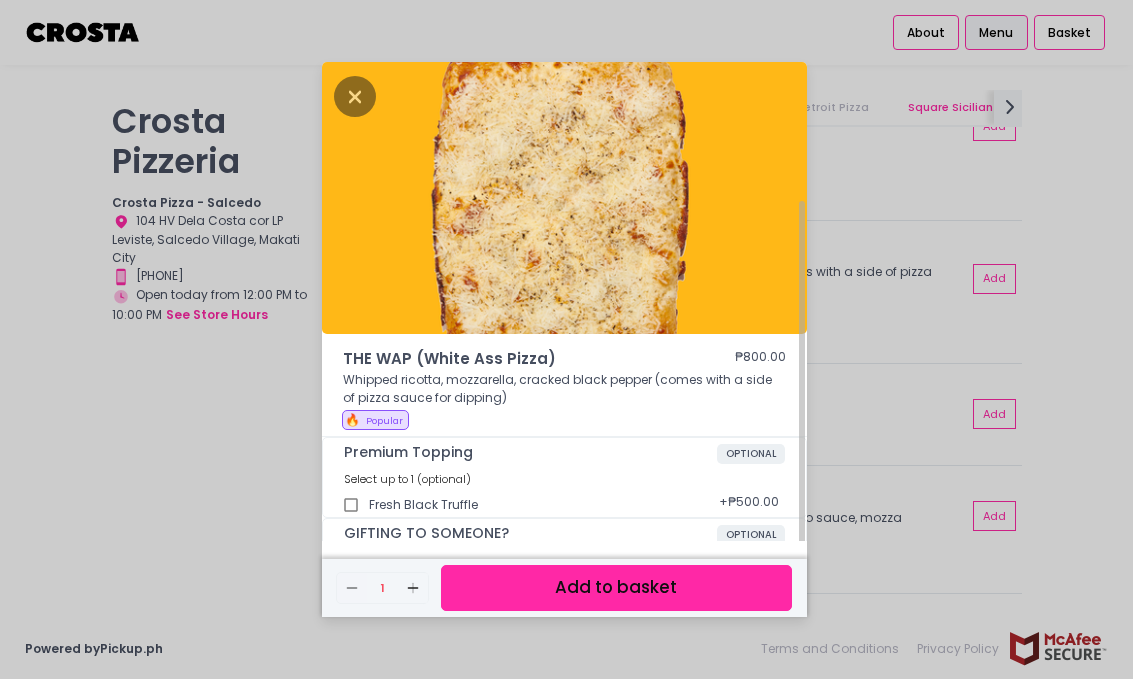 scroll, scrollTop: 74, scrollLeft: 0, axis: vertical 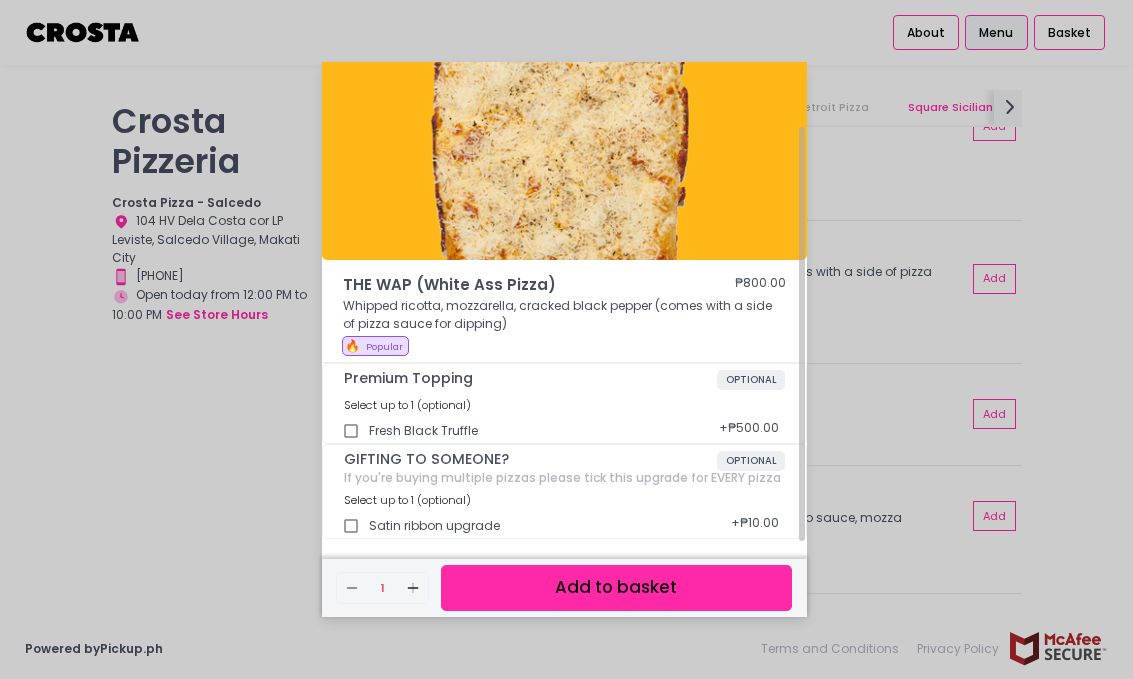 click on "Add to basket" at bounding box center [616, 587] 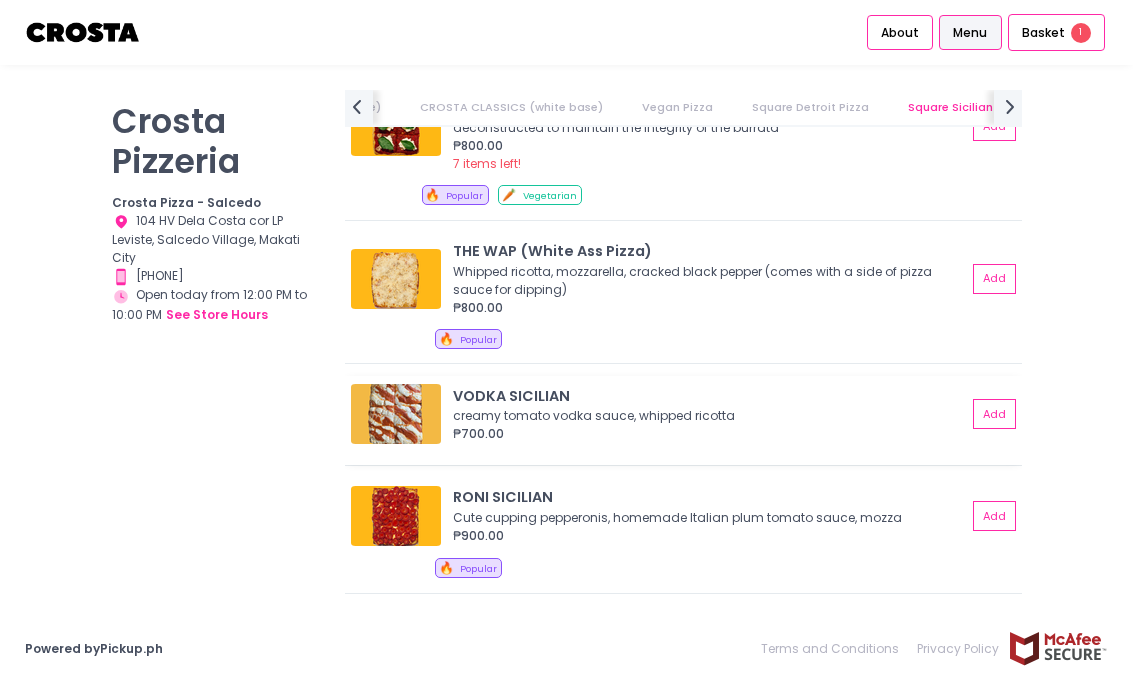 scroll, scrollTop: 3000, scrollLeft: 0, axis: vertical 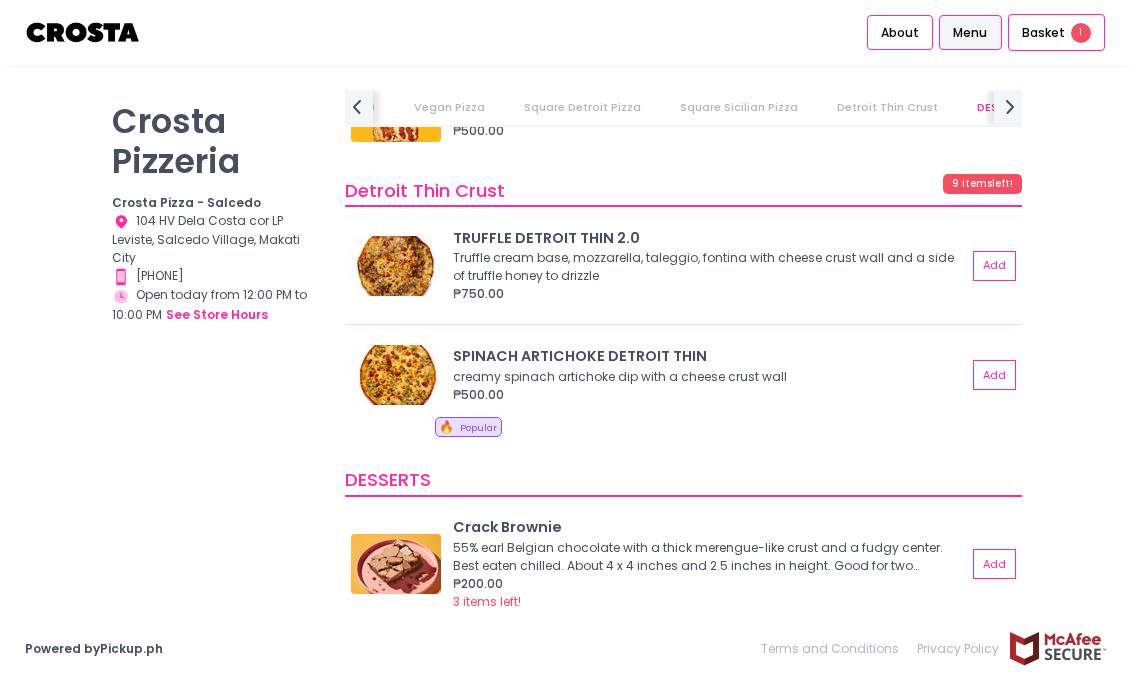 click on "Truffle cream base, mozzarella, taleggio, fontina with cheese crust wall and a side of truffle honey to drizzle" at bounding box center (706, 267) 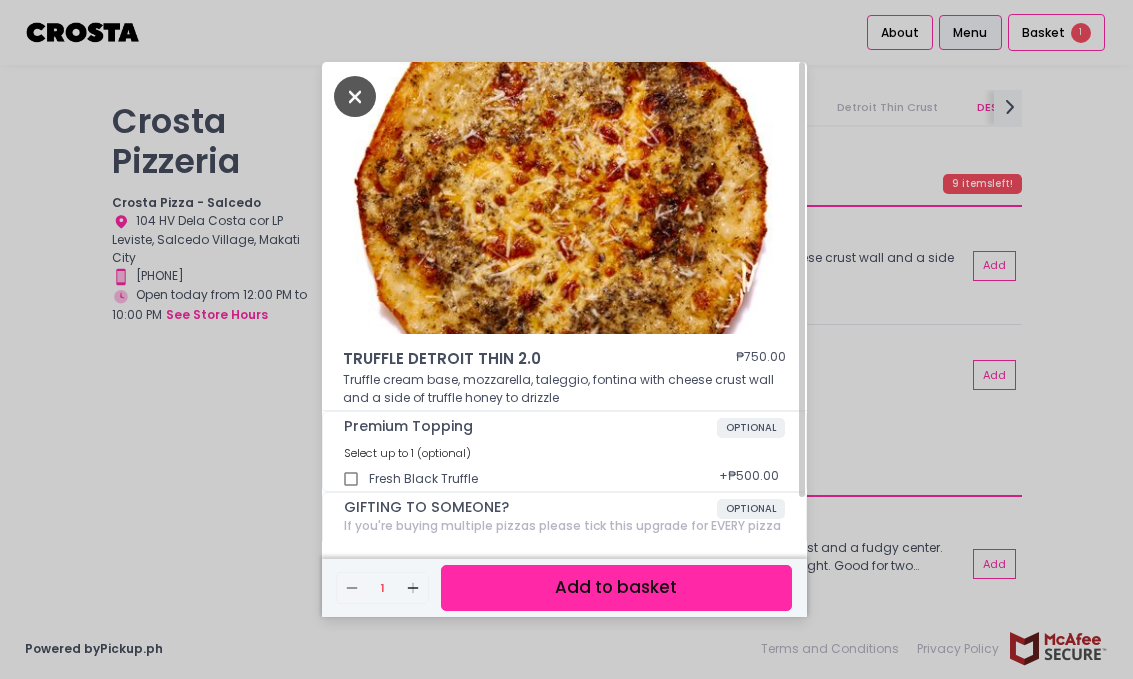 click at bounding box center (355, 96) 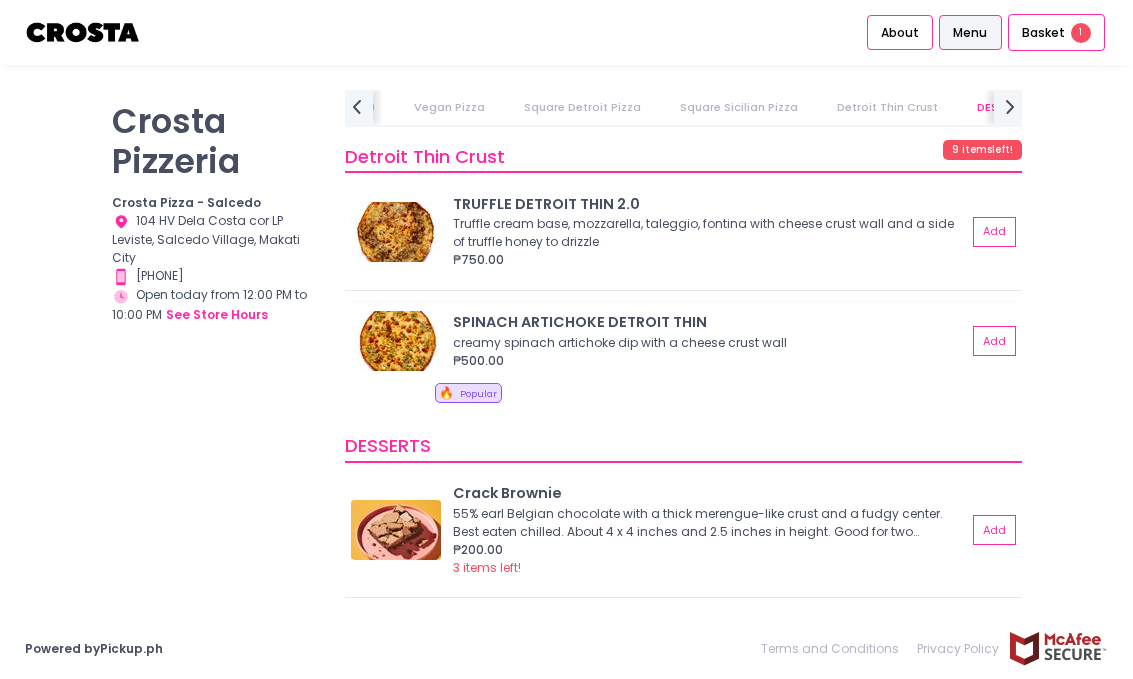 scroll, scrollTop: 3779, scrollLeft: 0, axis: vertical 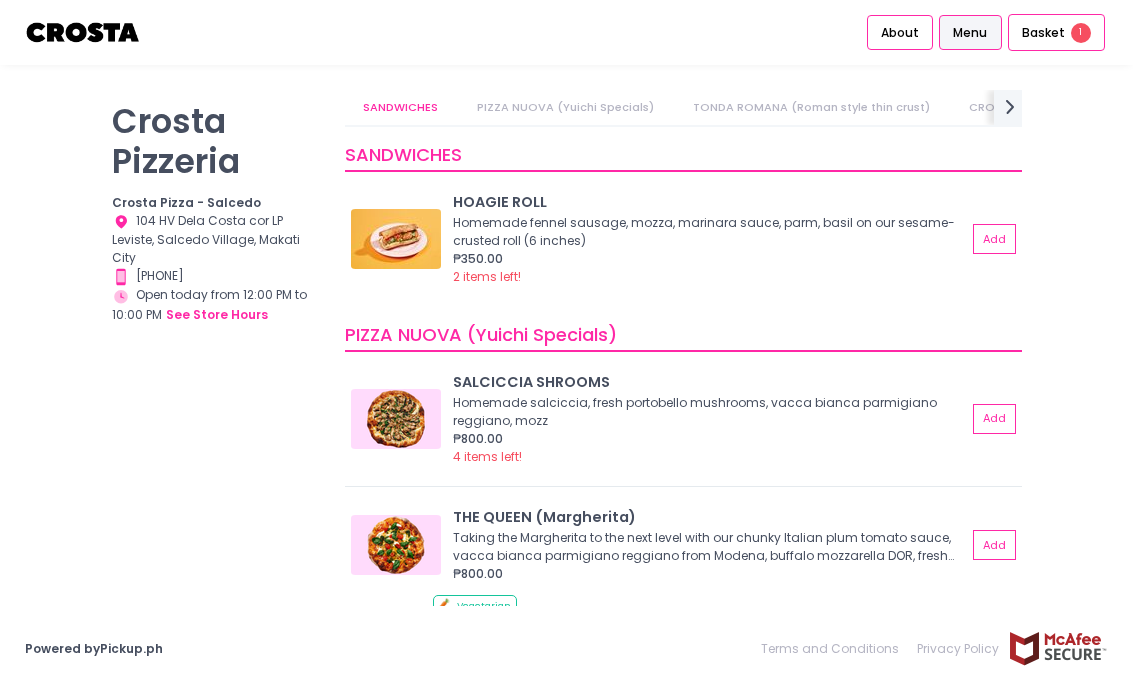 click on "PIZZA NUOVA (Yuichi Specials)" at bounding box center [565, 107] 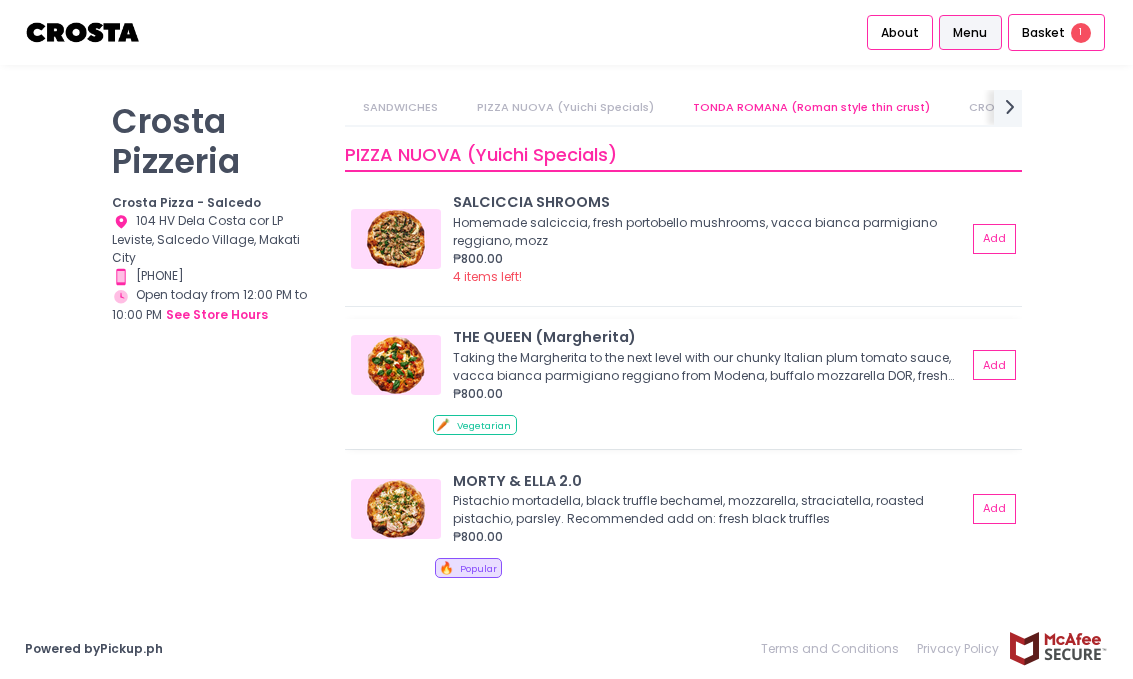 scroll, scrollTop: 430, scrollLeft: 0, axis: vertical 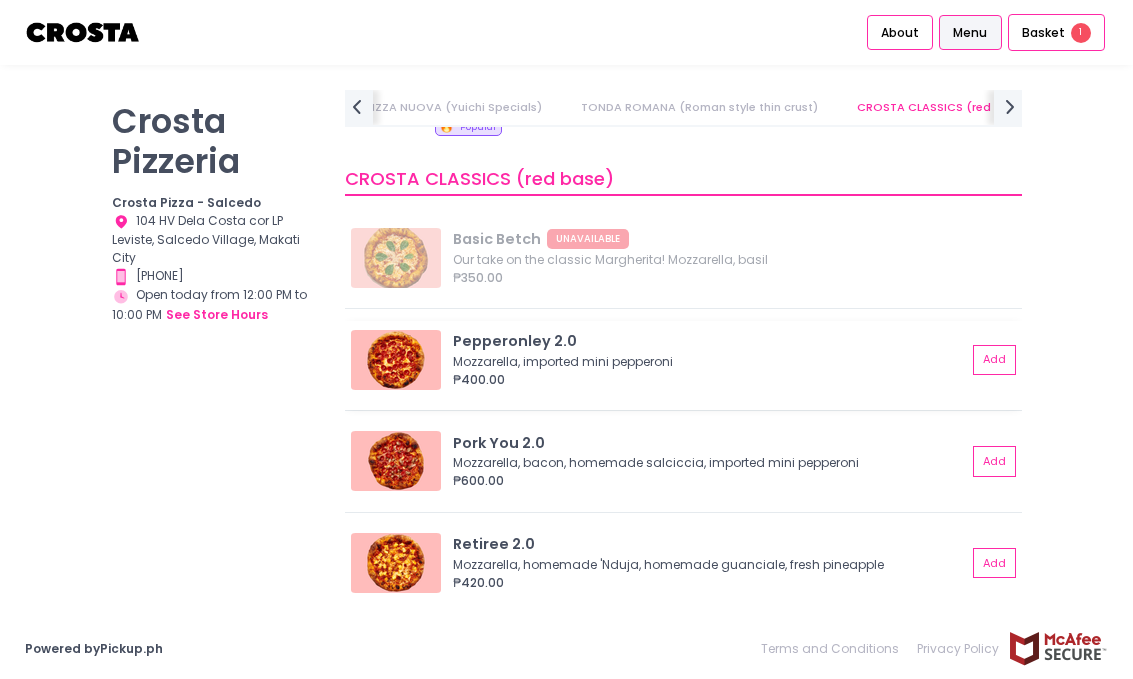 click on "₱400.00" at bounding box center (709, 380) 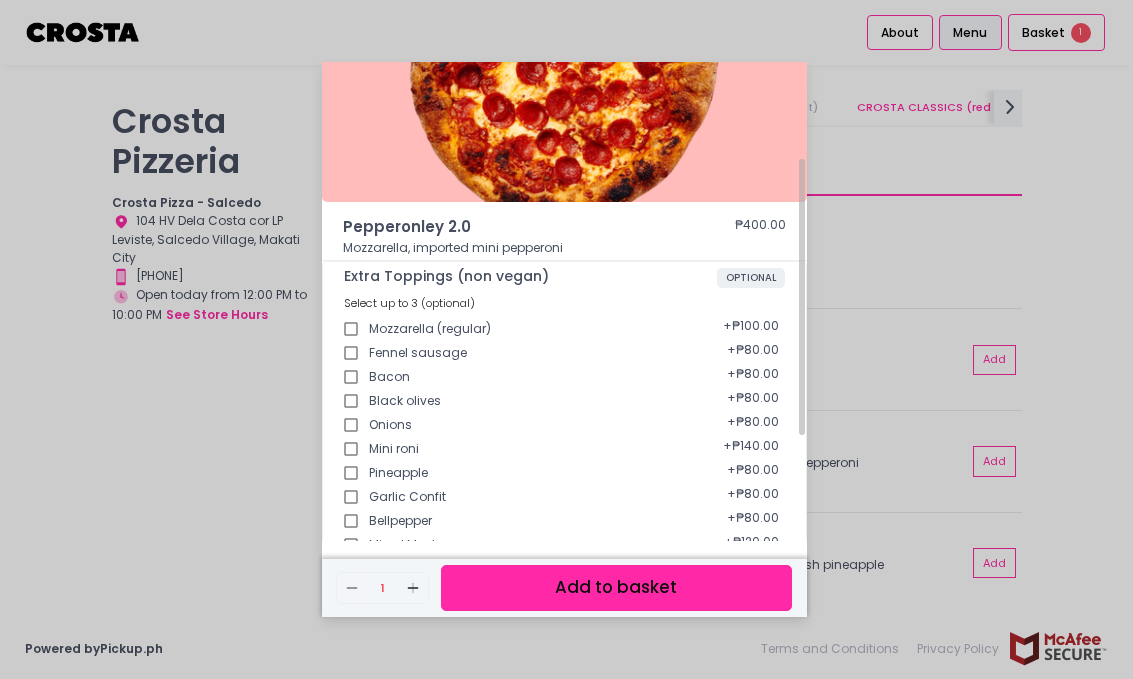 scroll, scrollTop: 0, scrollLeft: 0, axis: both 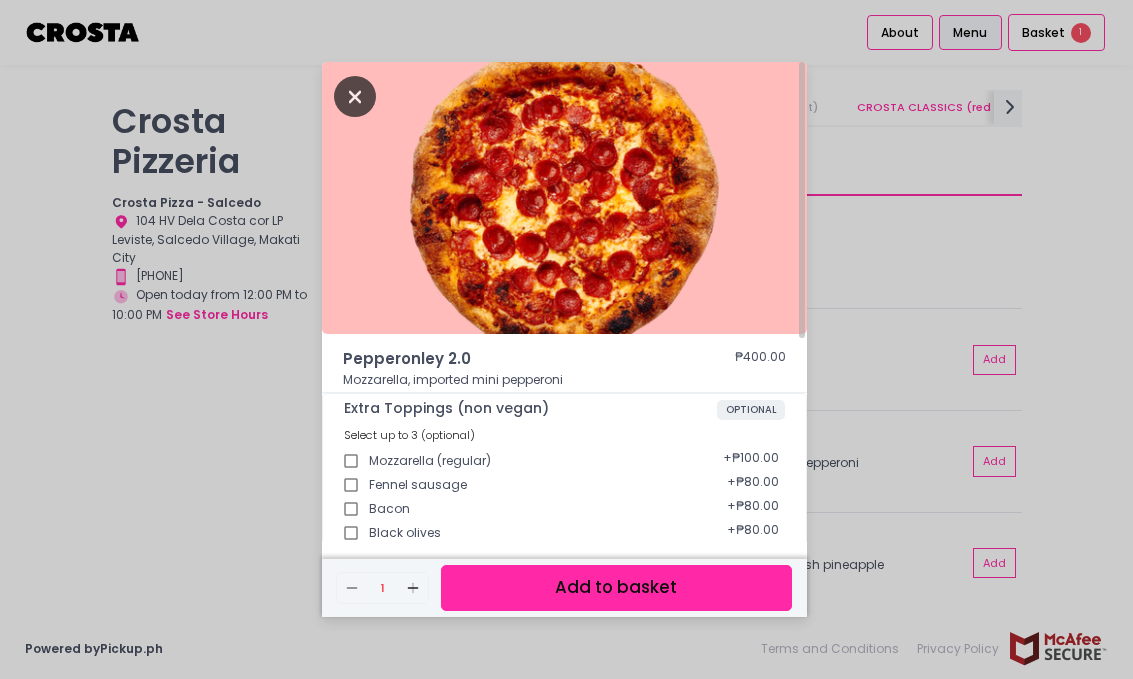 click at bounding box center (355, 96) 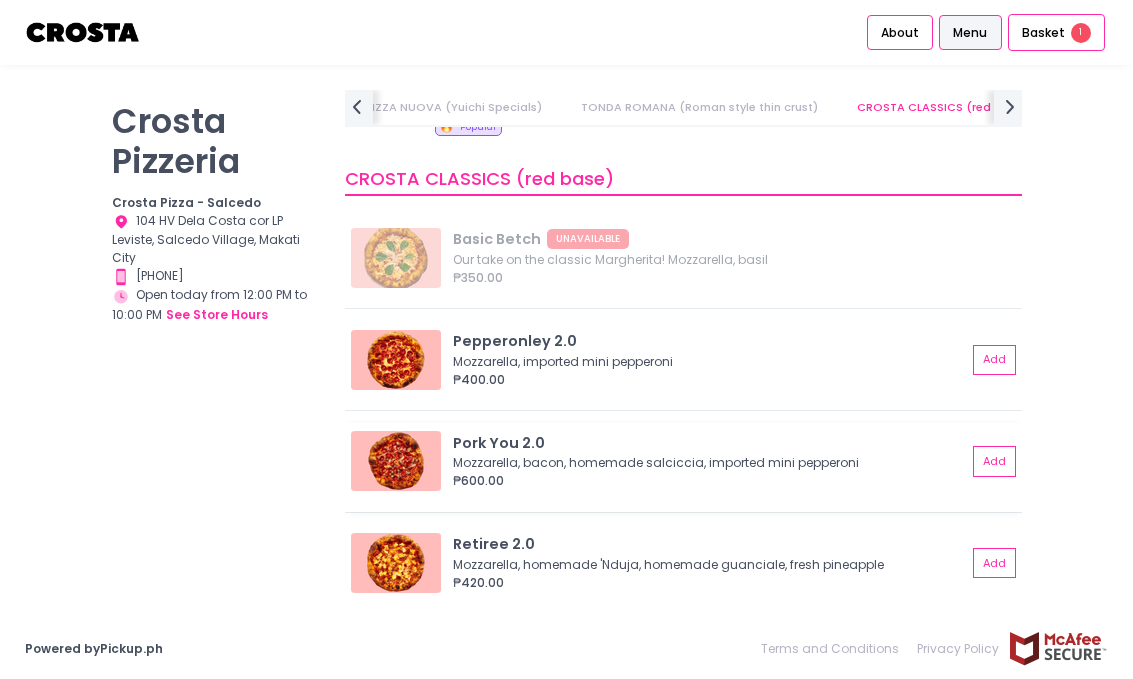 scroll, scrollTop: 945, scrollLeft: 0, axis: vertical 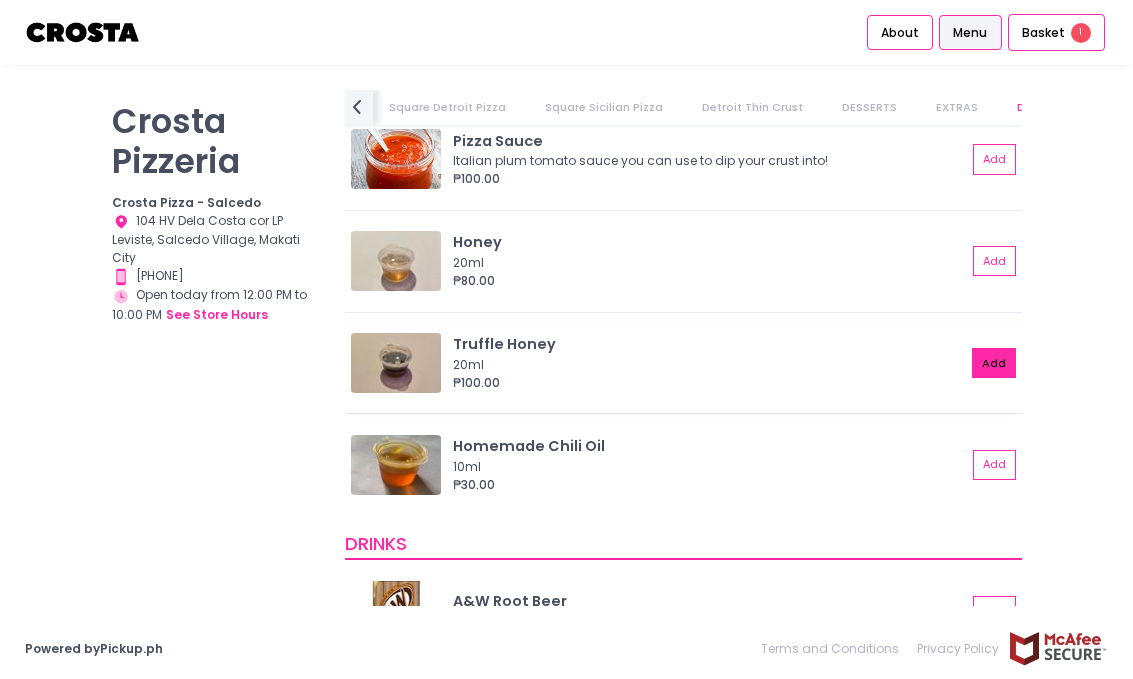 click on "Add" at bounding box center (994, 363) 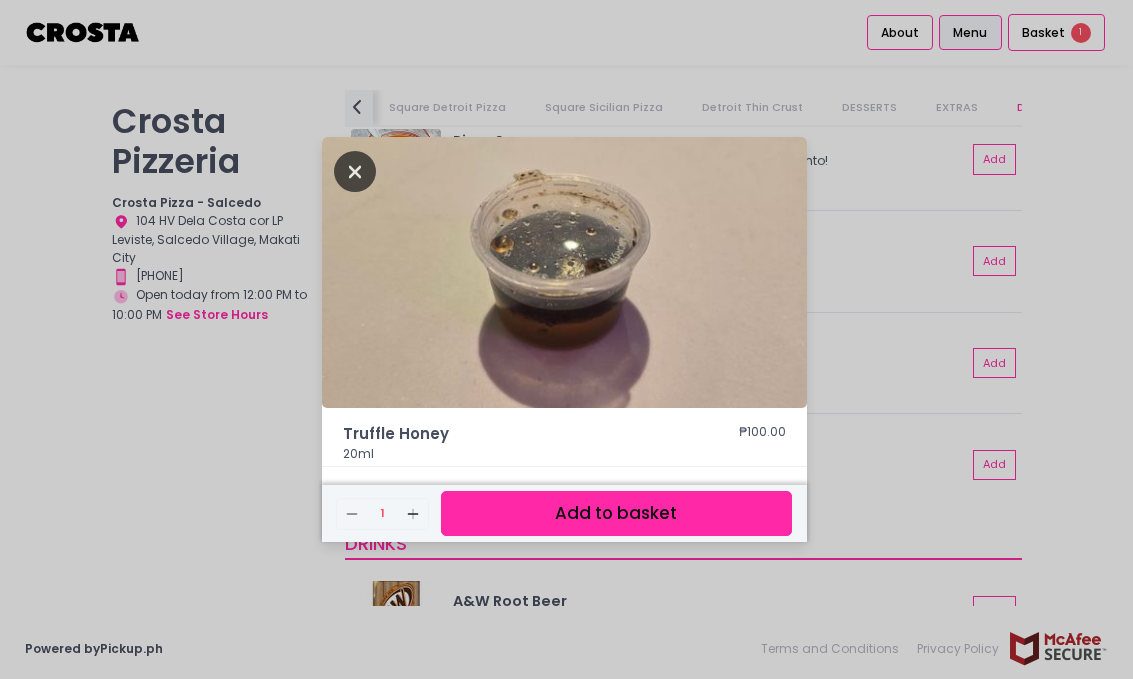 click at bounding box center (355, 171) 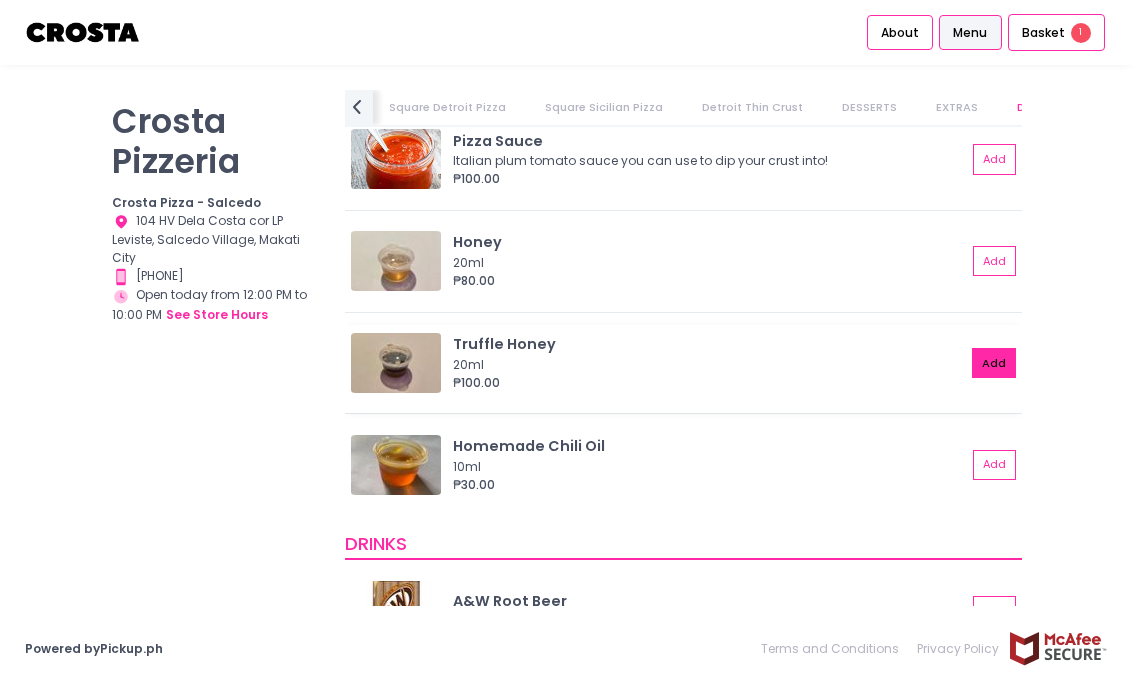 click on "Add" at bounding box center (994, 363) 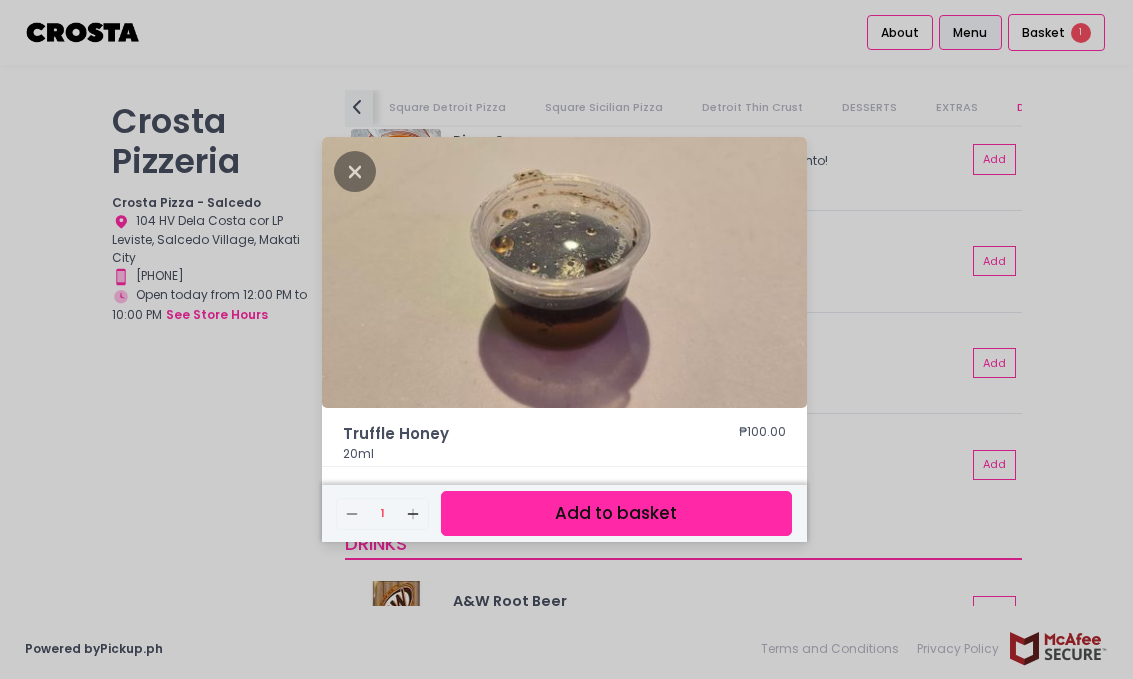 click on "Add to basket" at bounding box center [616, 513] 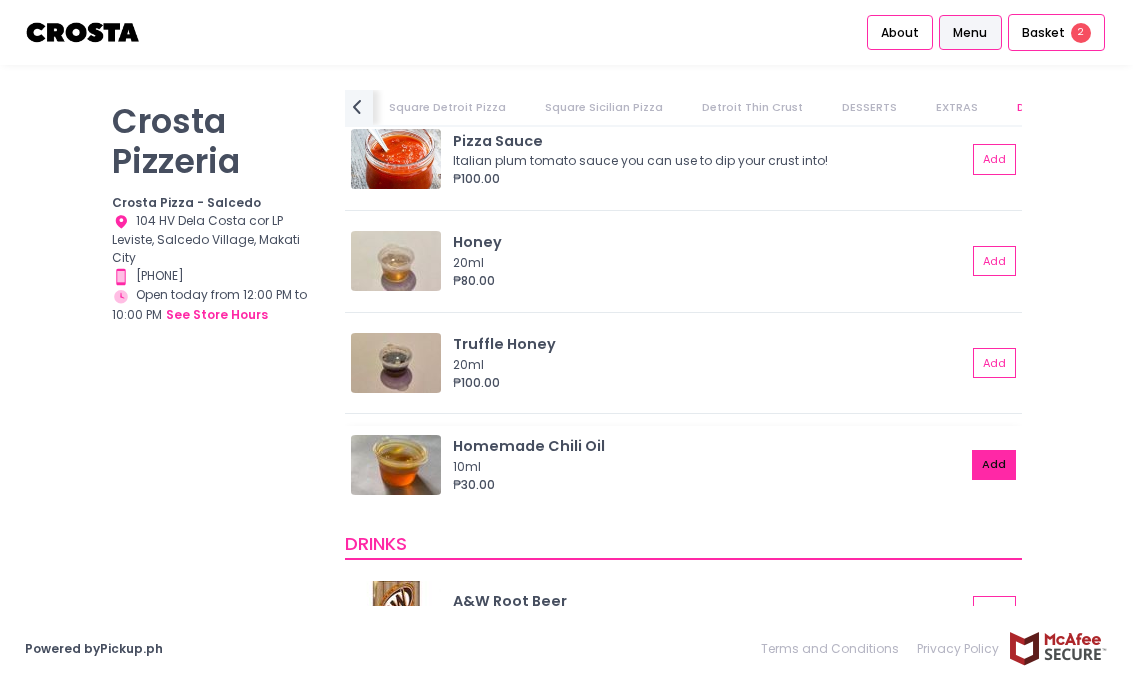 click on "Add" at bounding box center (994, 465) 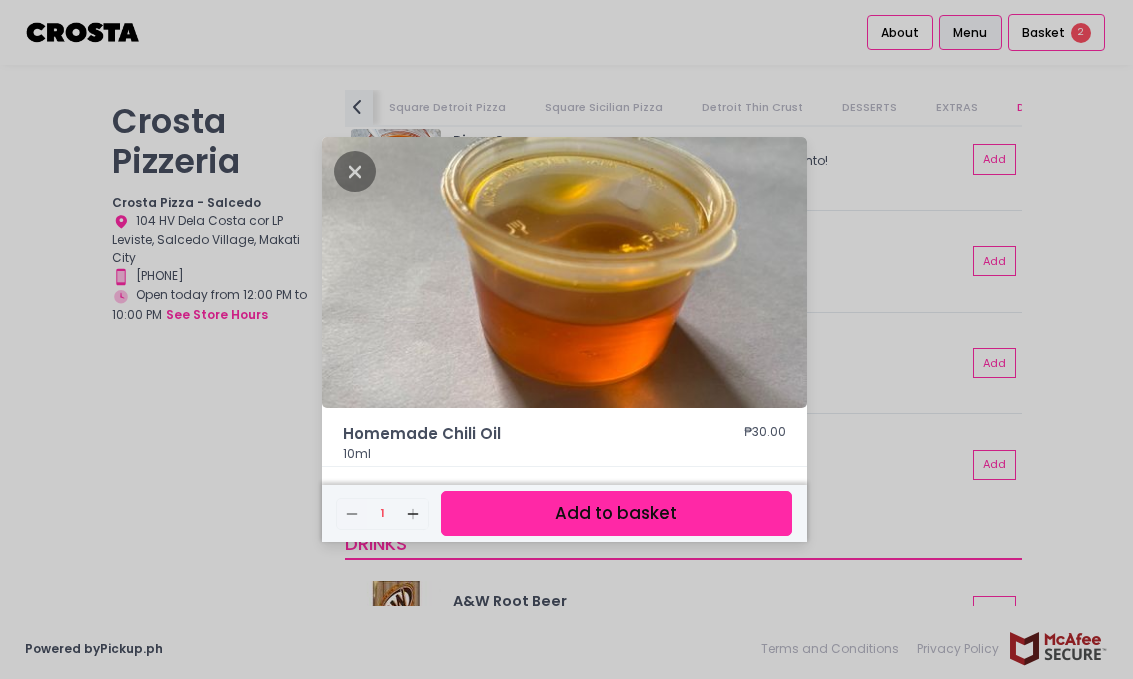 click on "Add to basket" at bounding box center (616, 513) 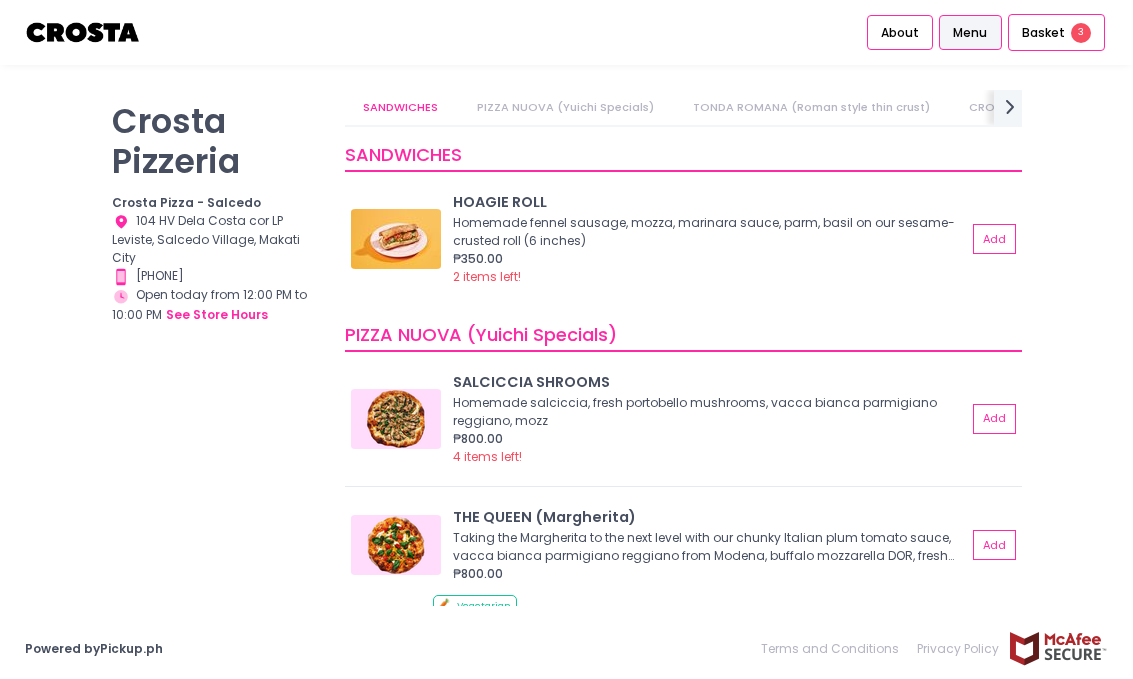 click on "TONDA ROMANA (Roman style thin crust)" at bounding box center [811, 107] 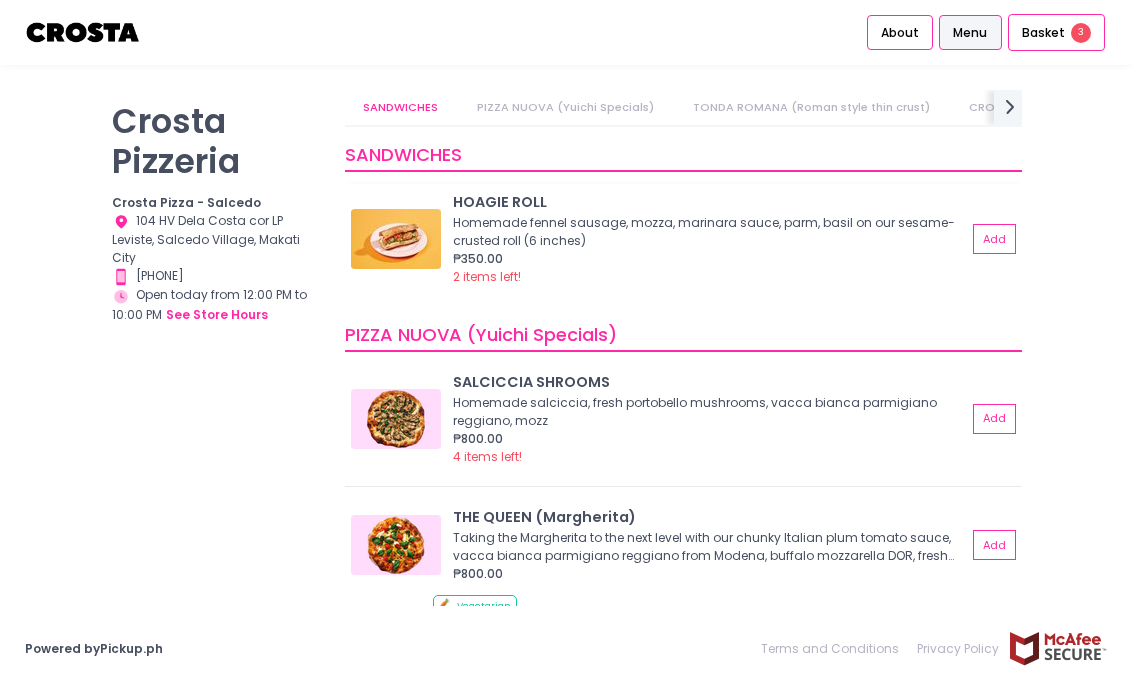 click at bounding box center (396, 239) 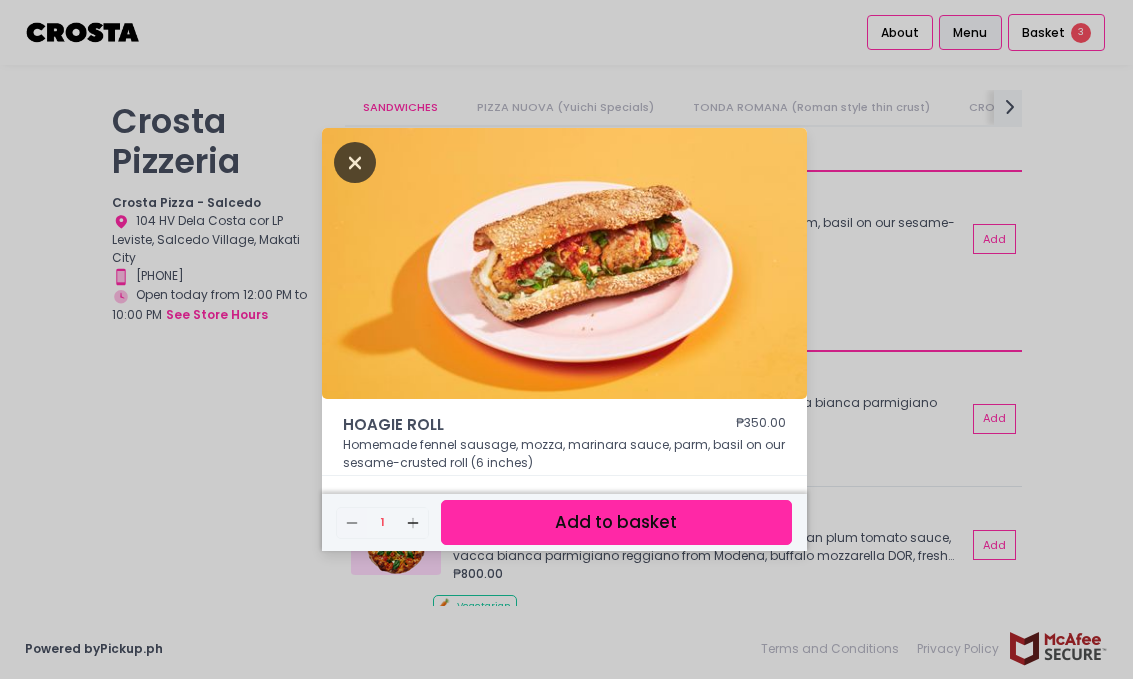 click at bounding box center [355, 162] 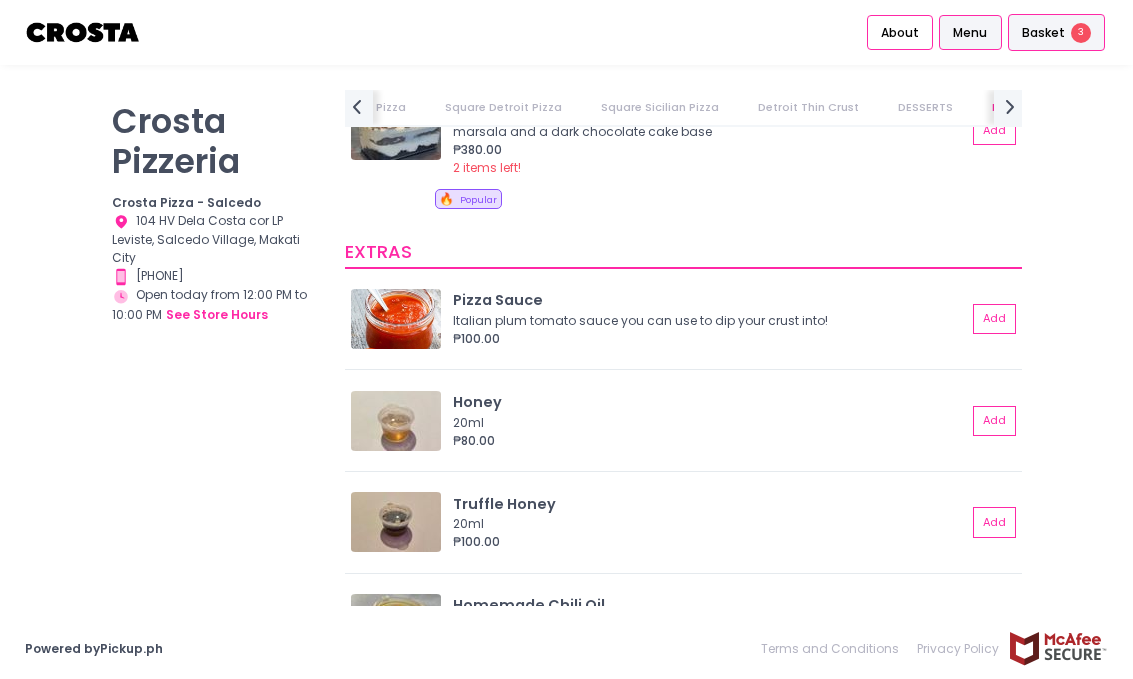 click on "Basket" at bounding box center [1043, 33] 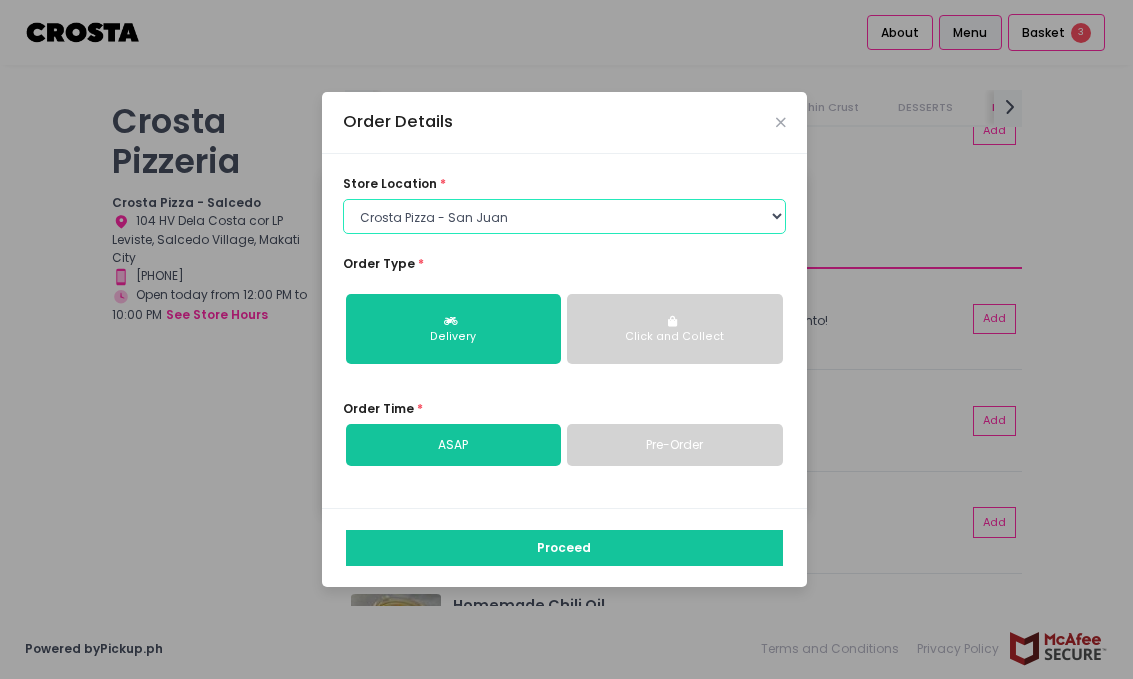 select on "5fabb2e53664a8677beaeb89" 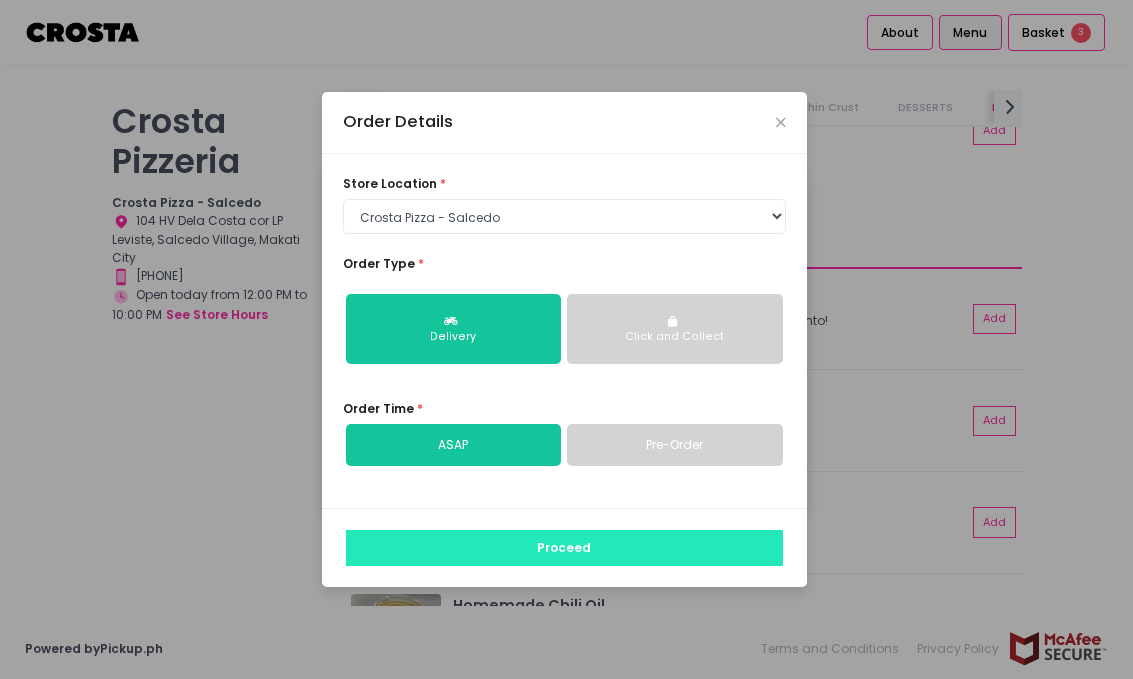 click on "Proceed" at bounding box center [564, 548] 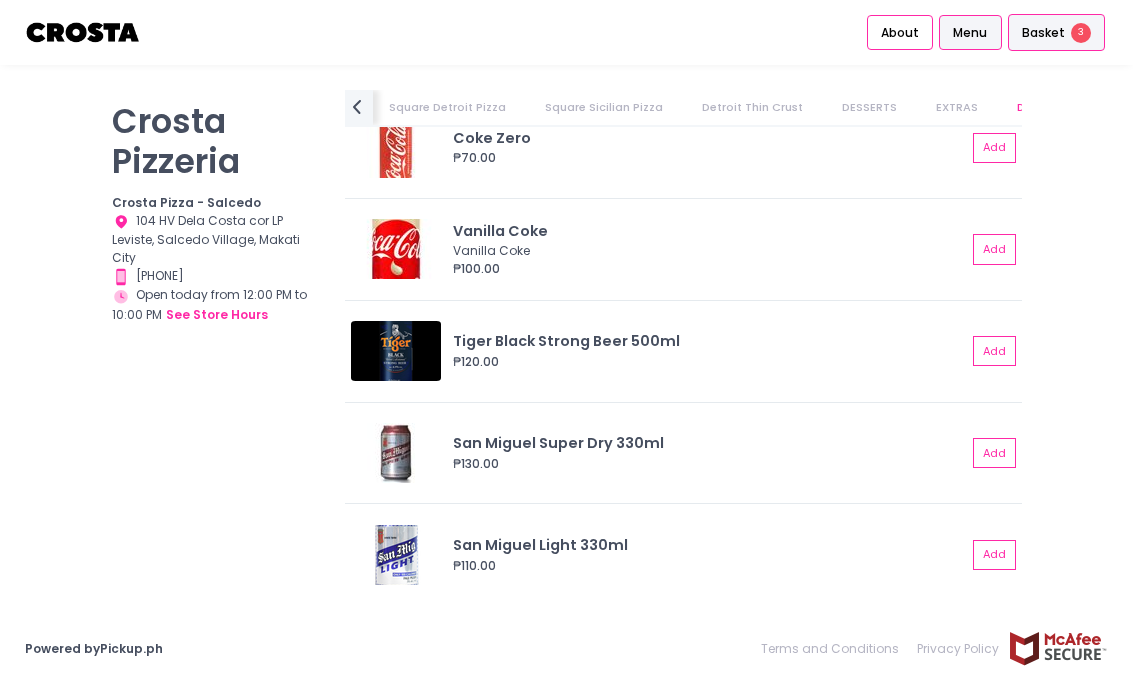 click on "Basket" at bounding box center [1043, 33] 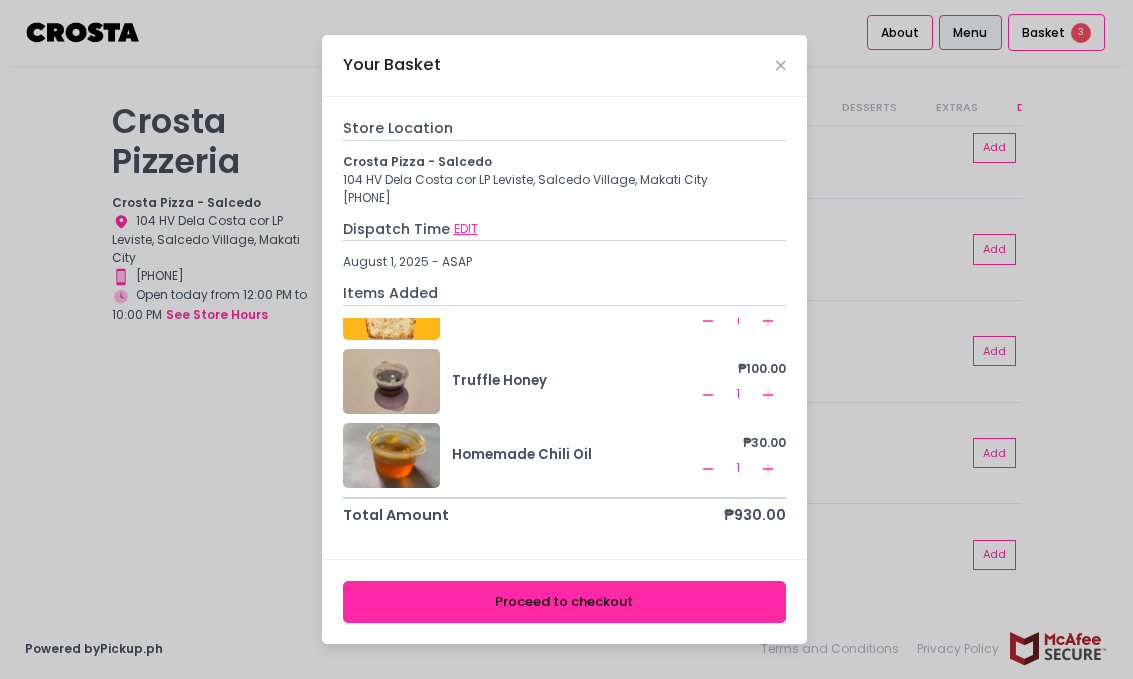 click on "EDIT" at bounding box center (466, 229) 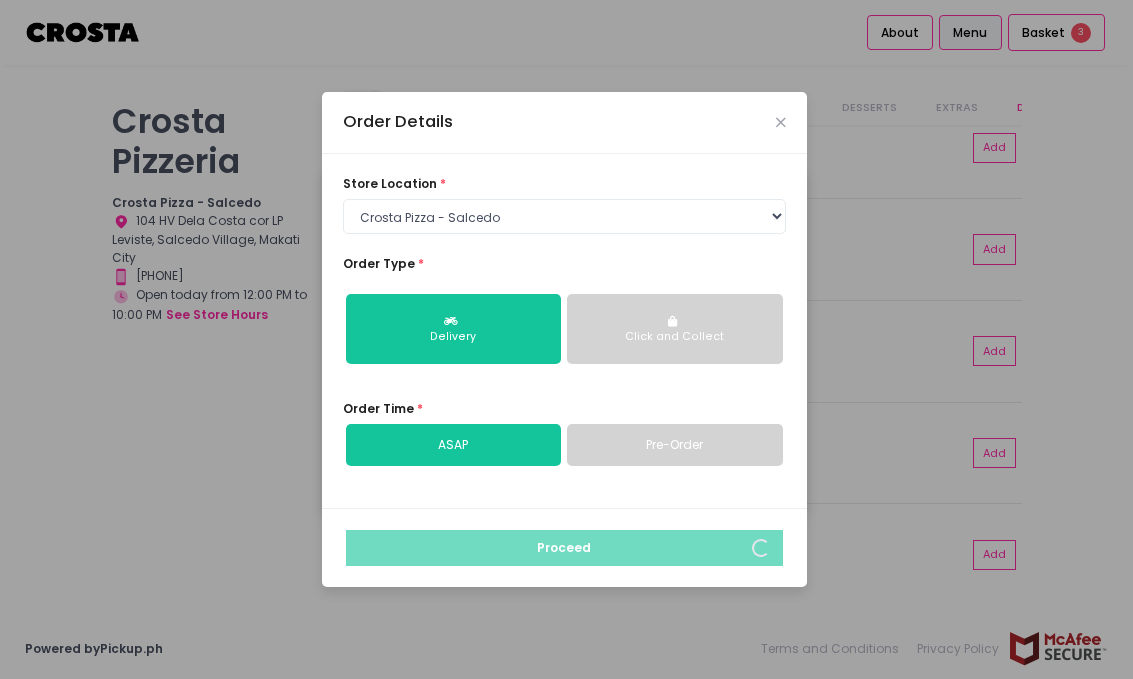 click on "Pre-Order" at bounding box center [675, 445] 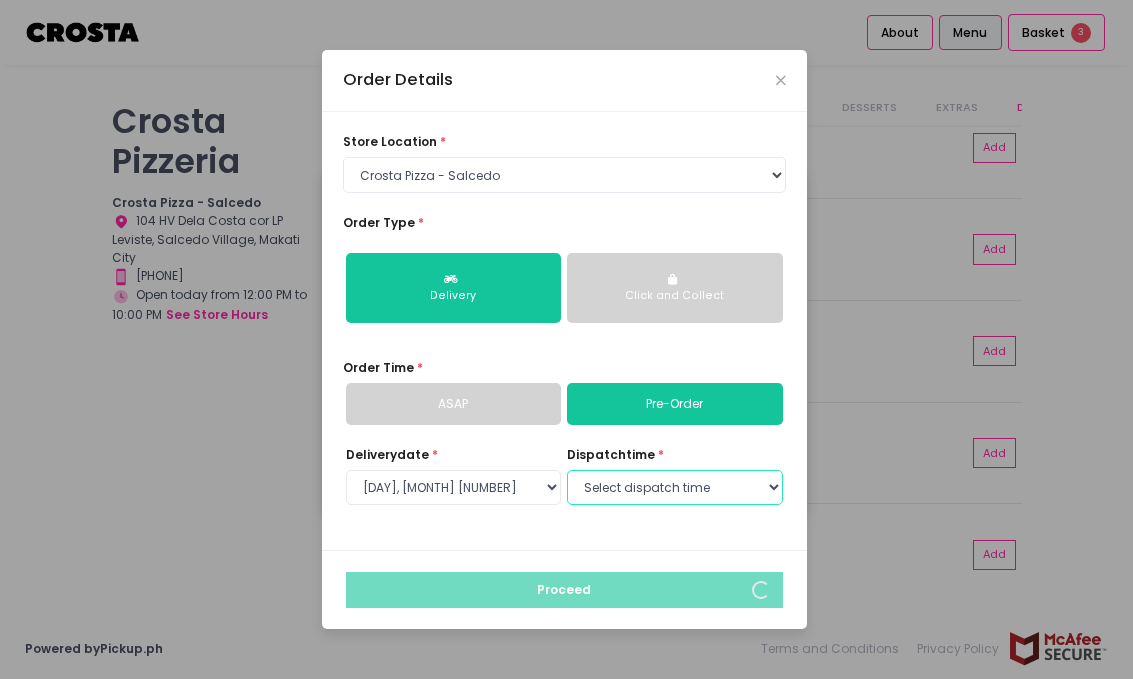 select on "17:00" 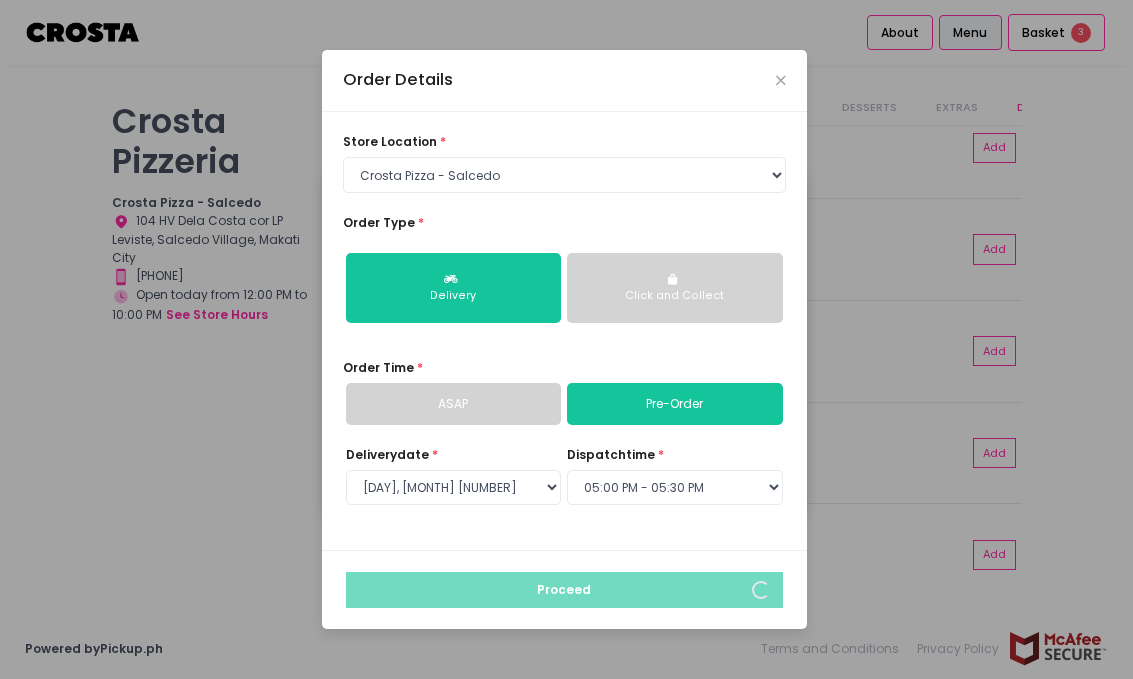 click on "ASAP" at bounding box center [454, 404] 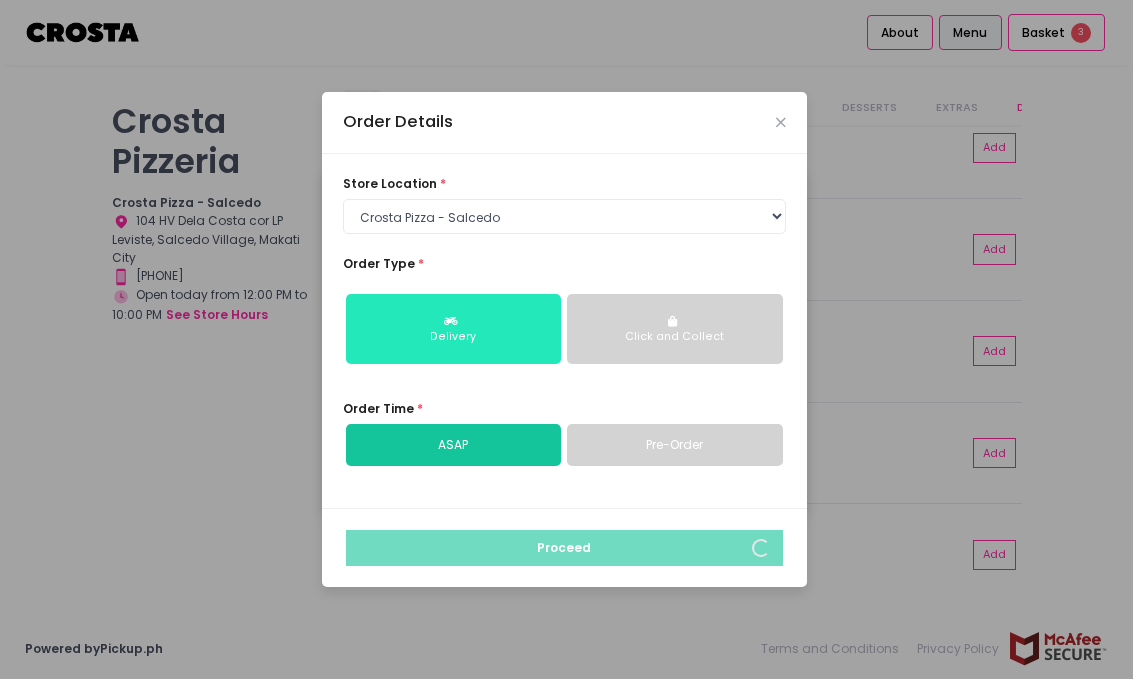 scroll, scrollTop: 0, scrollLeft: 0, axis: both 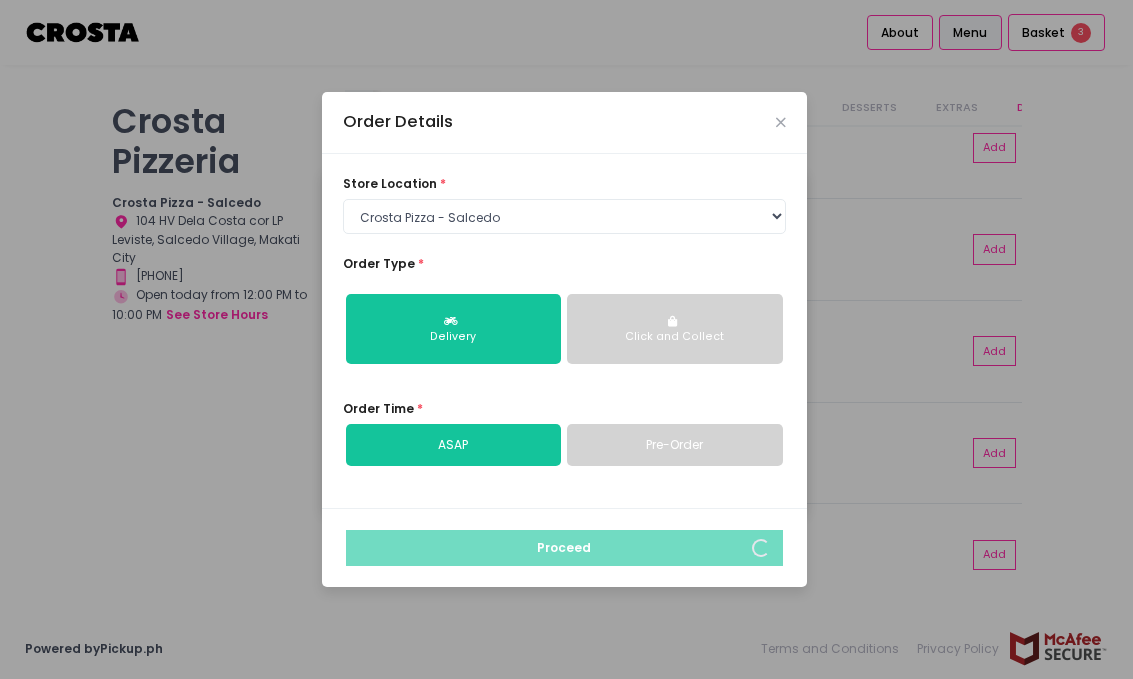 click on "Order Details" at bounding box center [564, 123] 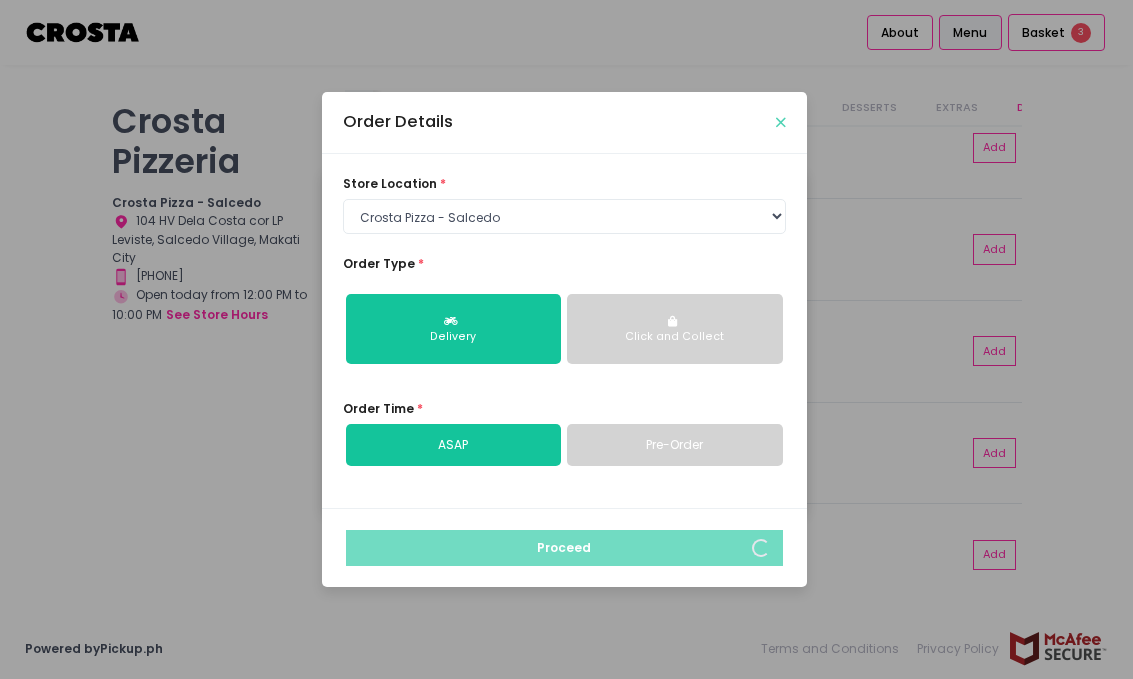 click at bounding box center [781, 122] 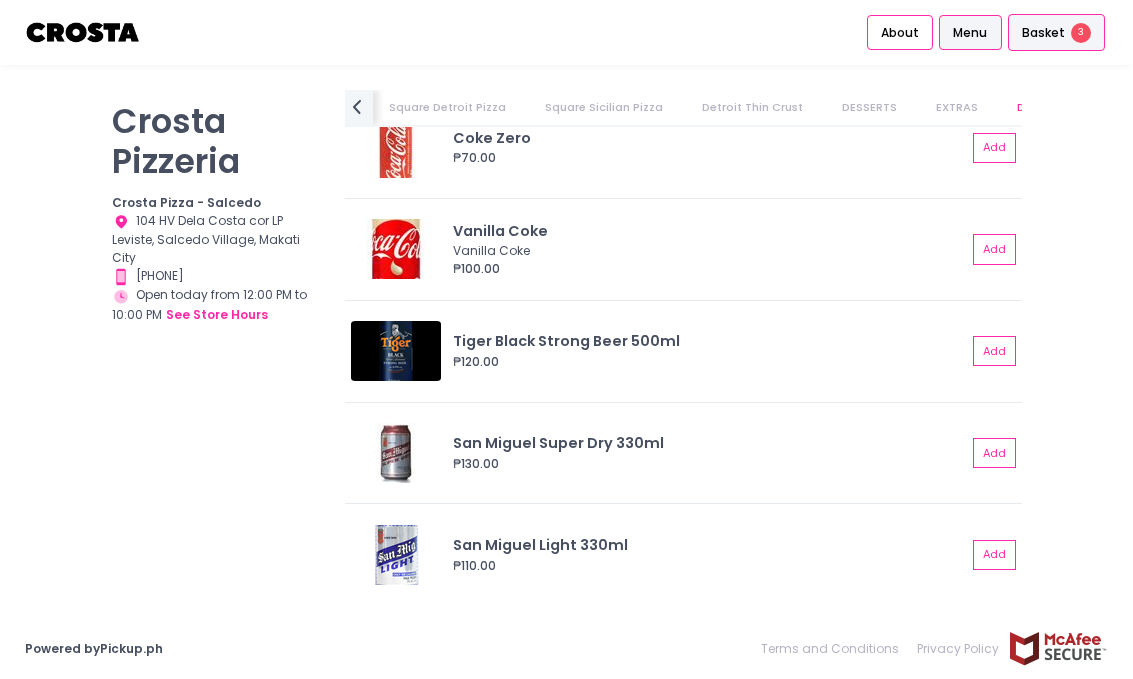 click on "Basket 3" at bounding box center (1056, 33) 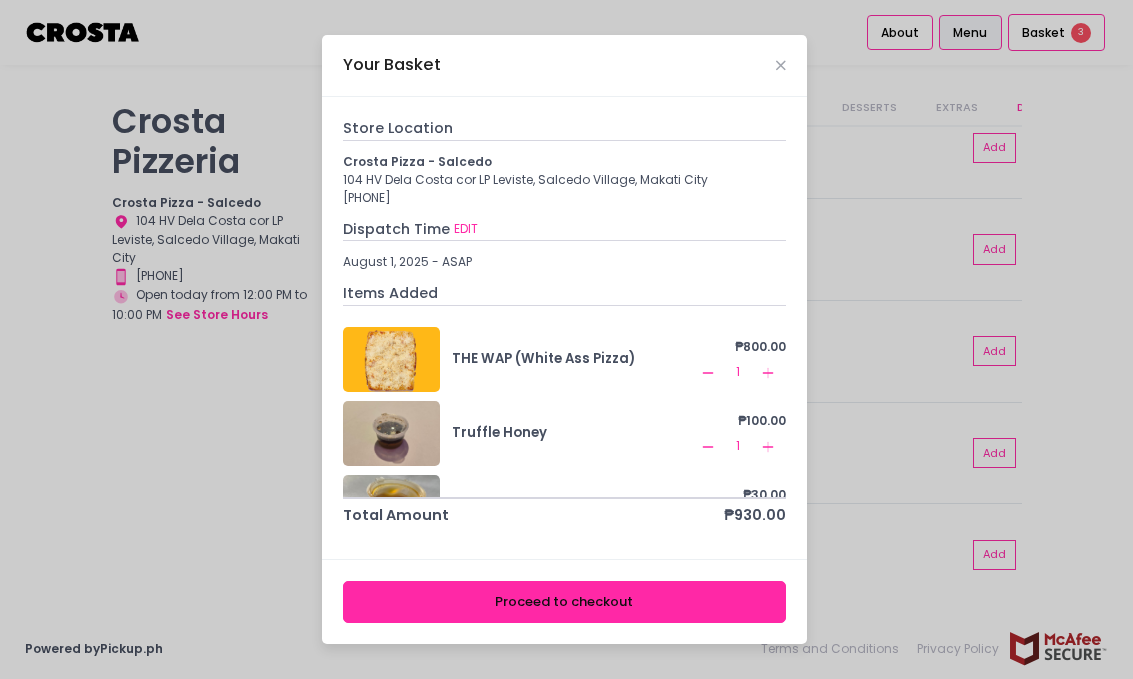 scroll, scrollTop: 0, scrollLeft: 0, axis: both 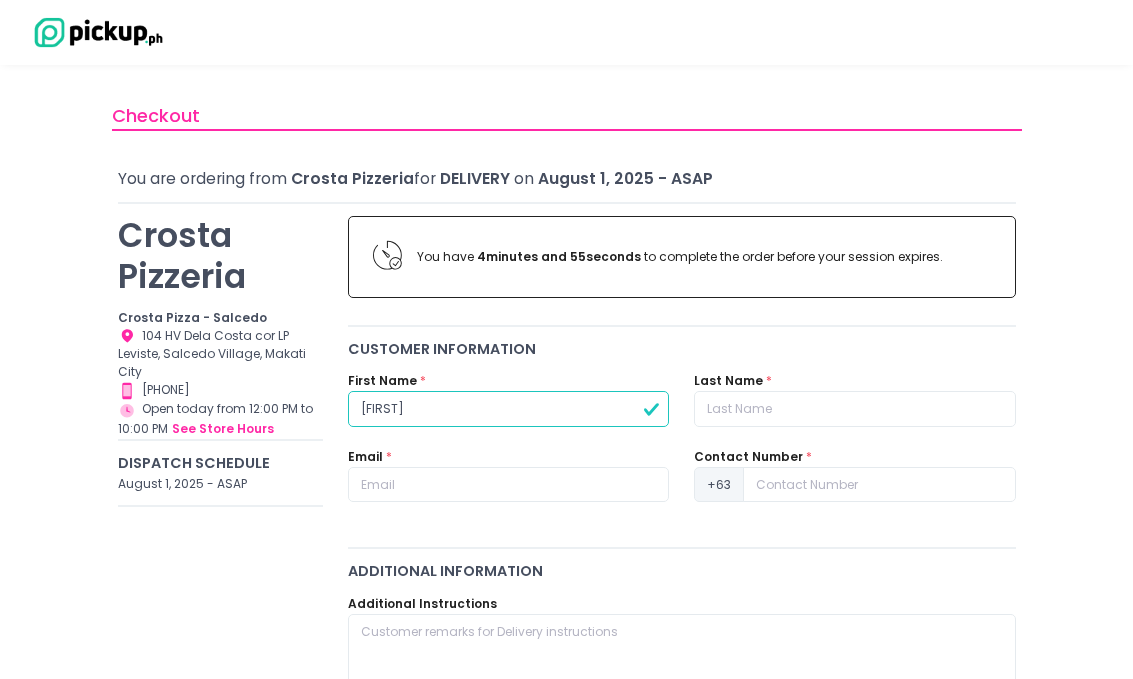 type on "[FIRST]" 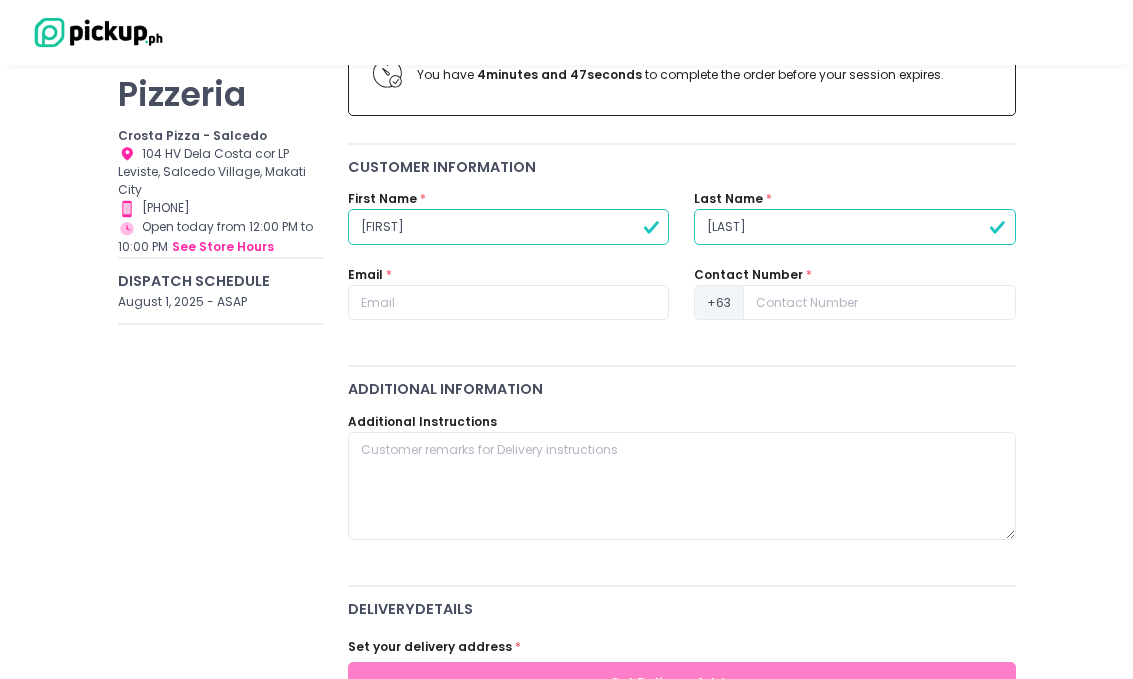 scroll, scrollTop: 54, scrollLeft: 0, axis: vertical 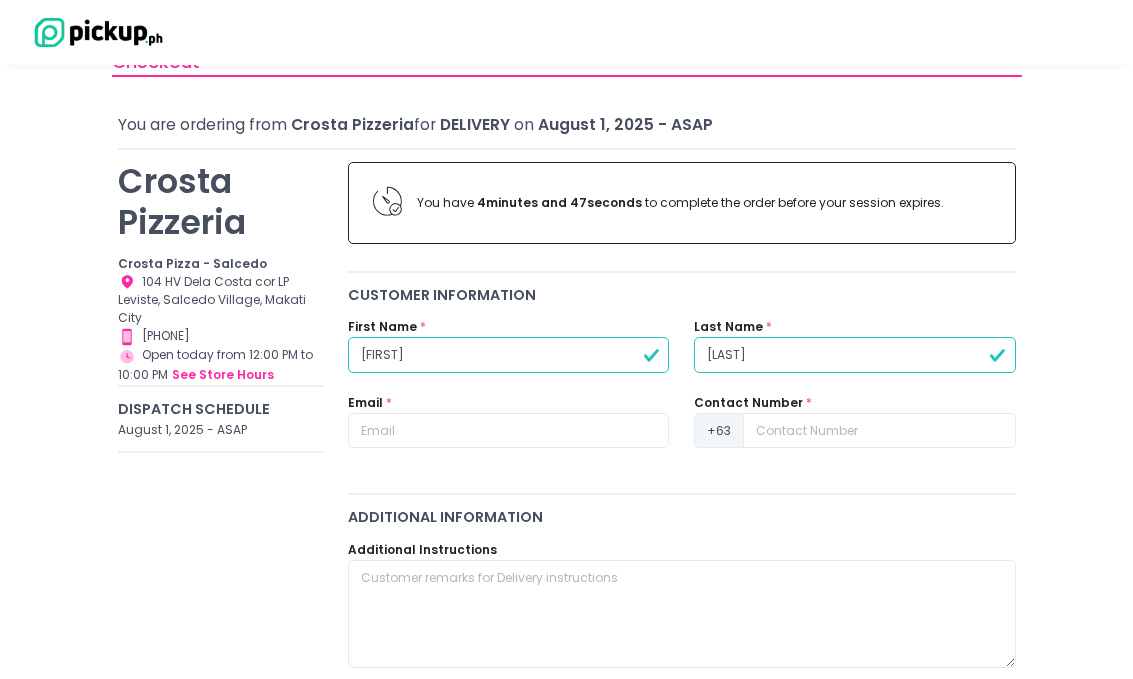 type on "[LAST]" 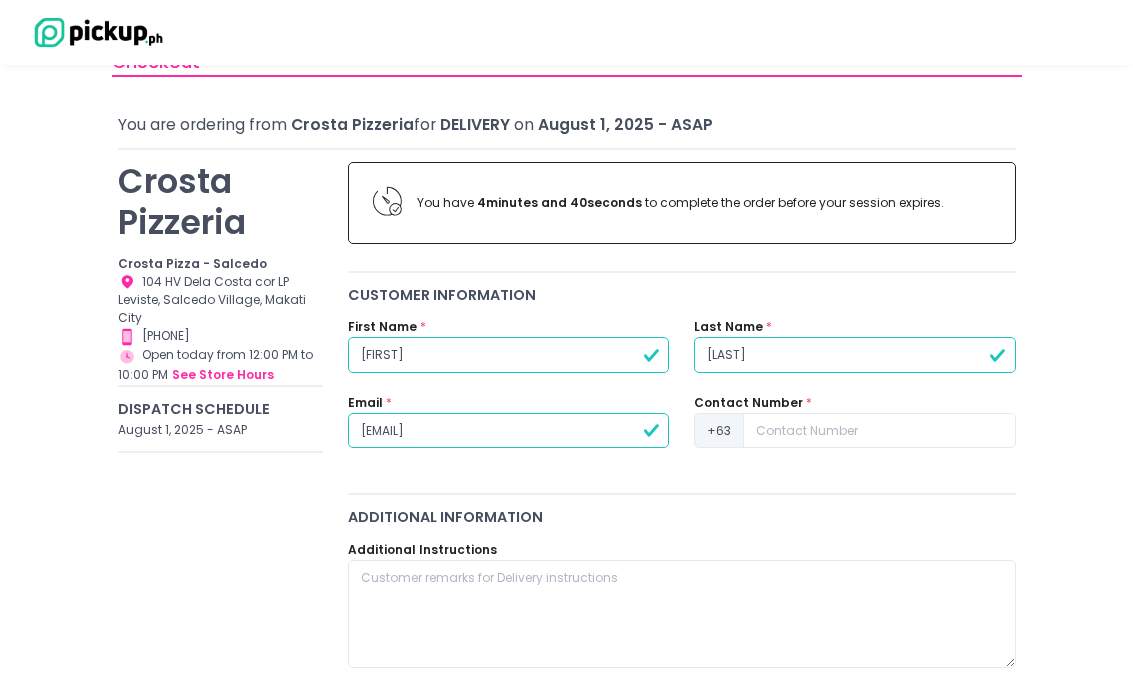 type on "[EMAIL]" 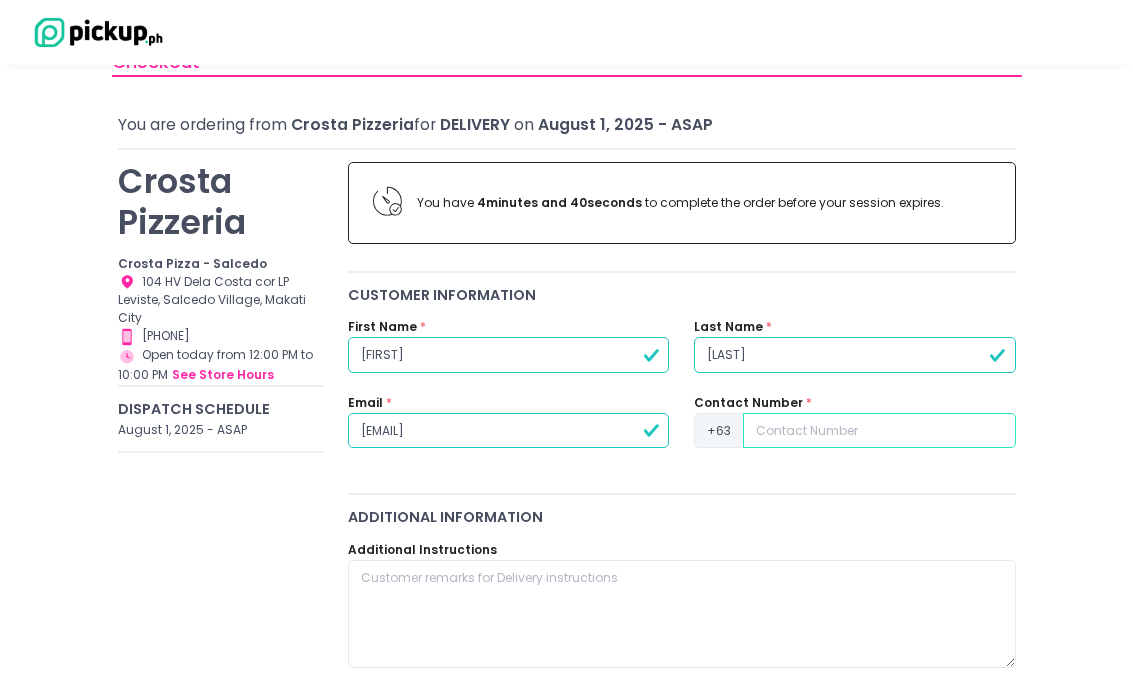 click at bounding box center [879, 431] 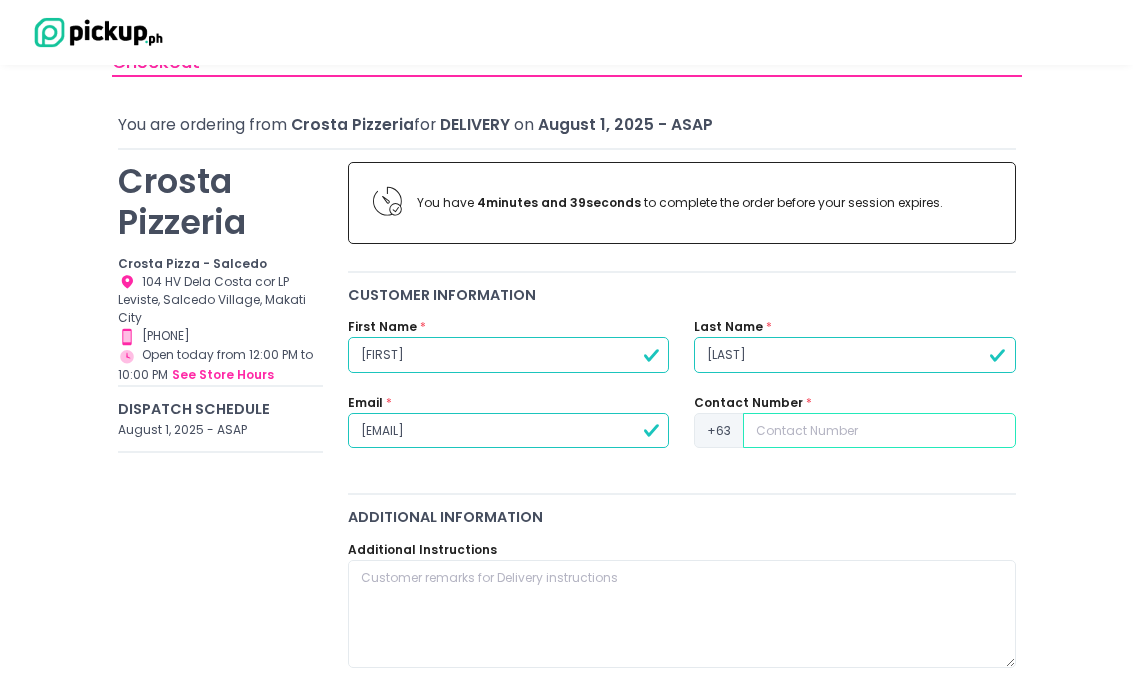 type on "9" 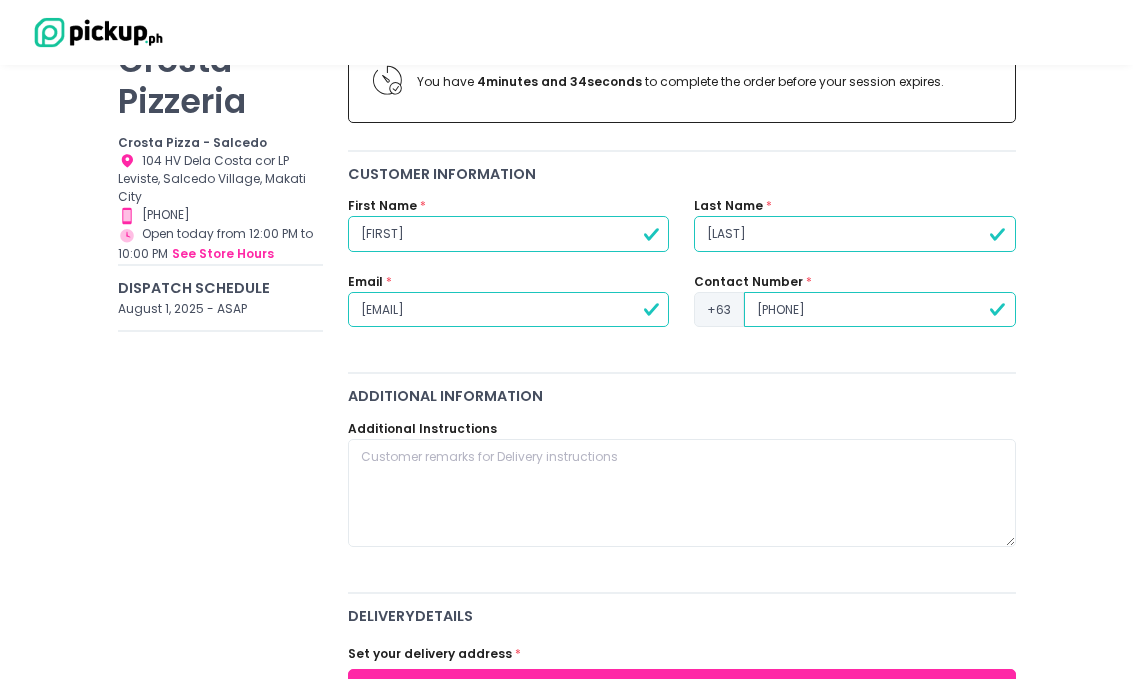 scroll, scrollTop: 176, scrollLeft: 0, axis: vertical 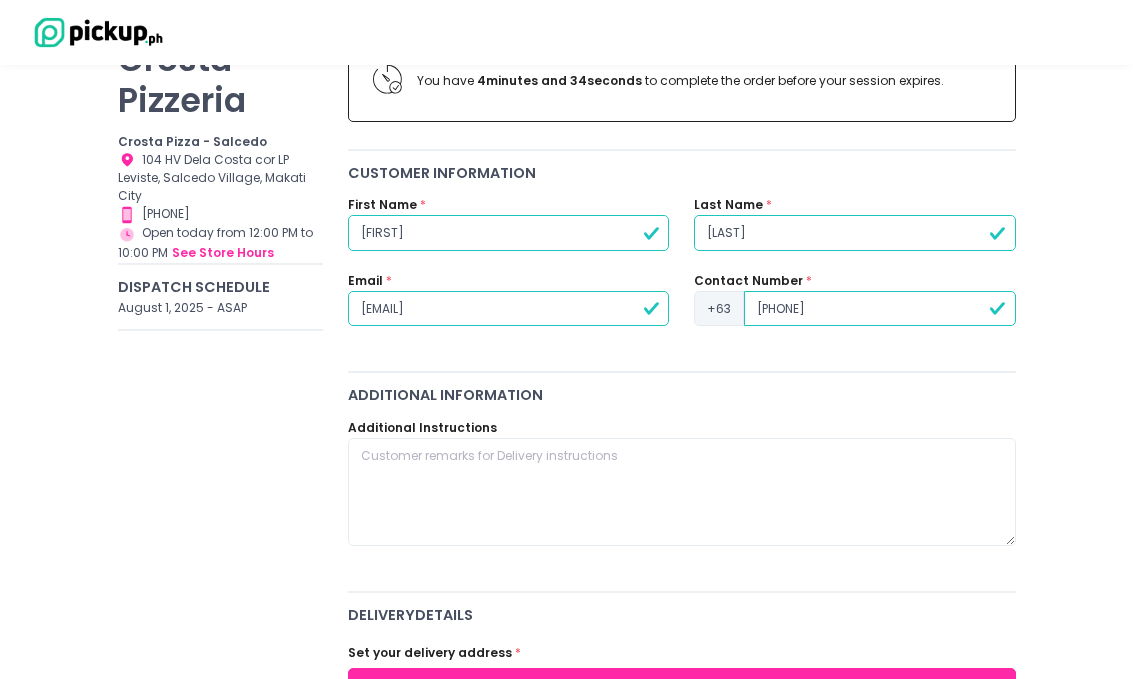 type on "[PHONE]" 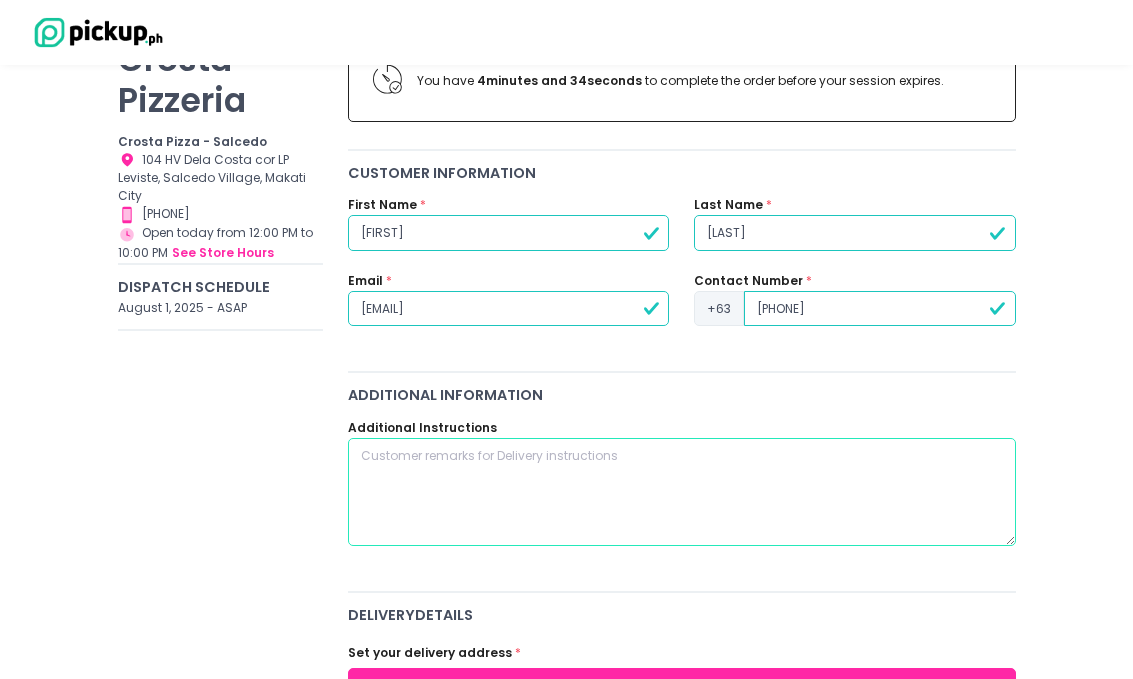 click at bounding box center (681, 492) 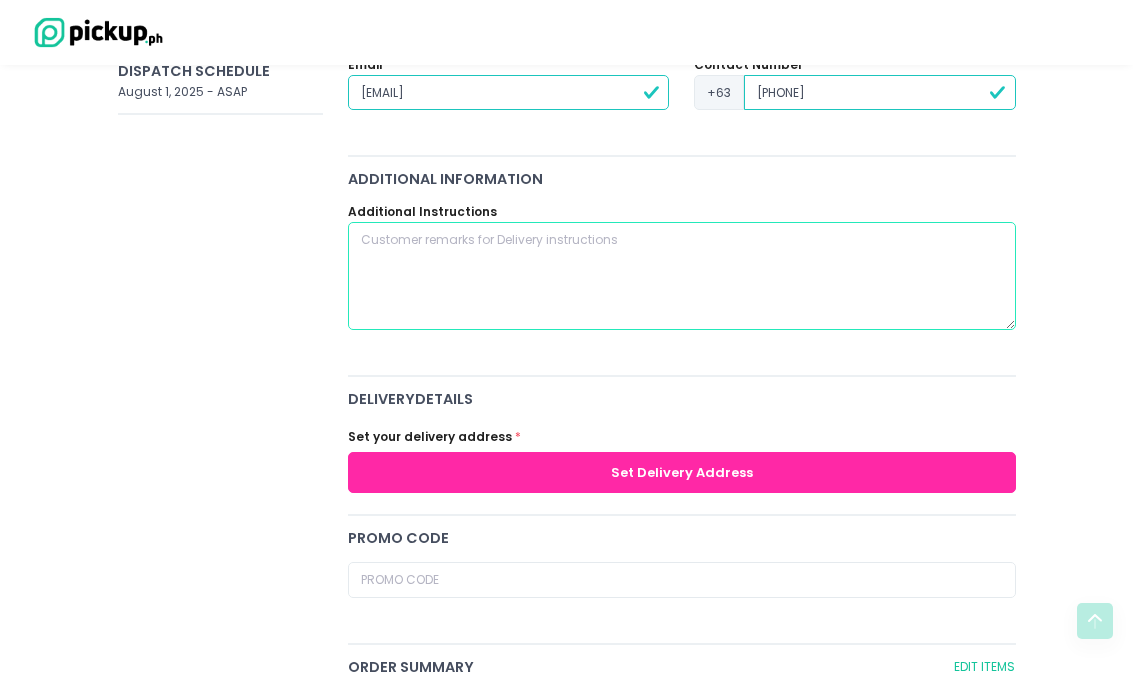 scroll, scrollTop: 395, scrollLeft: 0, axis: vertical 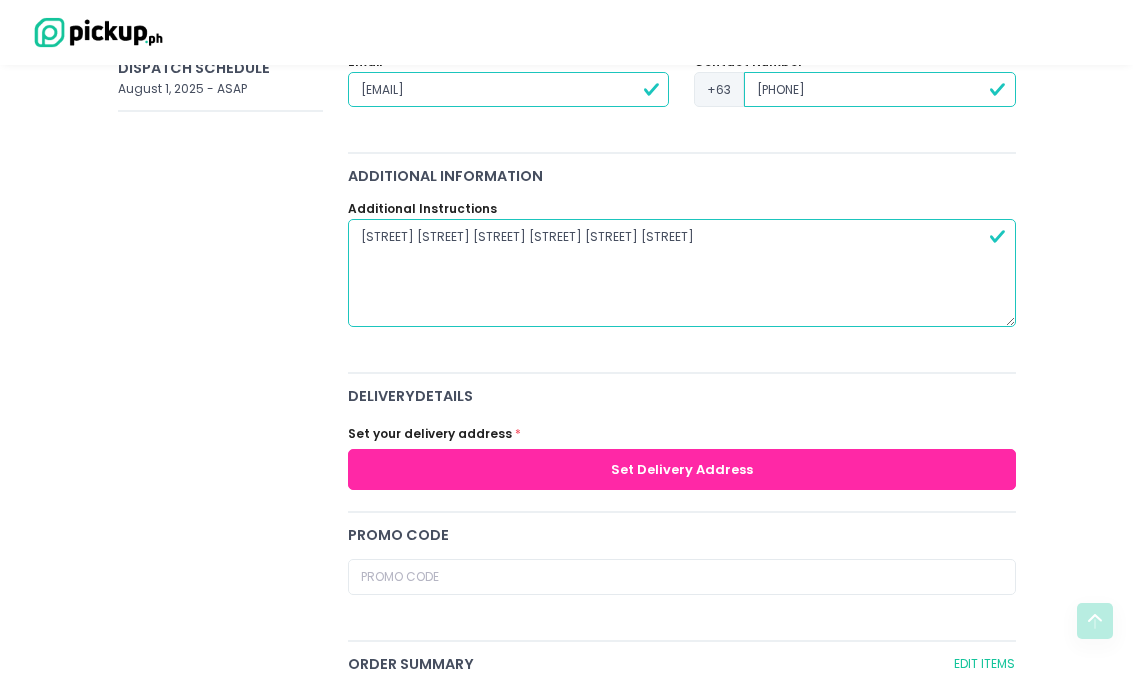 click on "[STREET] [STREET] [STREET] [STREET] [STREET] [STREET]" at bounding box center [681, 273] 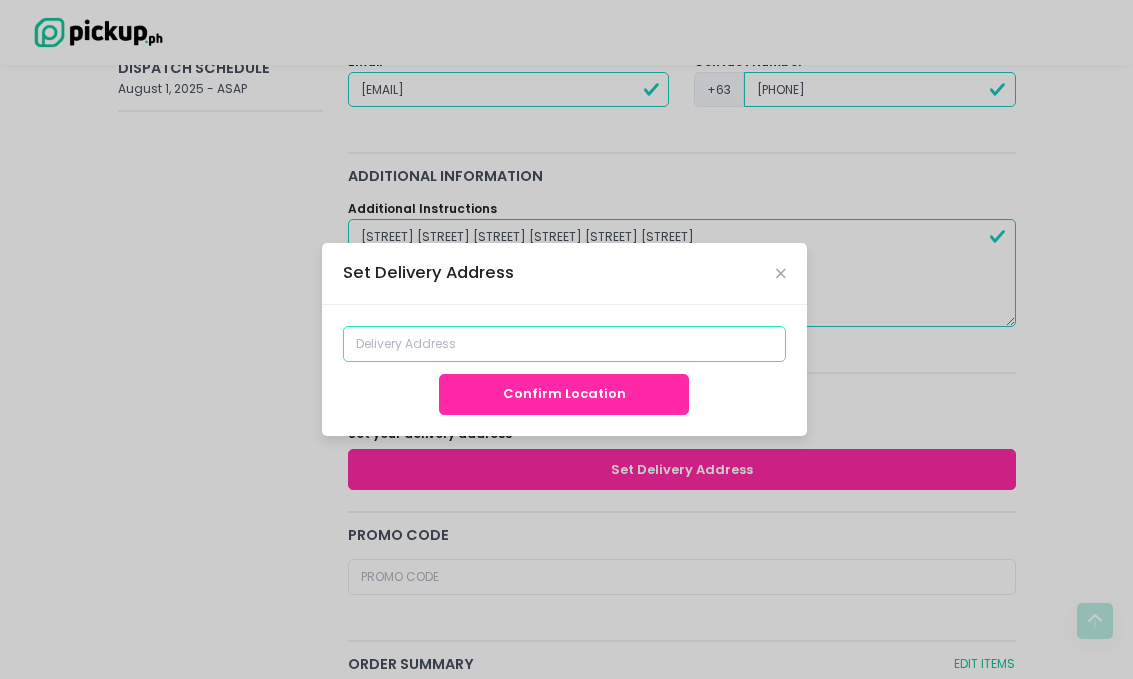 click at bounding box center [564, 344] 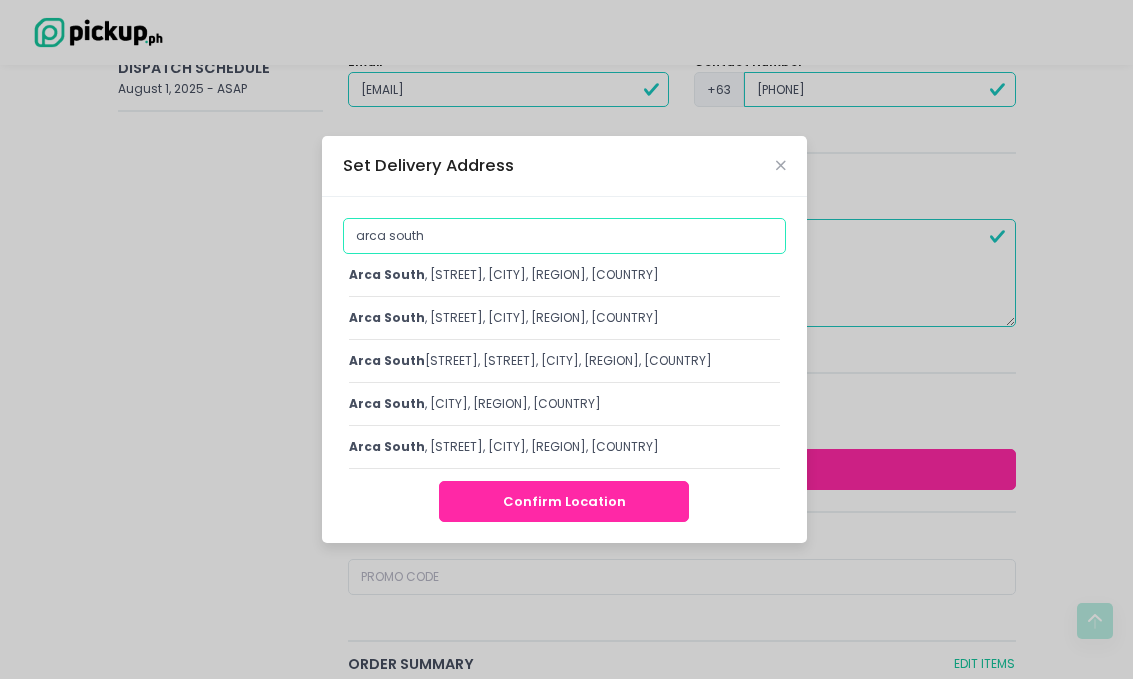 drag, startPoint x: 468, startPoint y: 239, endPoint x: 235, endPoint y: 227, distance: 233.3088 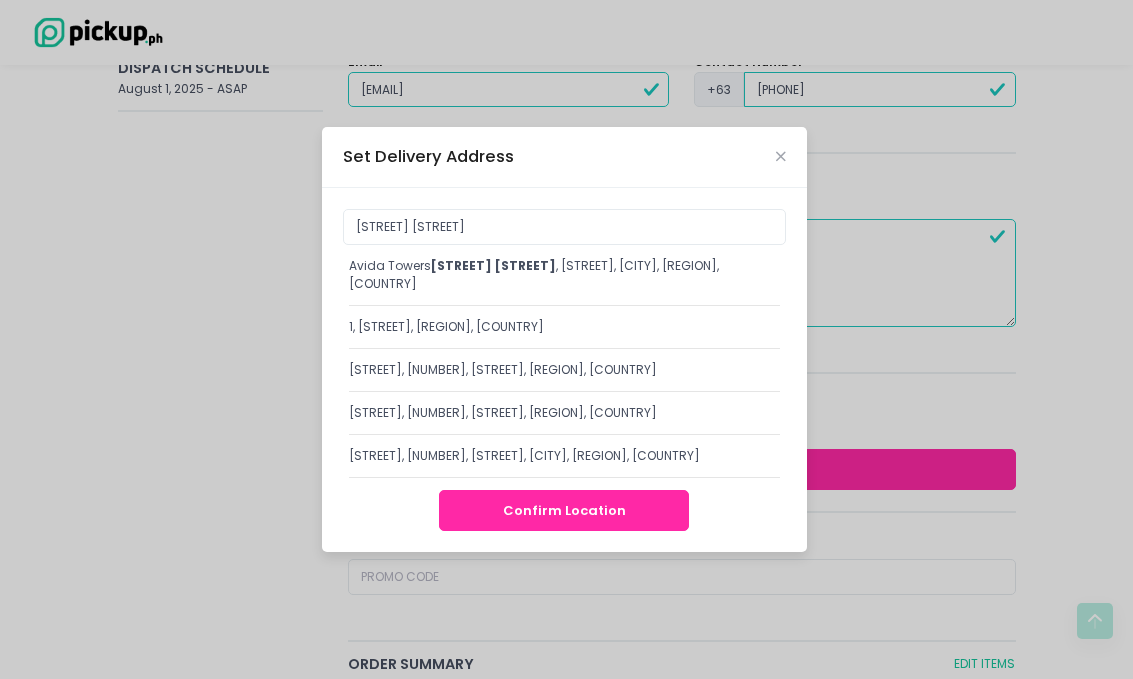 click on "[STREET] [STREET], [STREET], [CITY], [REGION], [COUNTRY]" at bounding box center [564, 281] 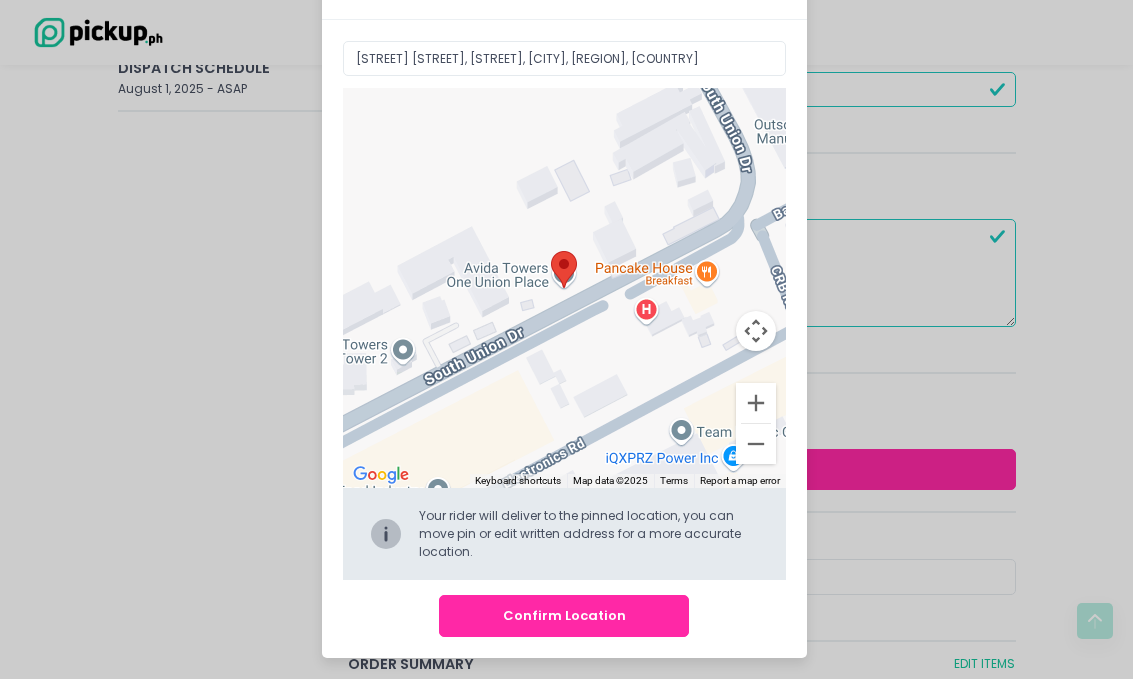 scroll, scrollTop: 61, scrollLeft: 0, axis: vertical 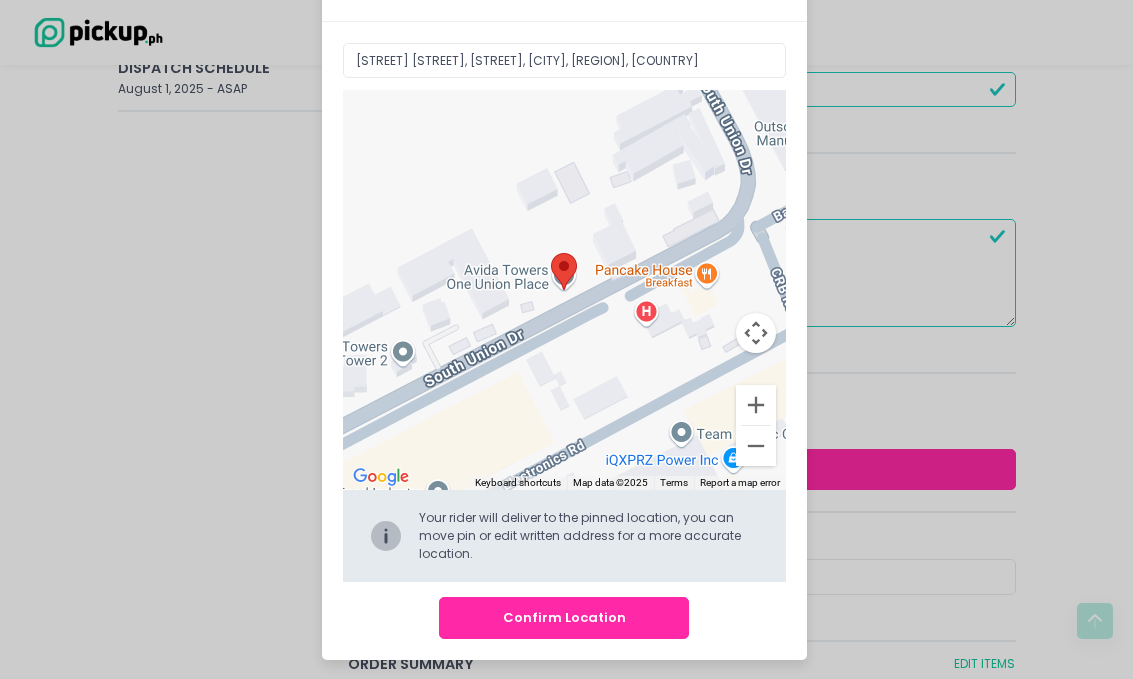 click on "Confirm Location" at bounding box center (564, 617) 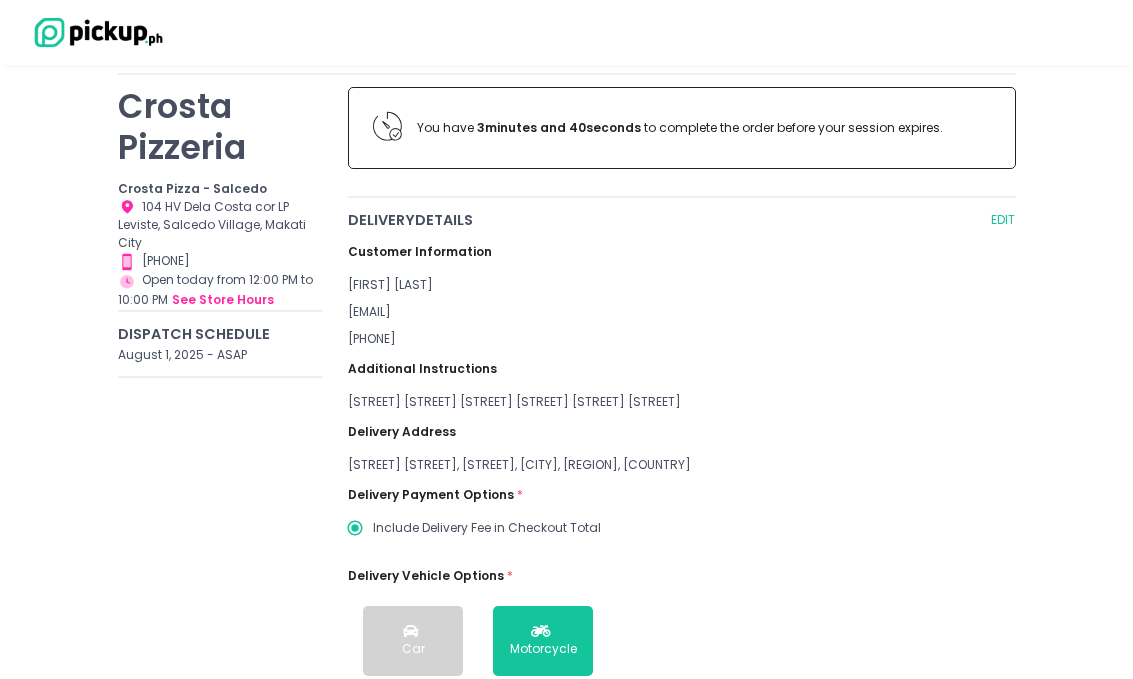 scroll, scrollTop: 129, scrollLeft: 0, axis: vertical 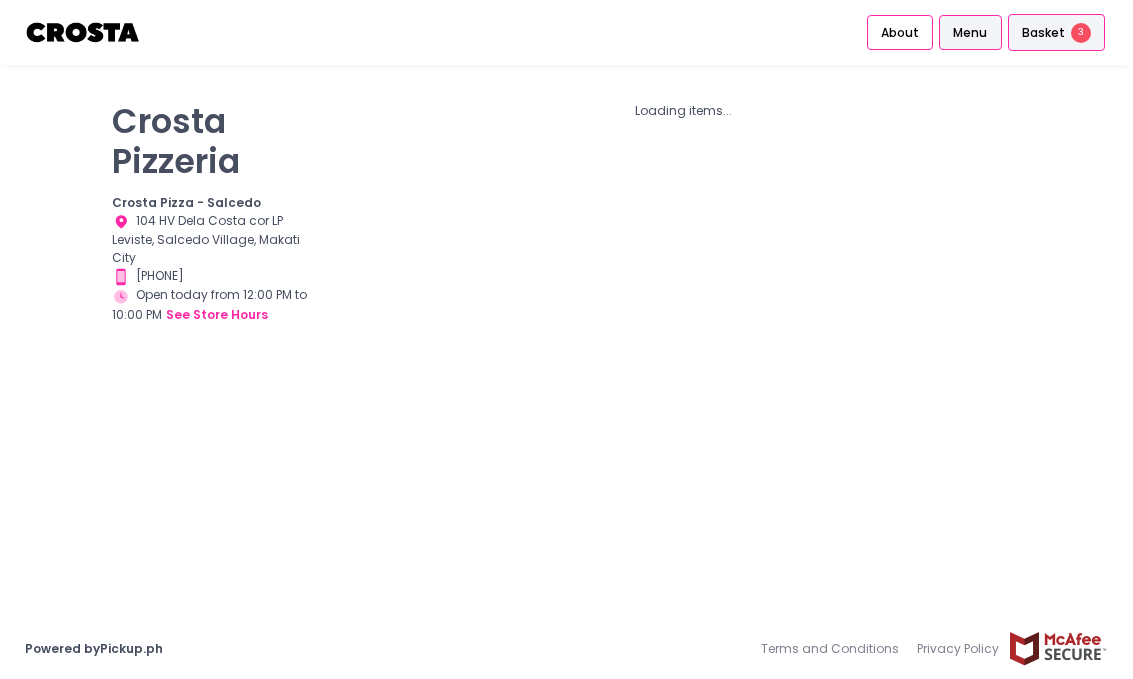click on "Basket 3" at bounding box center (1056, 33) 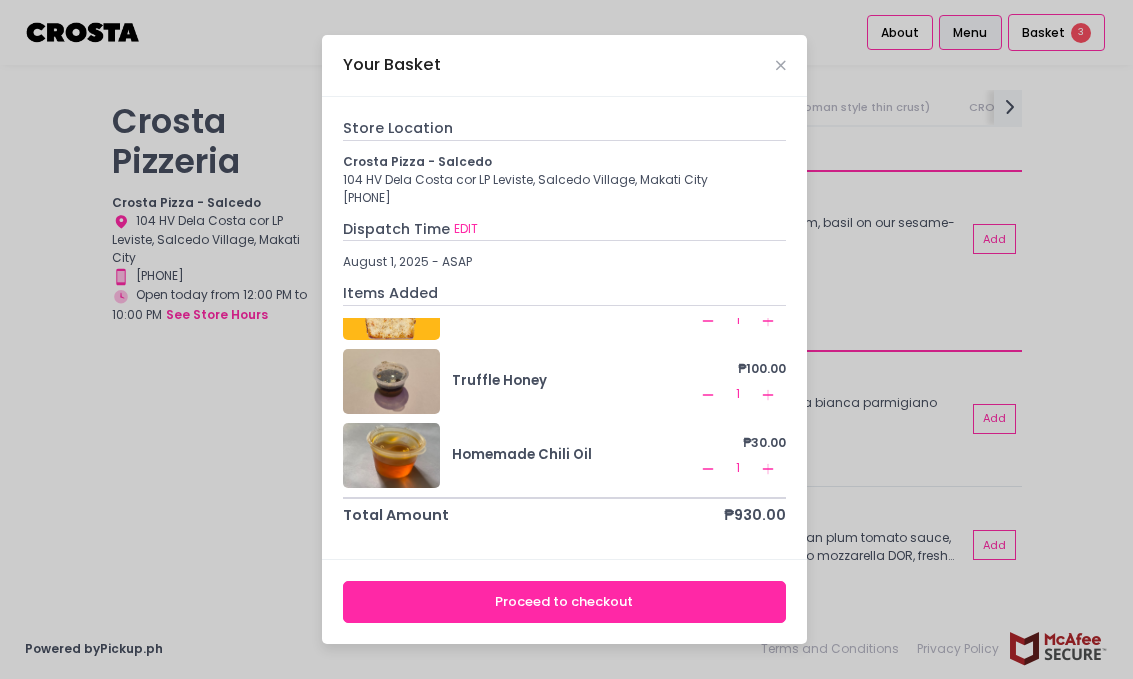 scroll, scrollTop: 52, scrollLeft: 0, axis: vertical 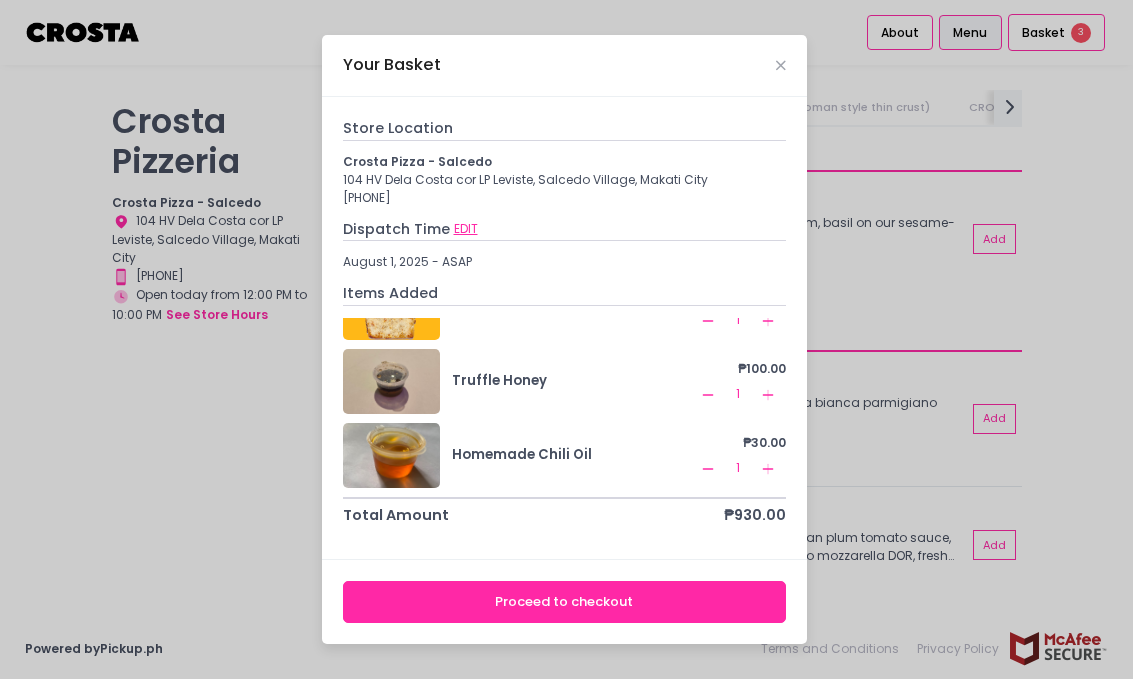 click on "EDIT" at bounding box center [466, 229] 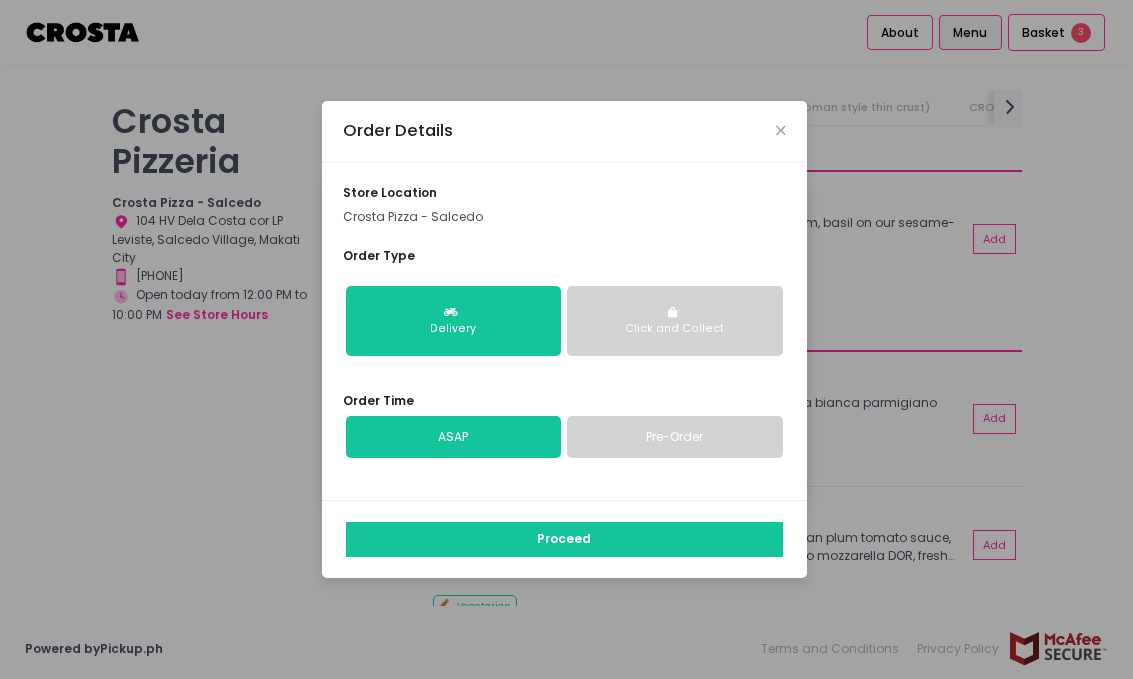 click on "Pre-Order" at bounding box center [675, 437] 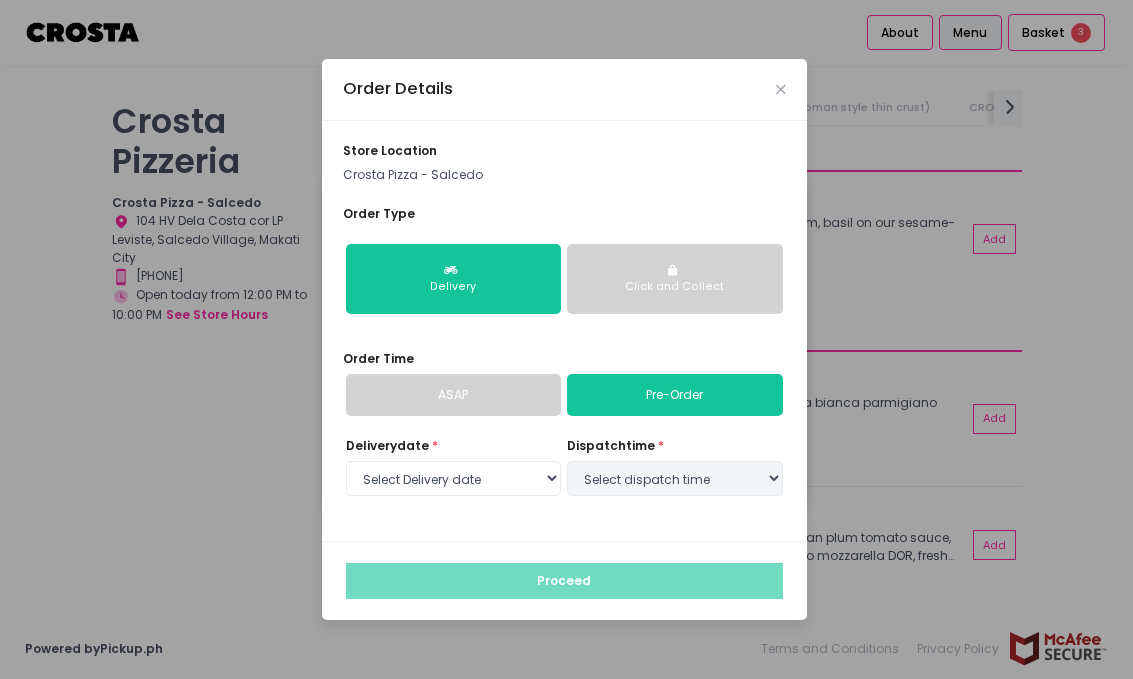 select on "2025-08-01" 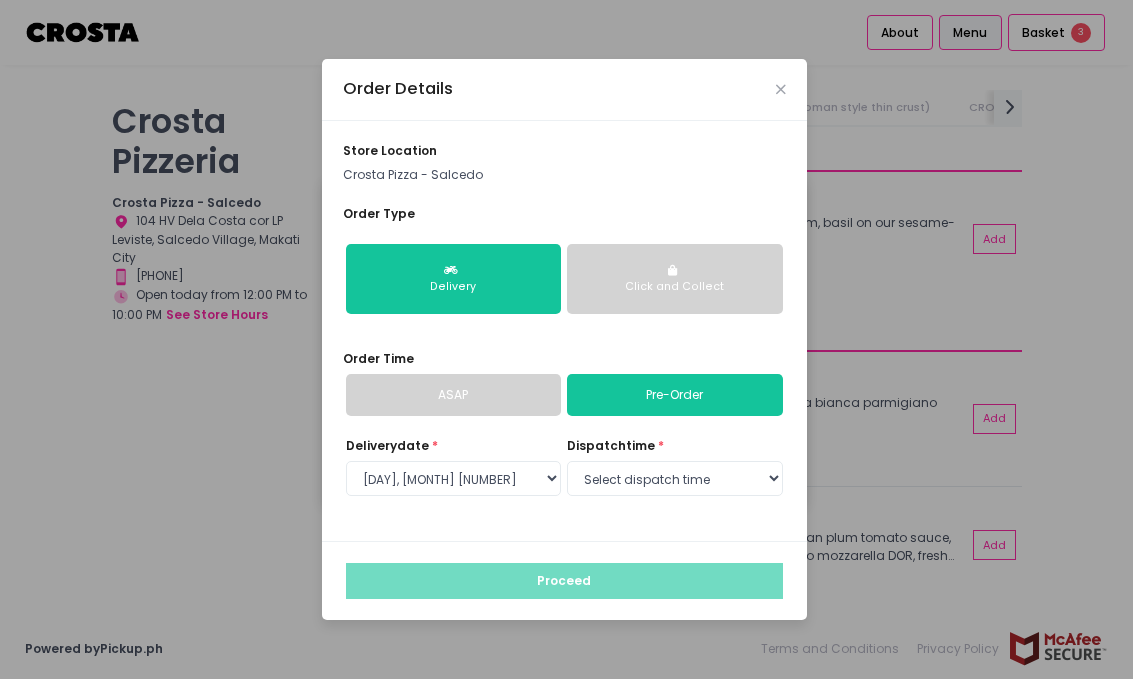 select on "17:00" 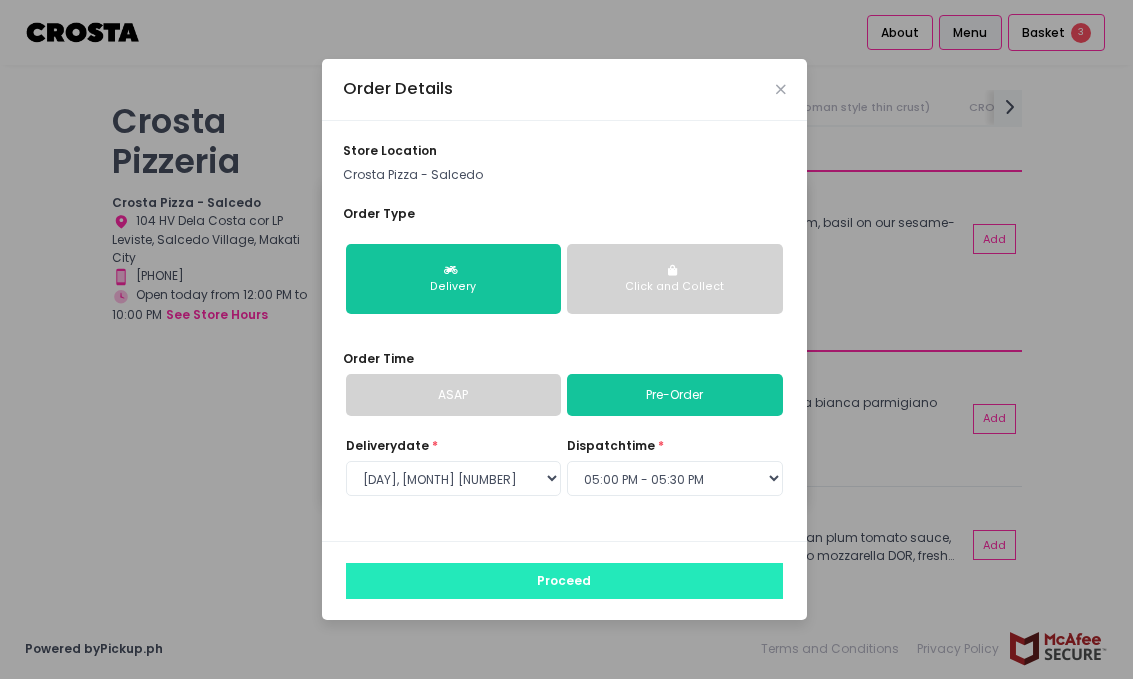 click on "Proceed" at bounding box center [564, 581] 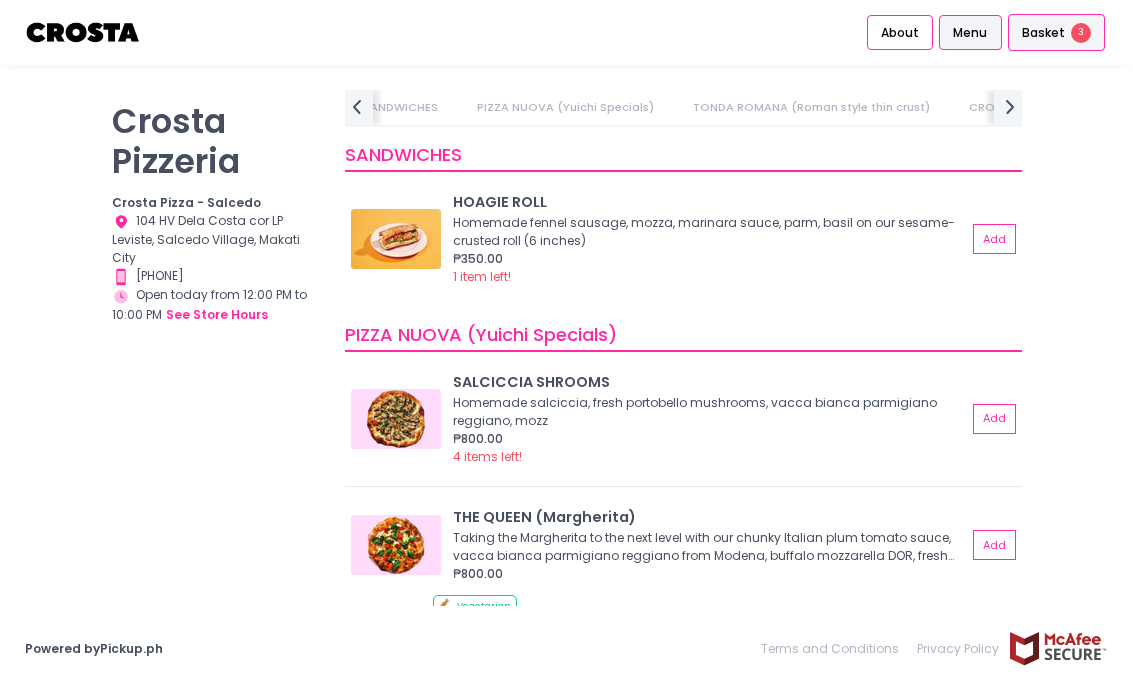 click on "Basket 3" at bounding box center (1056, 33) 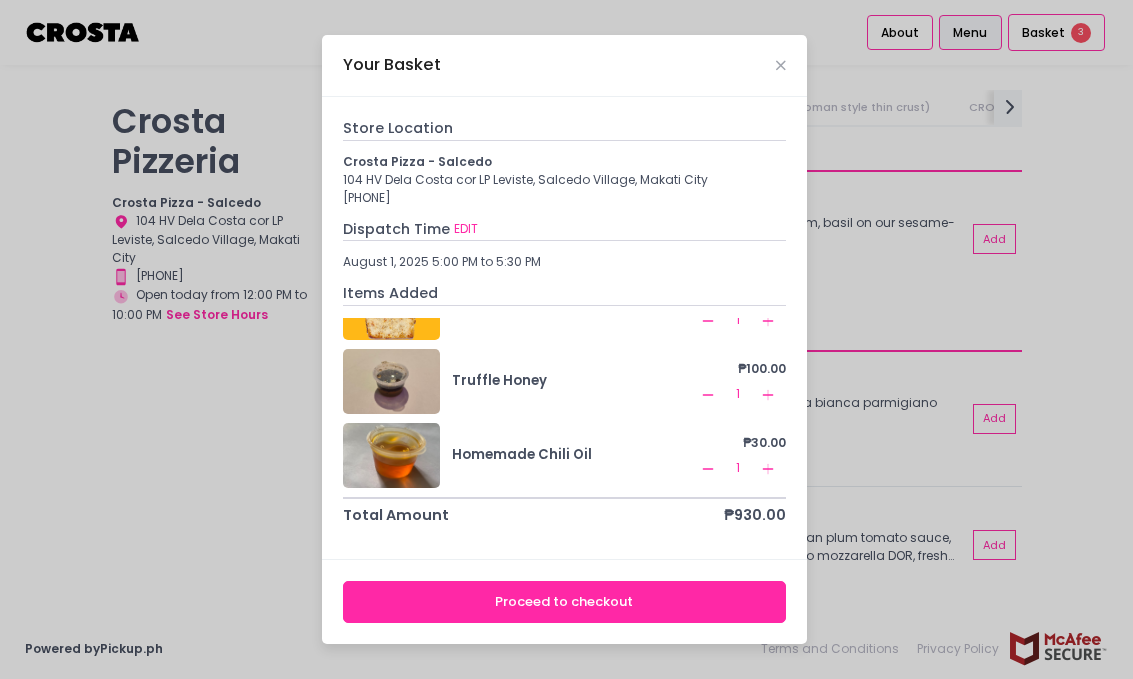 scroll, scrollTop: 52, scrollLeft: 0, axis: vertical 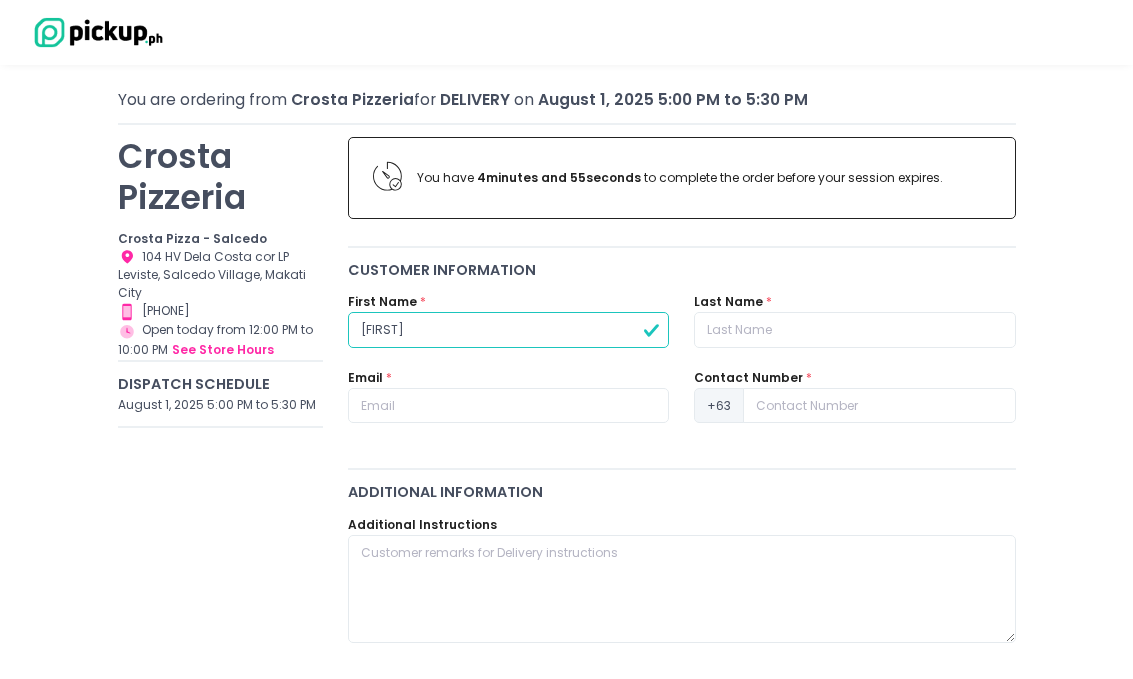 type on "[FIRST]" 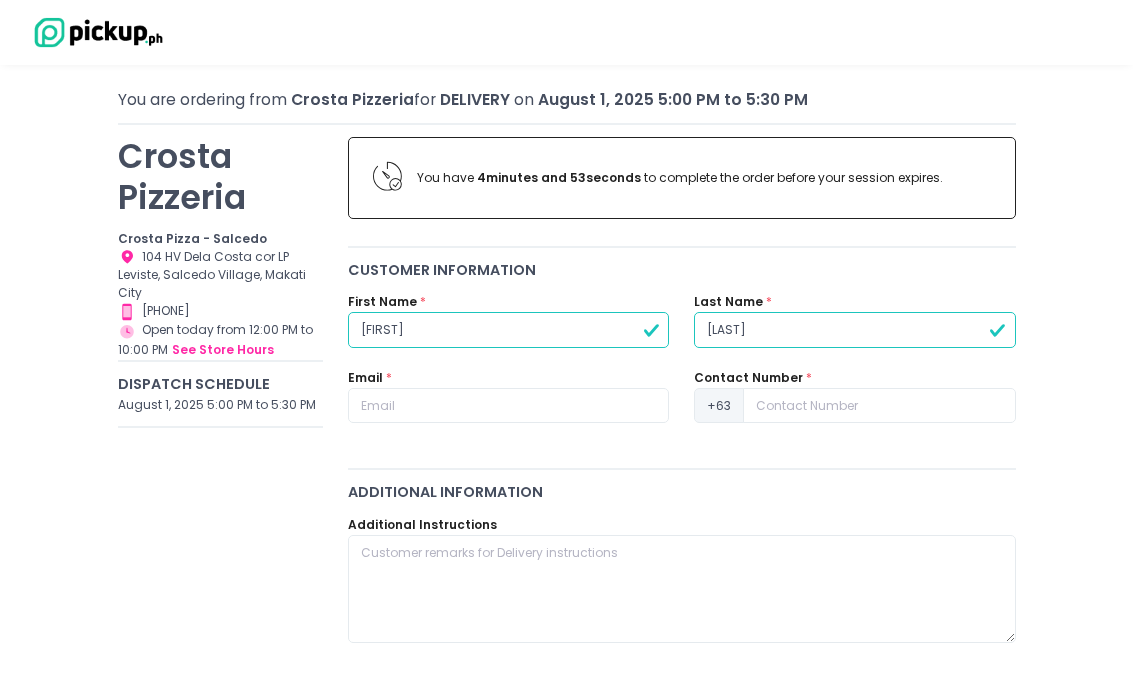 type on "[LAST]" 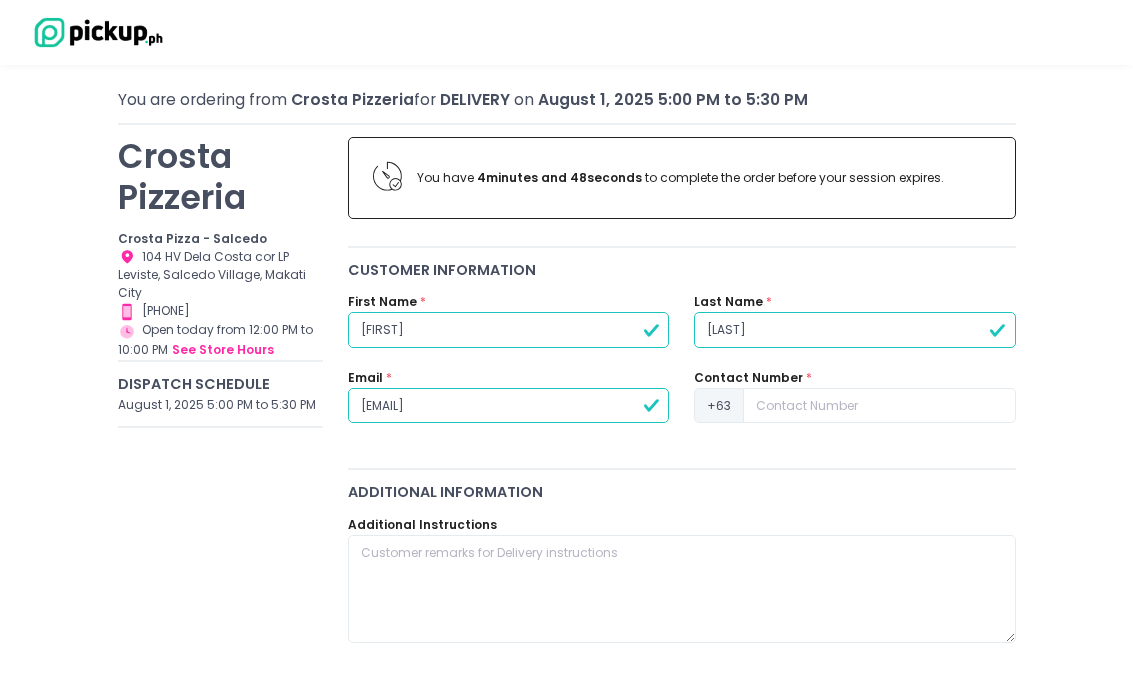 type on "[EMAIL]" 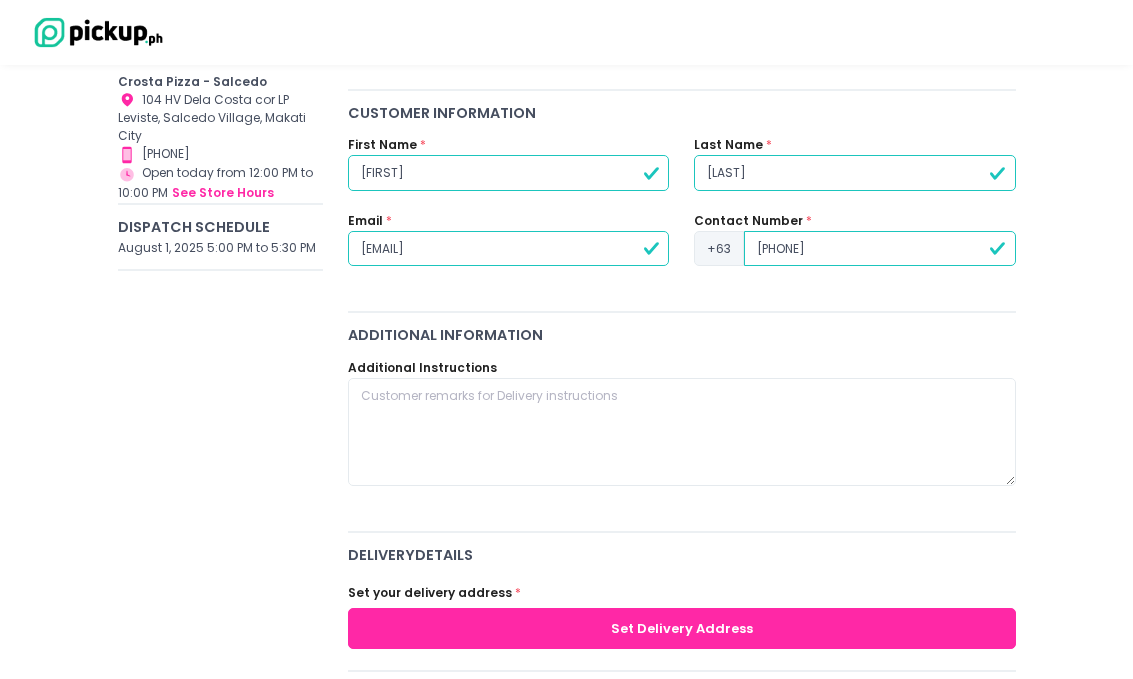 type on "[PHONE]" 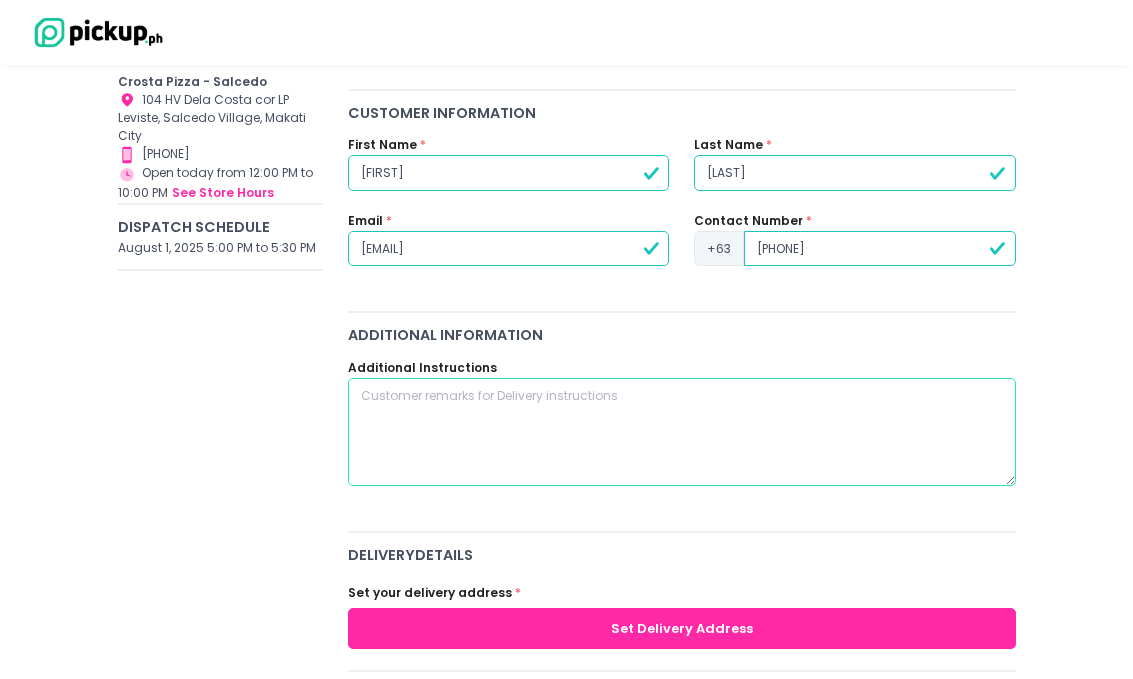 click at bounding box center [681, 432] 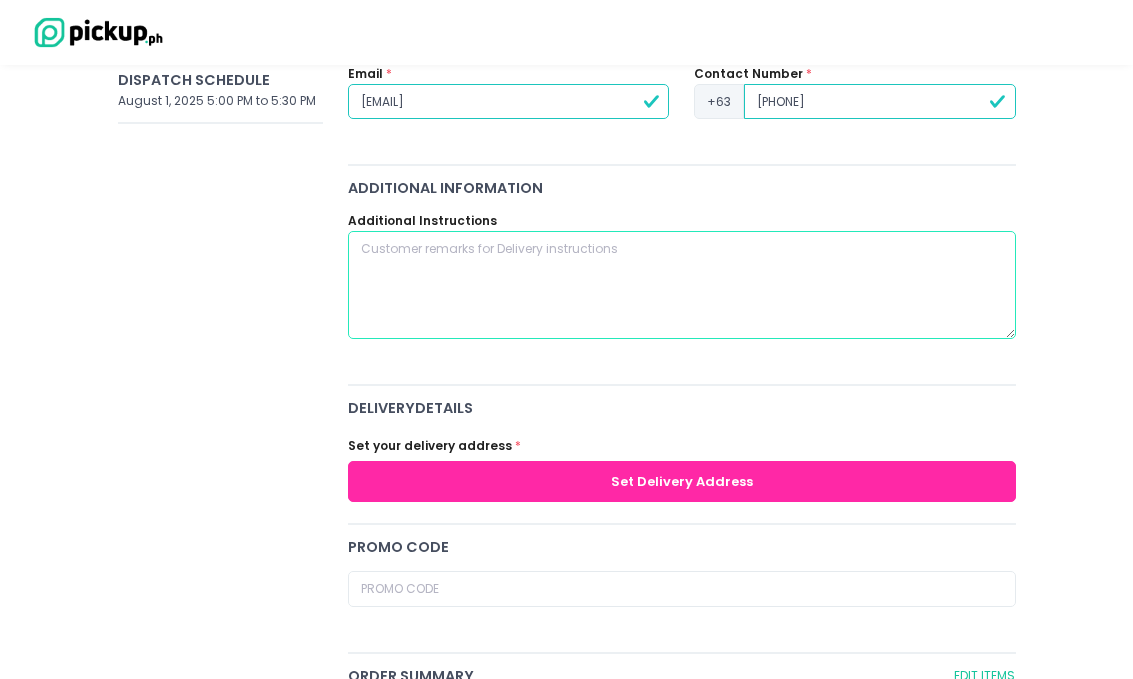 scroll, scrollTop: 384, scrollLeft: 0, axis: vertical 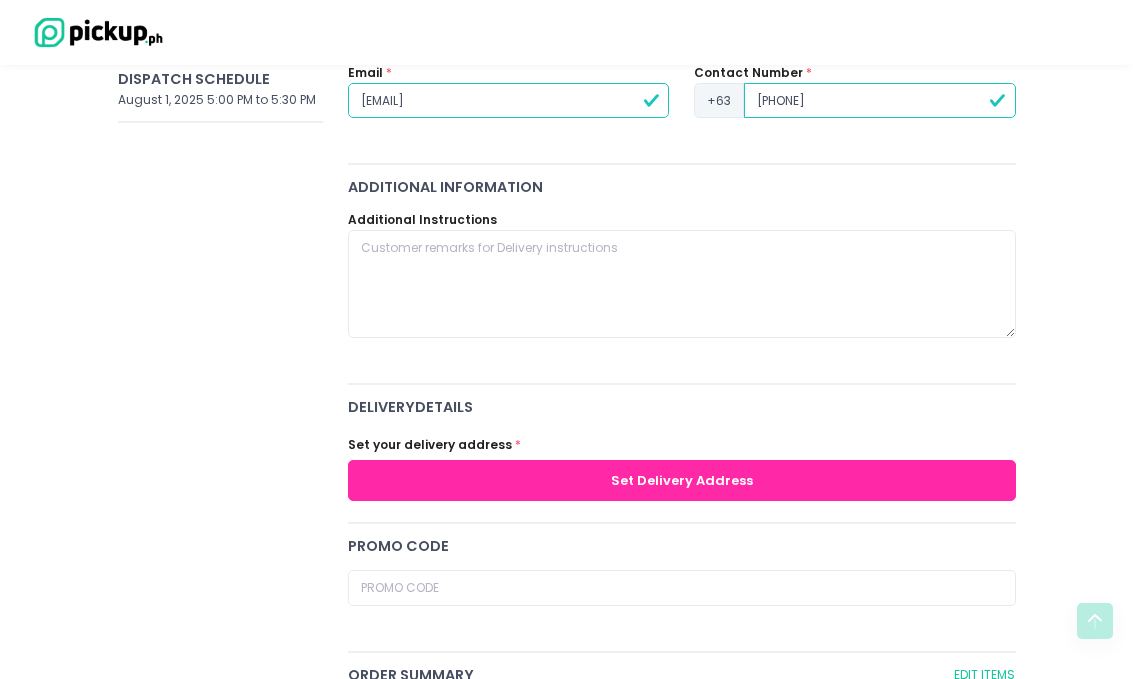 click on "Set Delivery Address" at bounding box center [681, 480] 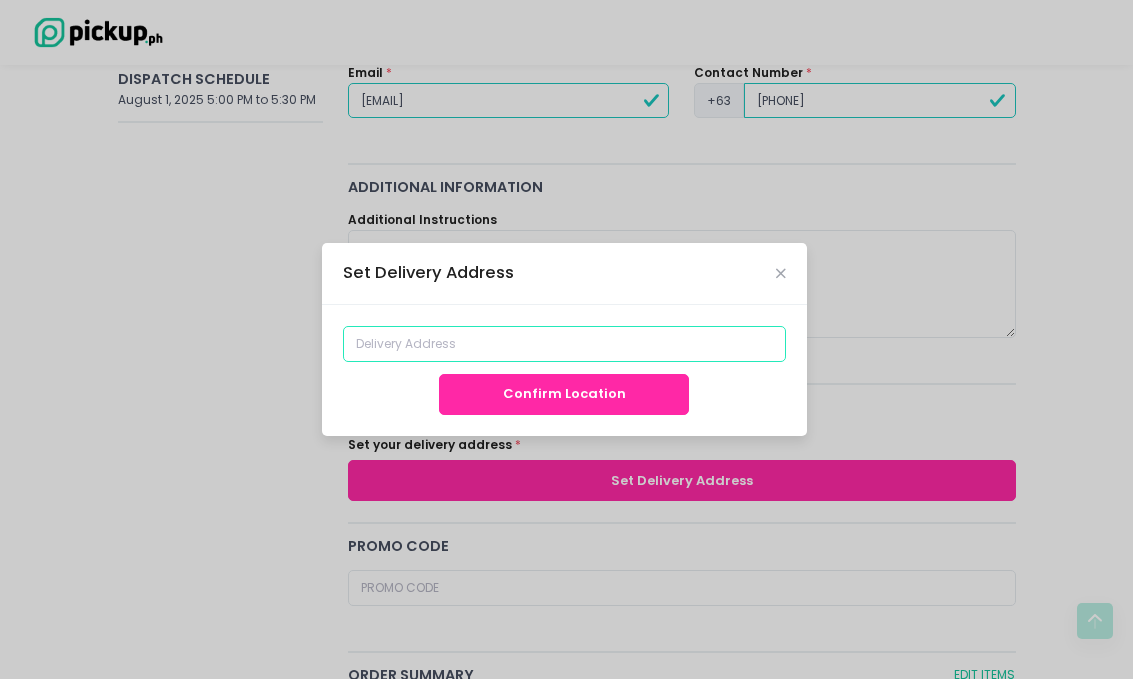 click at bounding box center [564, 344] 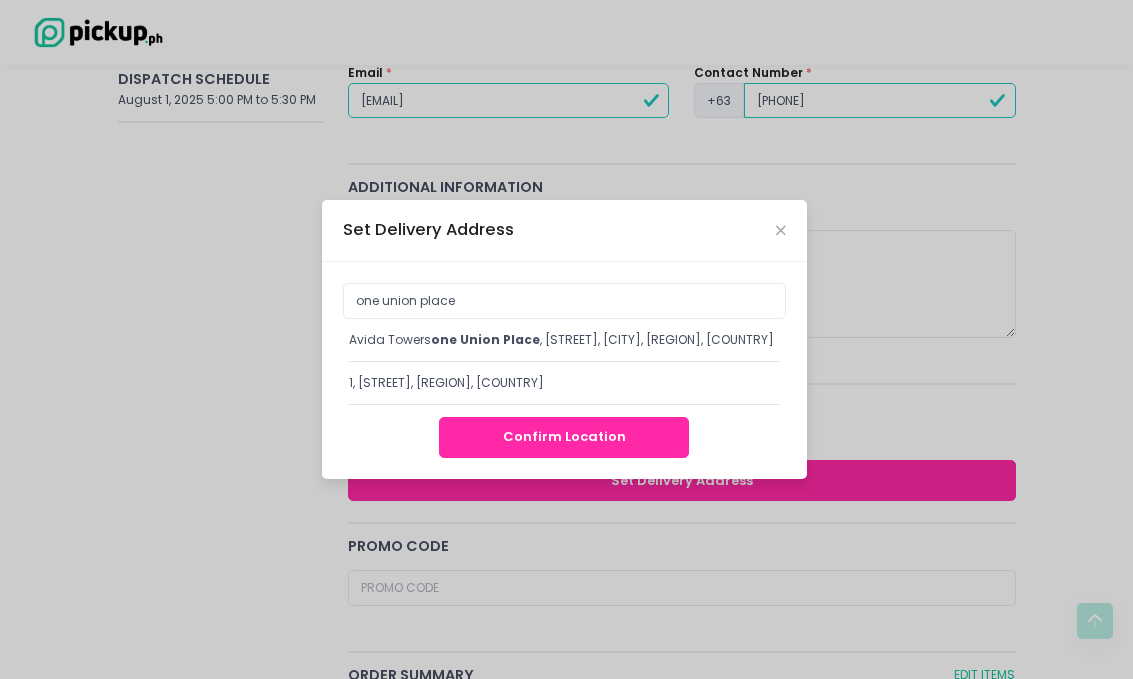 click on "[STREET] [STREET], [STREET], [CITY], [REGION], [COUNTRY]" at bounding box center [564, 340] 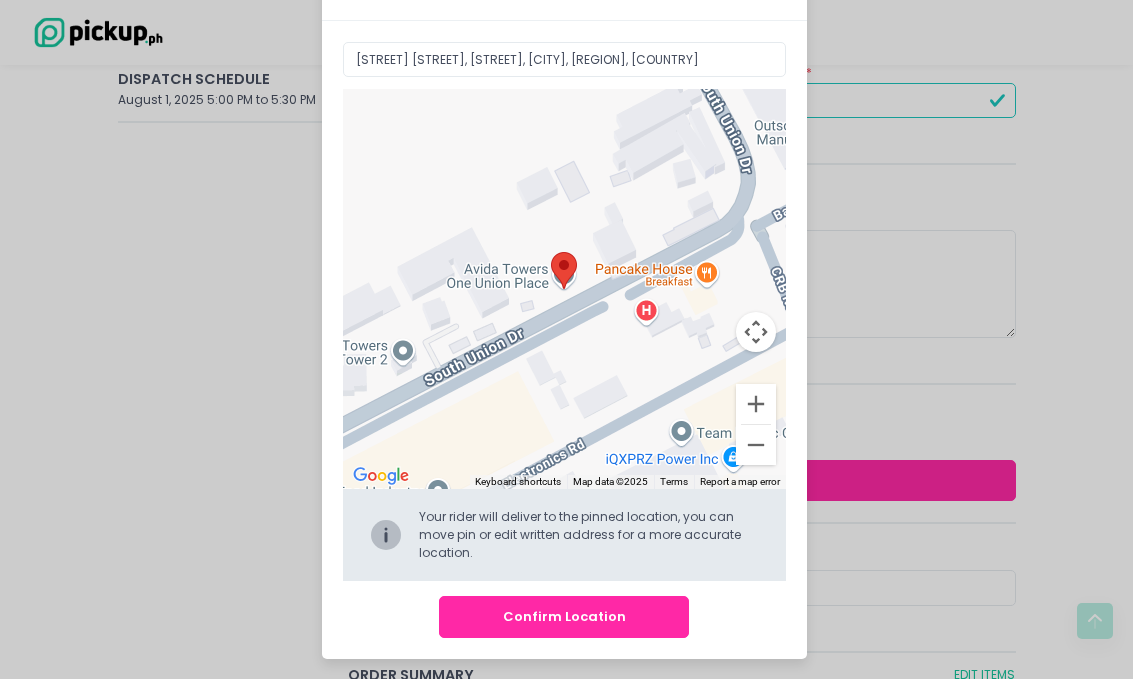 scroll, scrollTop: 61, scrollLeft: 0, axis: vertical 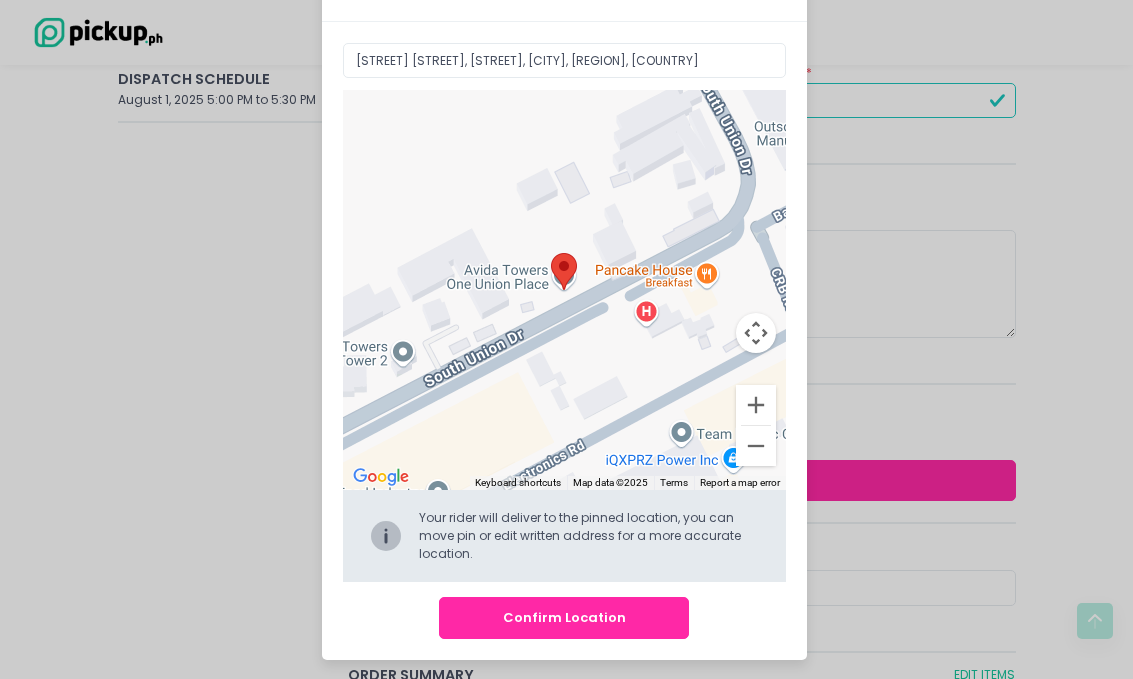 click on "Confirm Location" at bounding box center [564, 617] 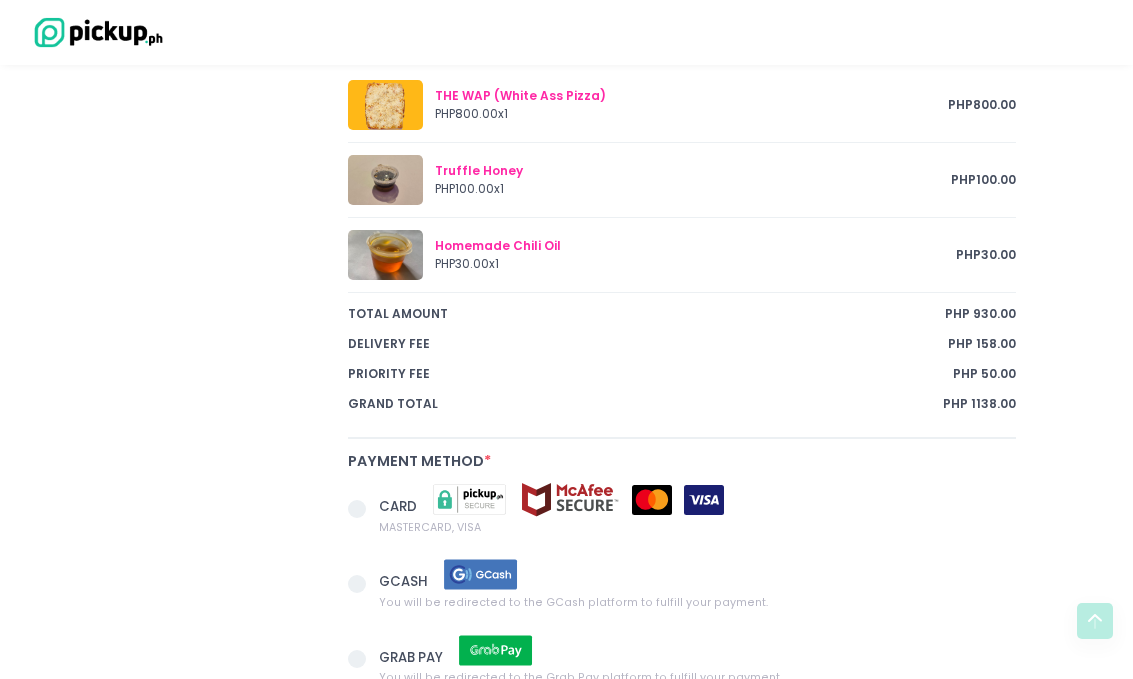 scroll, scrollTop: 1113, scrollLeft: 0, axis: vertical 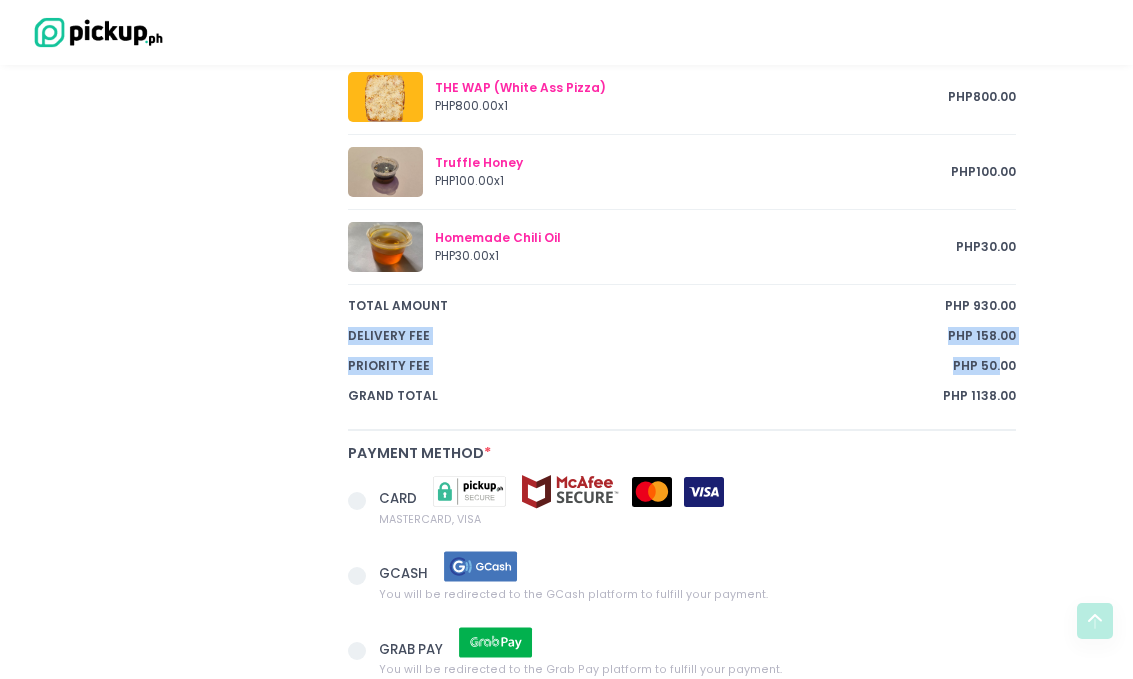 drag, startPoint x: 936, startPoint y: 324, endPoint x: 1001, endPoint y: 371, distance: 80.21222 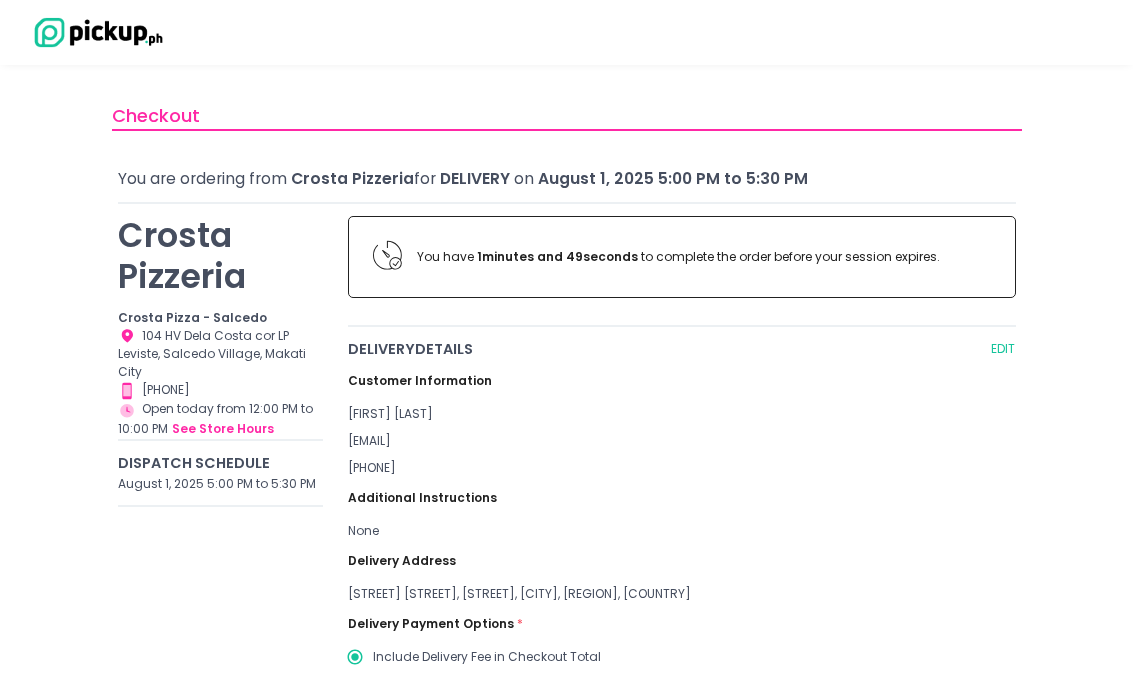 scroll, scrollTop: 0, scrollLeft: 0, axis: both 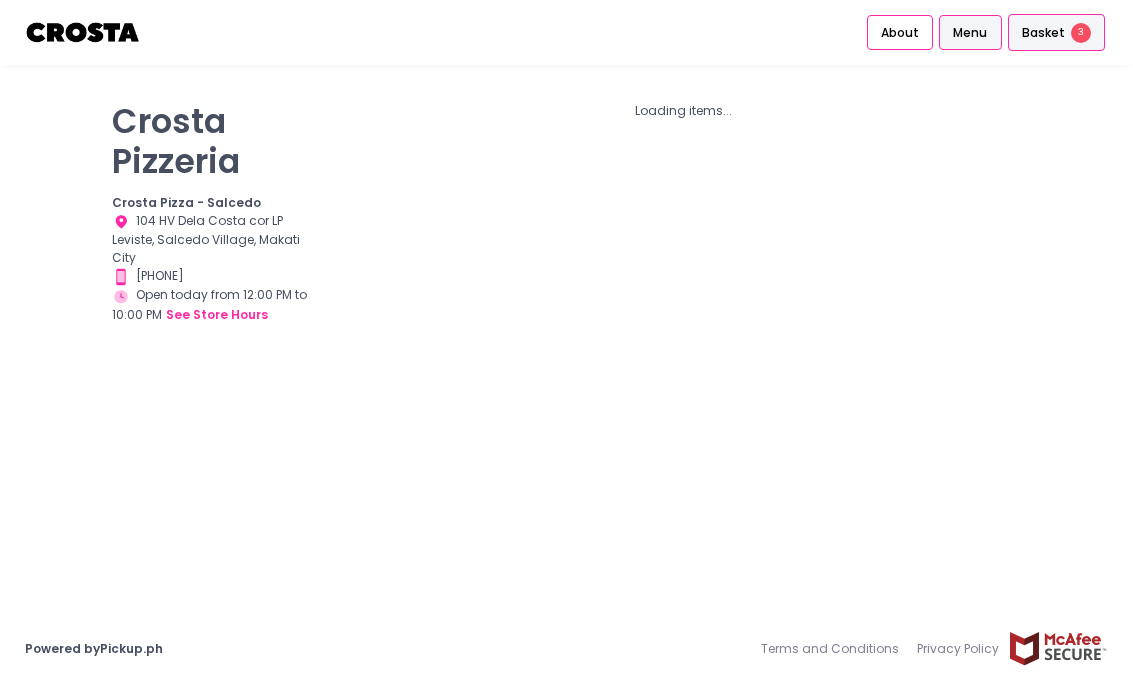 click on "Basket 3" at bounding box center (1056, 33) 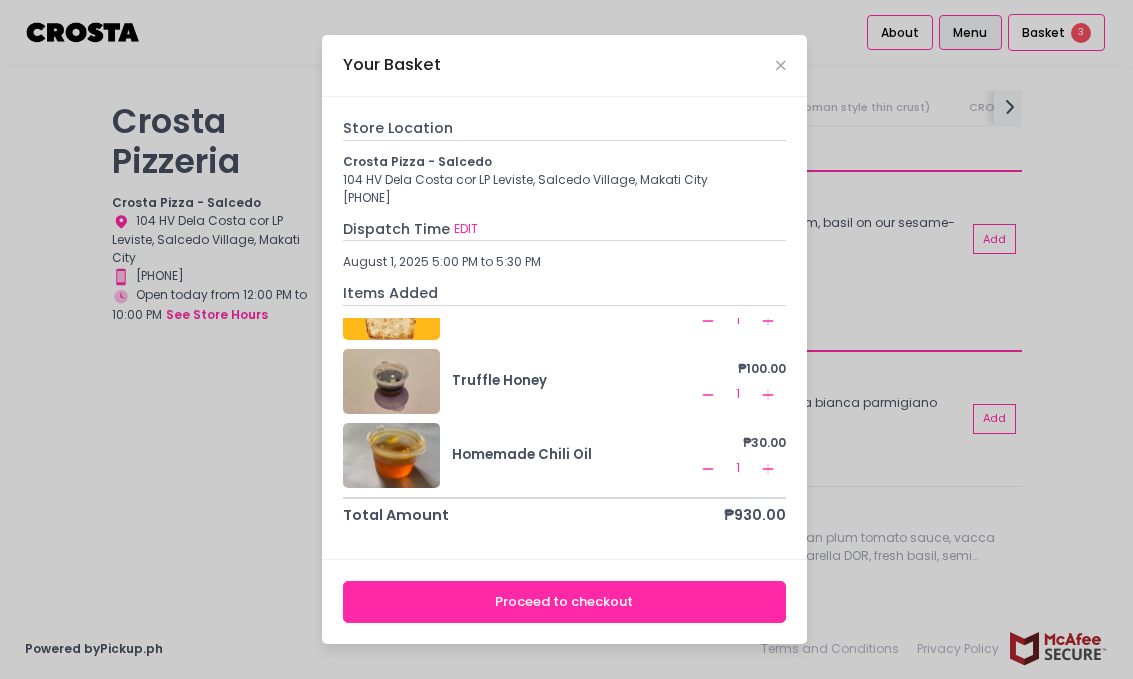 scroll, scrollTop: 52, scrollLeft: 0, axis: vertical 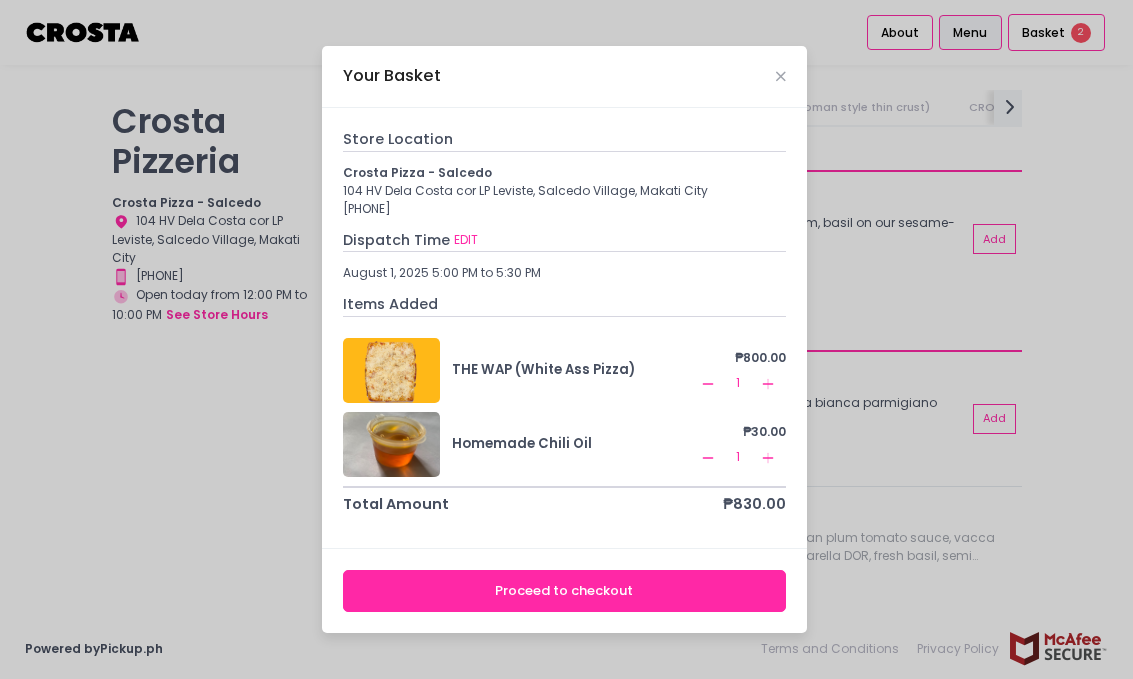 click on "Proceed to checkout" at bounding box center (564, 590) 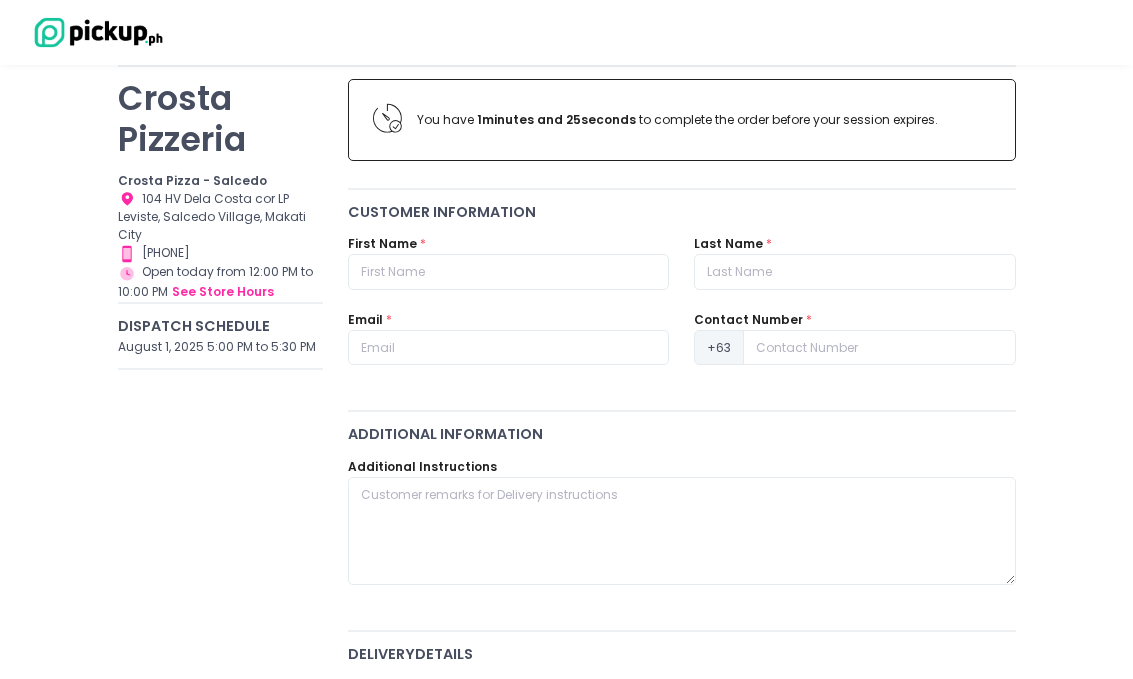 scroll, scrollTop: 138, scrollLeft: 0, axis: vertical 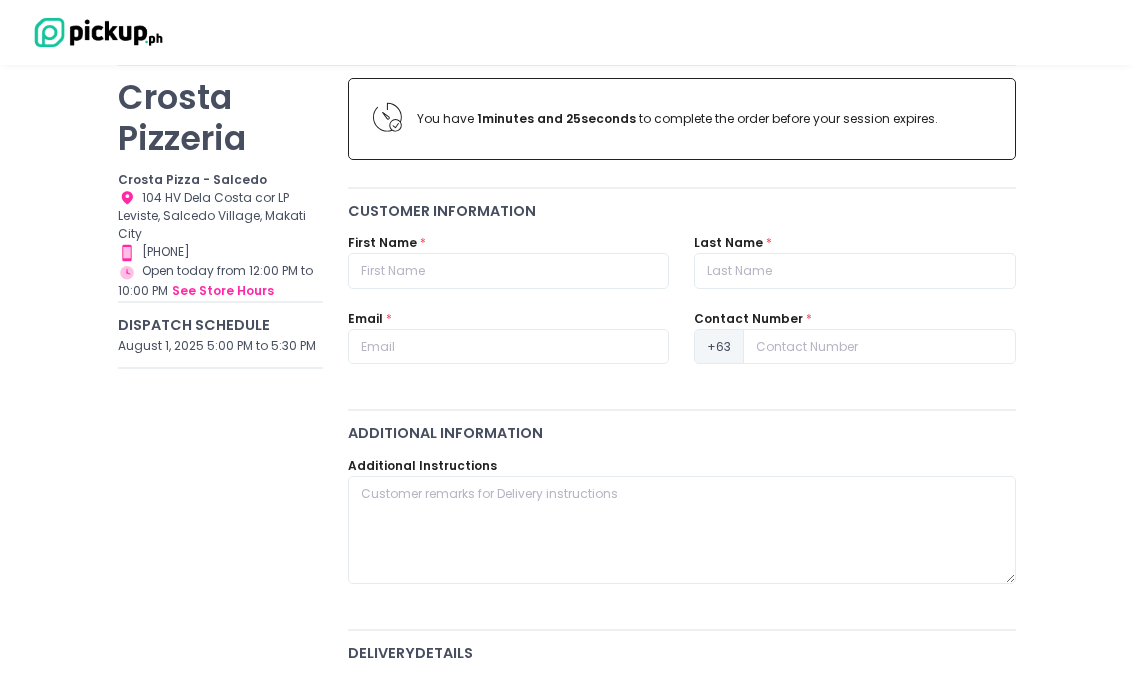 click on "[FIRST] [LAST] *" at bounding box center (508, 261) 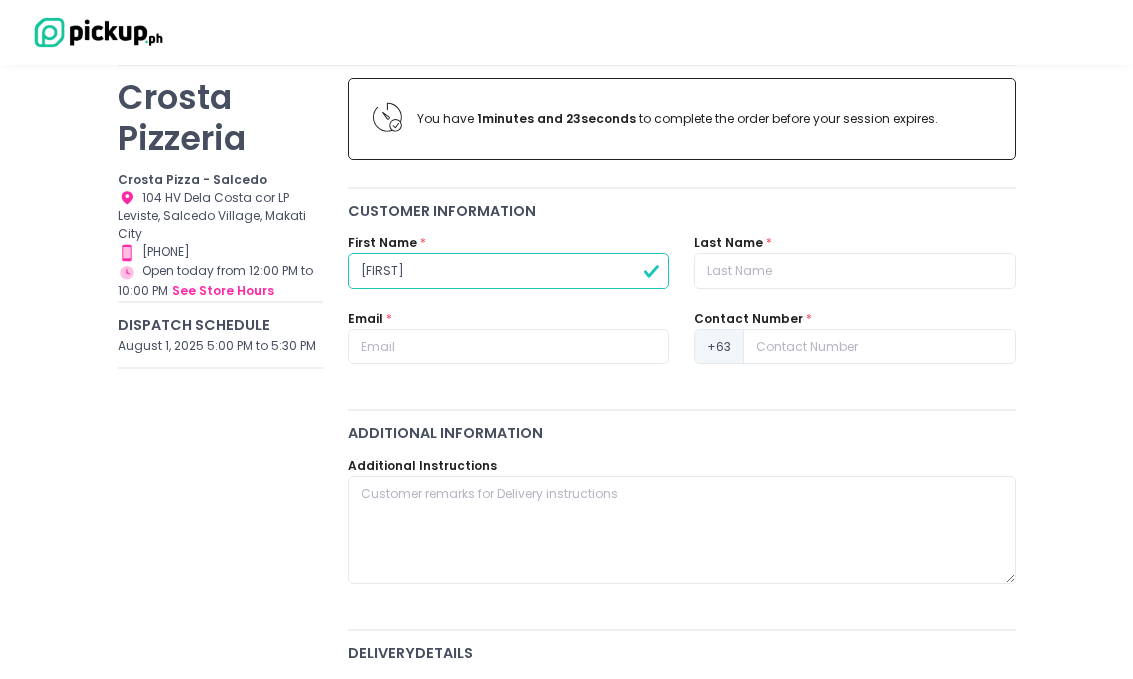 type on "[FIRST]" 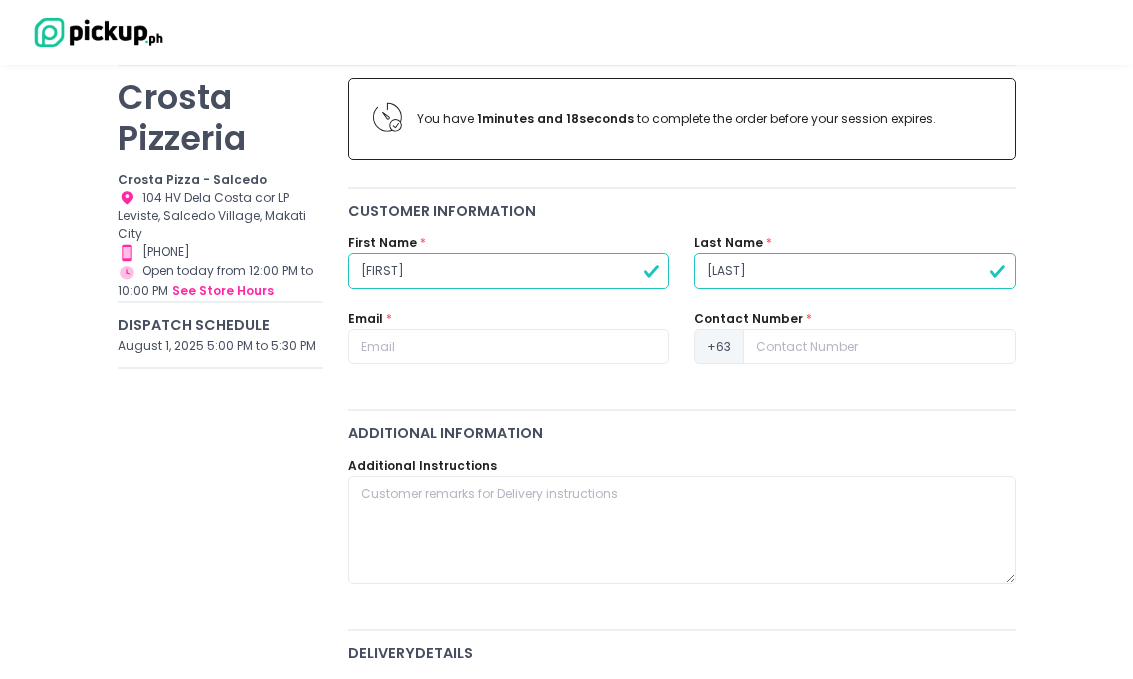 type on "[LAST]" 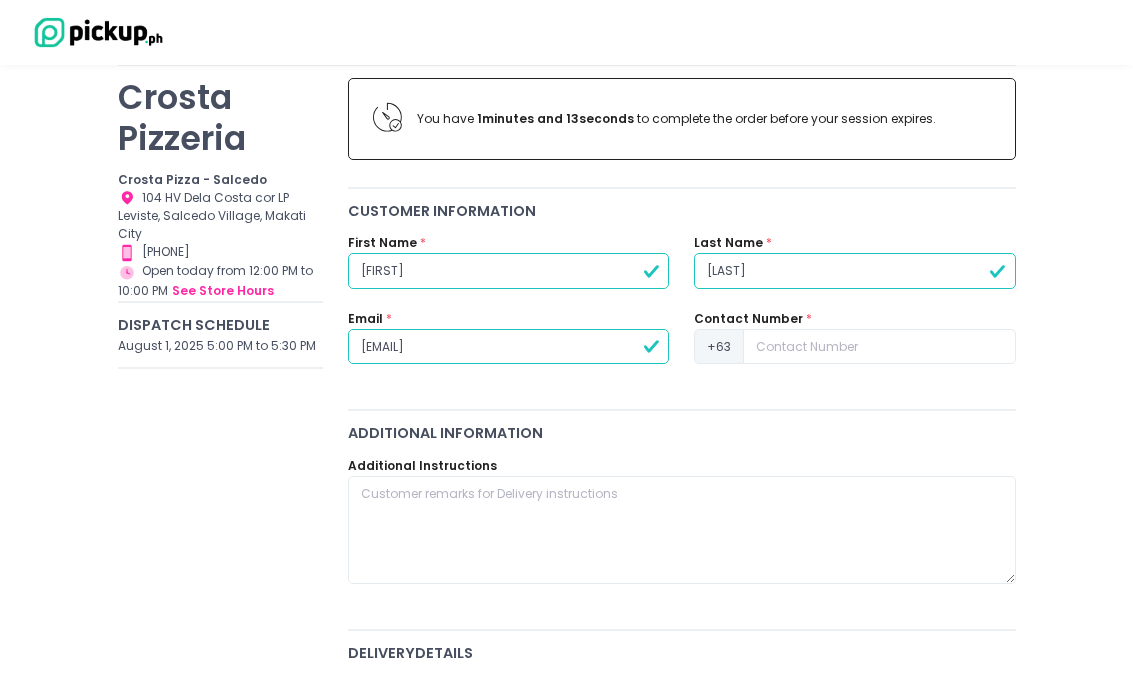 type on "[EMAIL]" 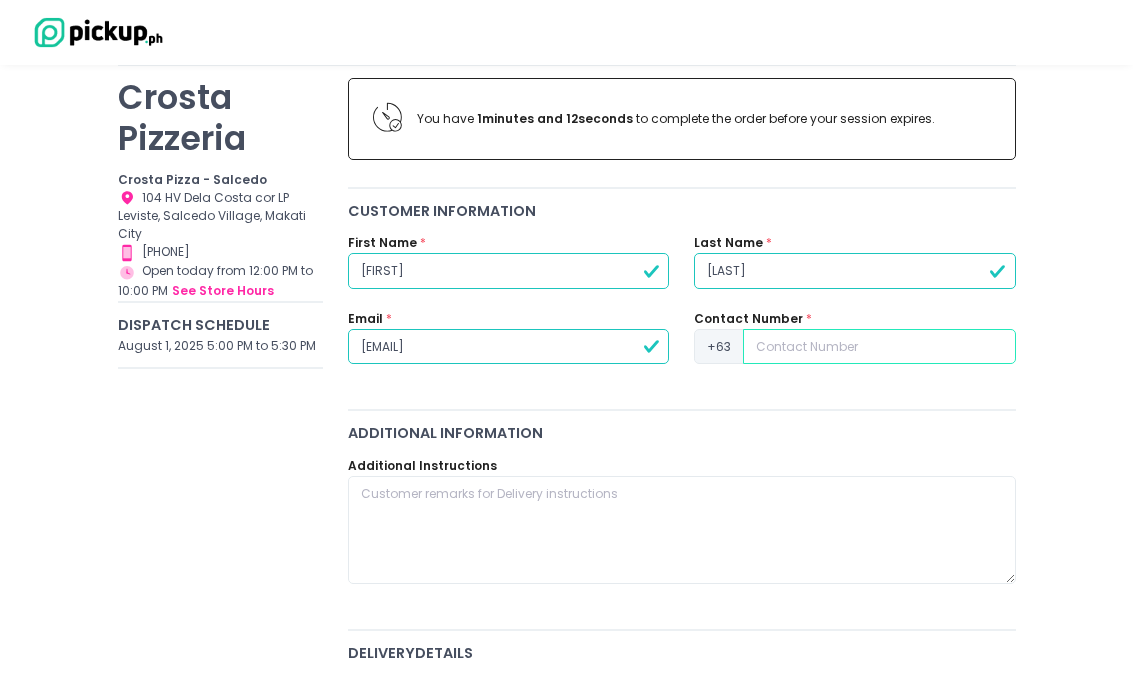 click at bounding box center [879, 347] 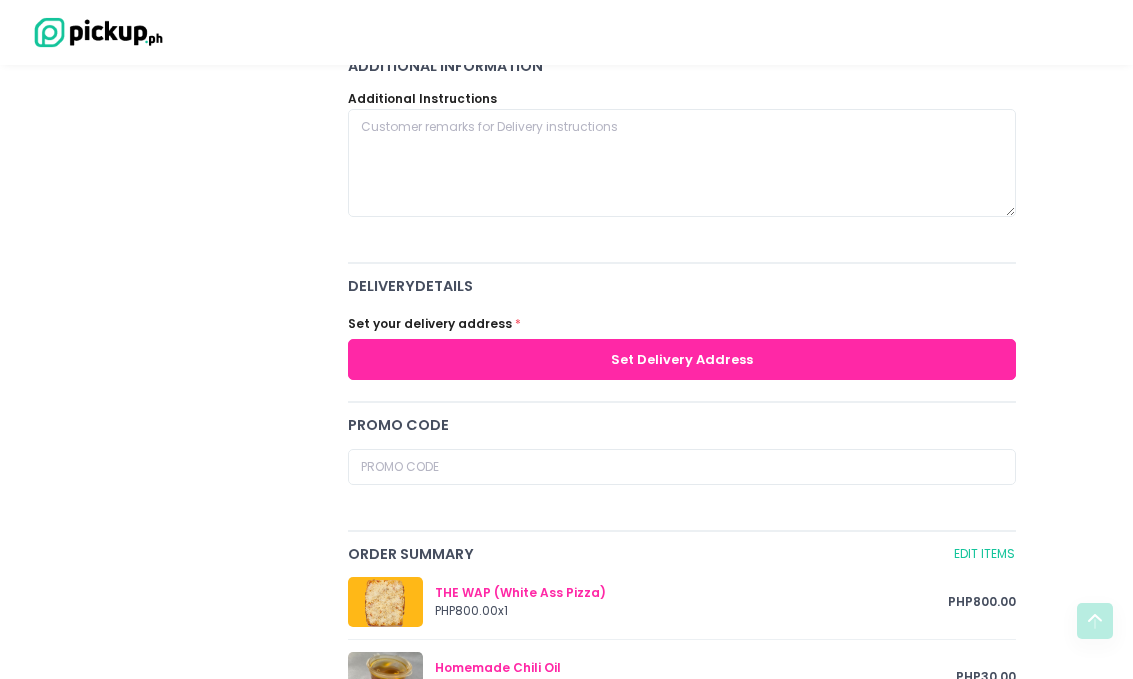 scroll, scrollTop: 519, scrollLeft: 0, axis: vertical 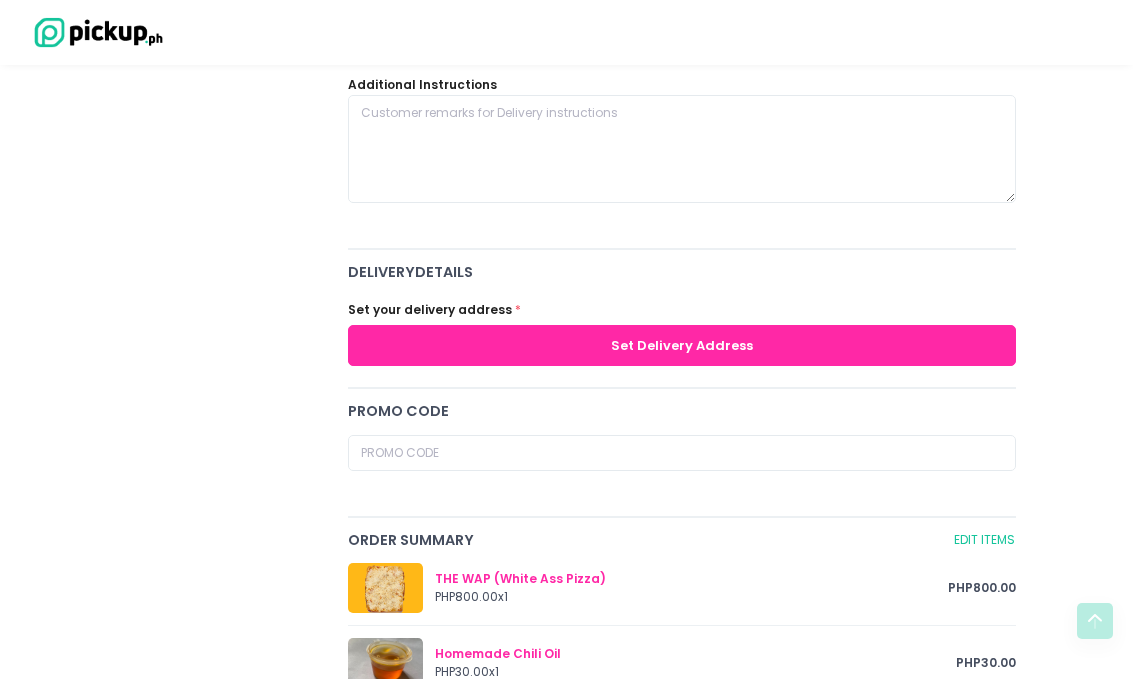 type on "[PHONE]" 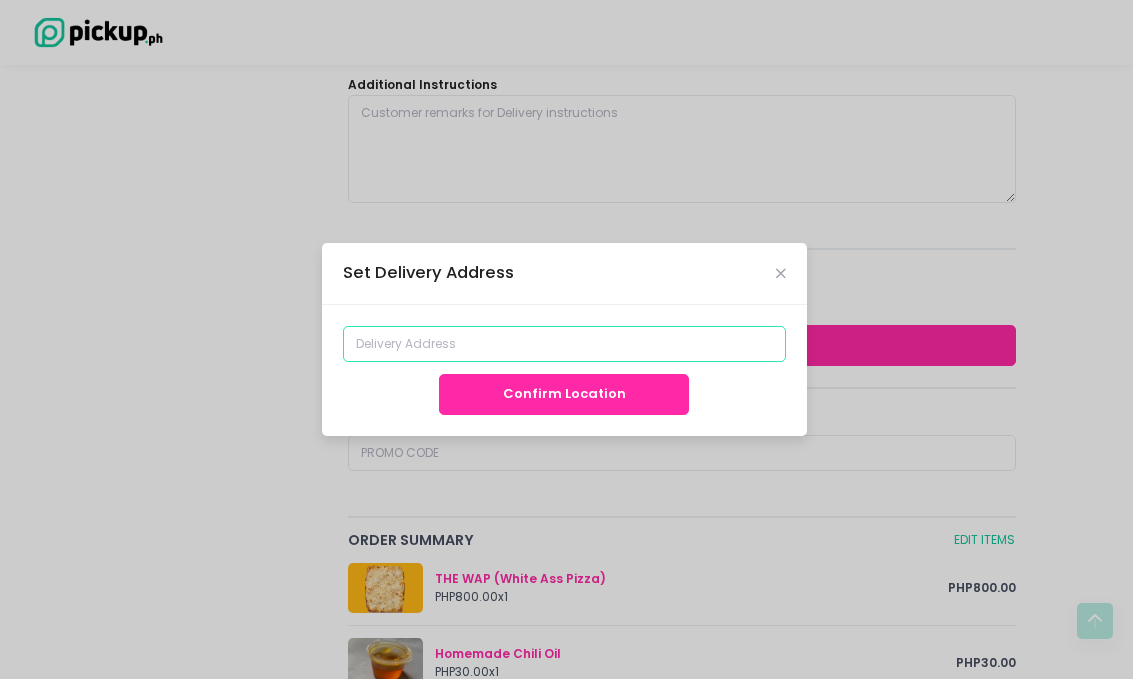 click at bounding box center [564, 344] 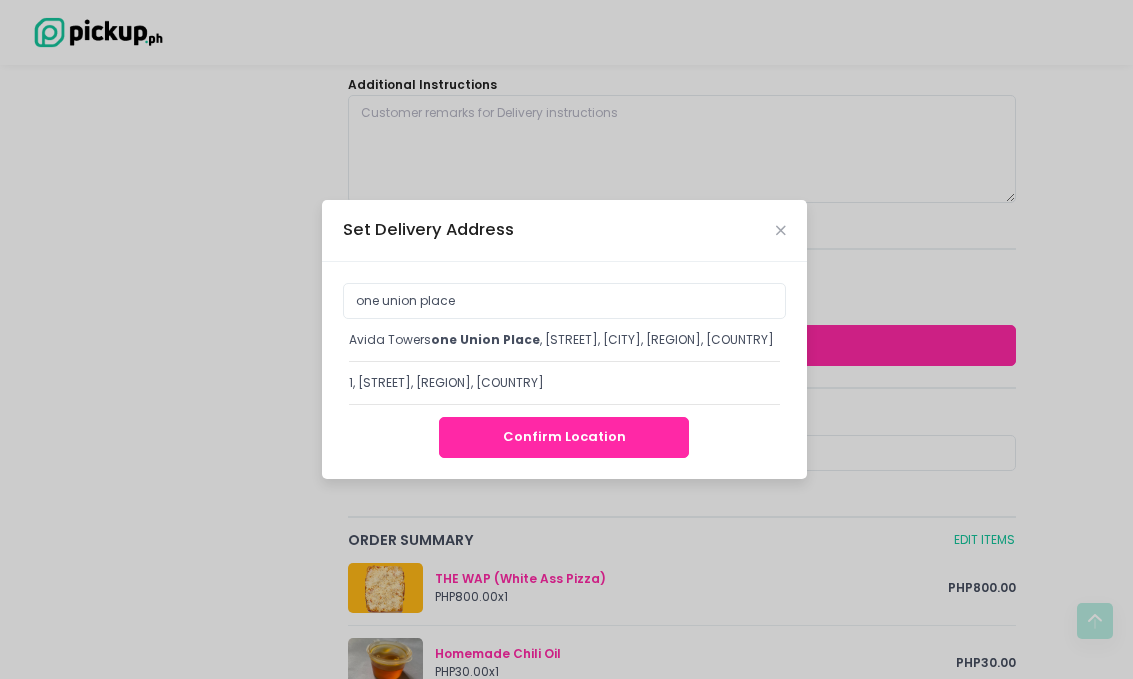 click on "[STREET] [STREET], [STREET], [CITY], [REGION], [COUNTRY] [NUMBER], [STREET], [REGION], [COUNTRY]" at bounding box center [564, 344] 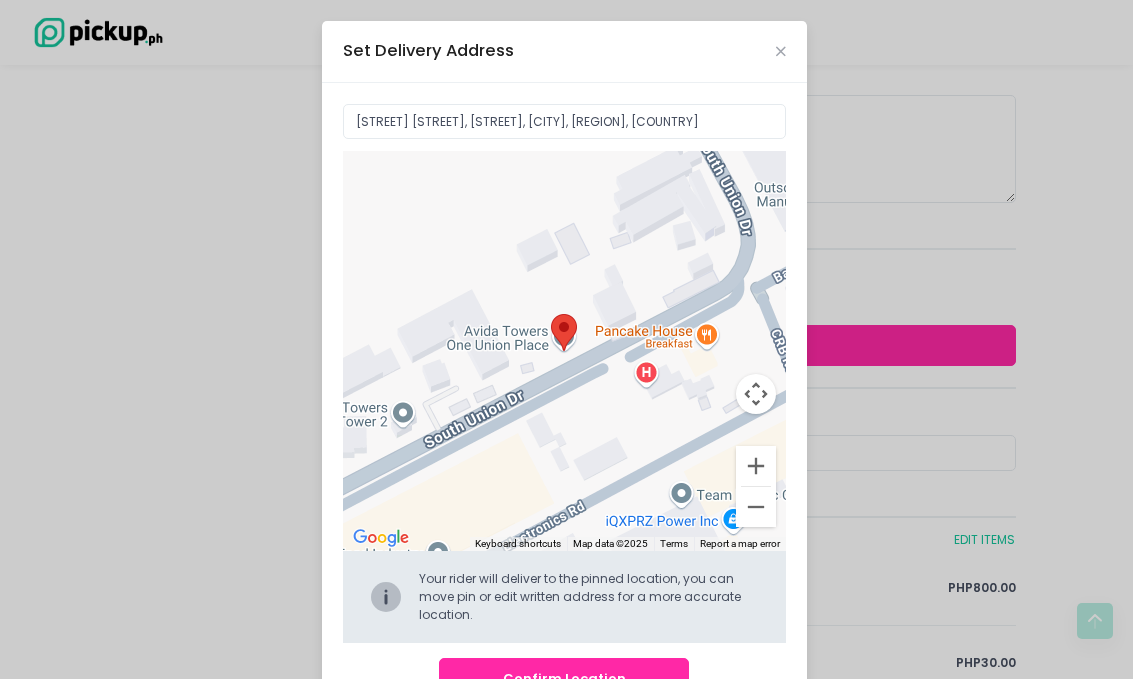 click on "Confirm Location" at bounding box center [564, 678] 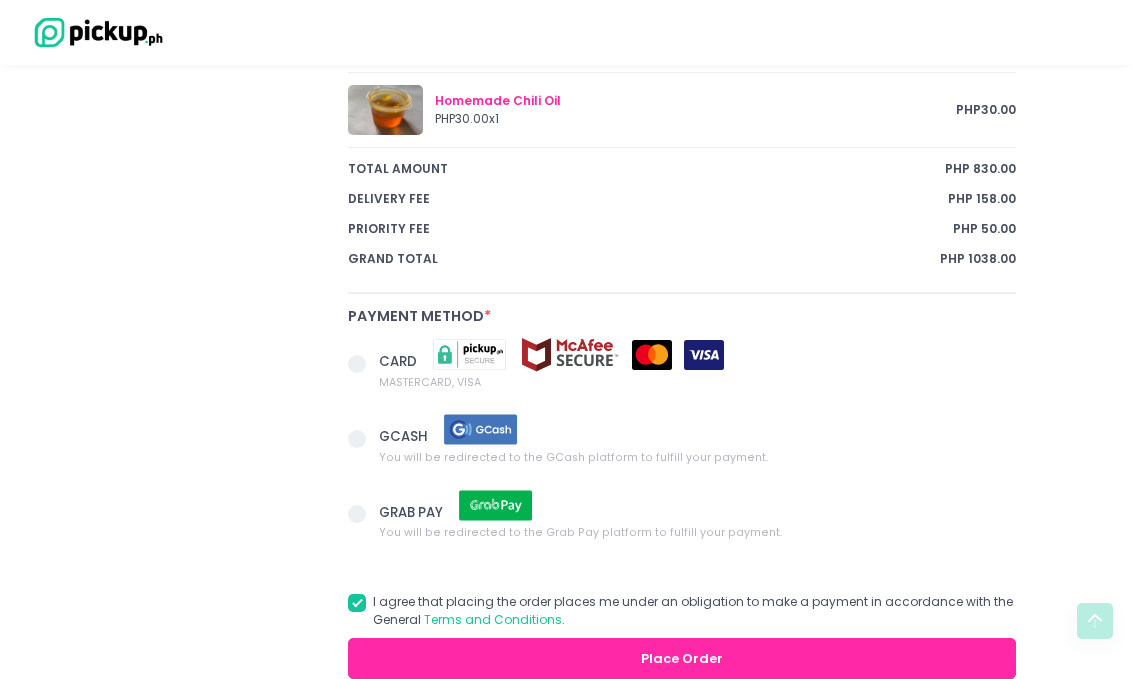 scroll, scrollTop: 1182, scrollLeft: 0, axis: vertical 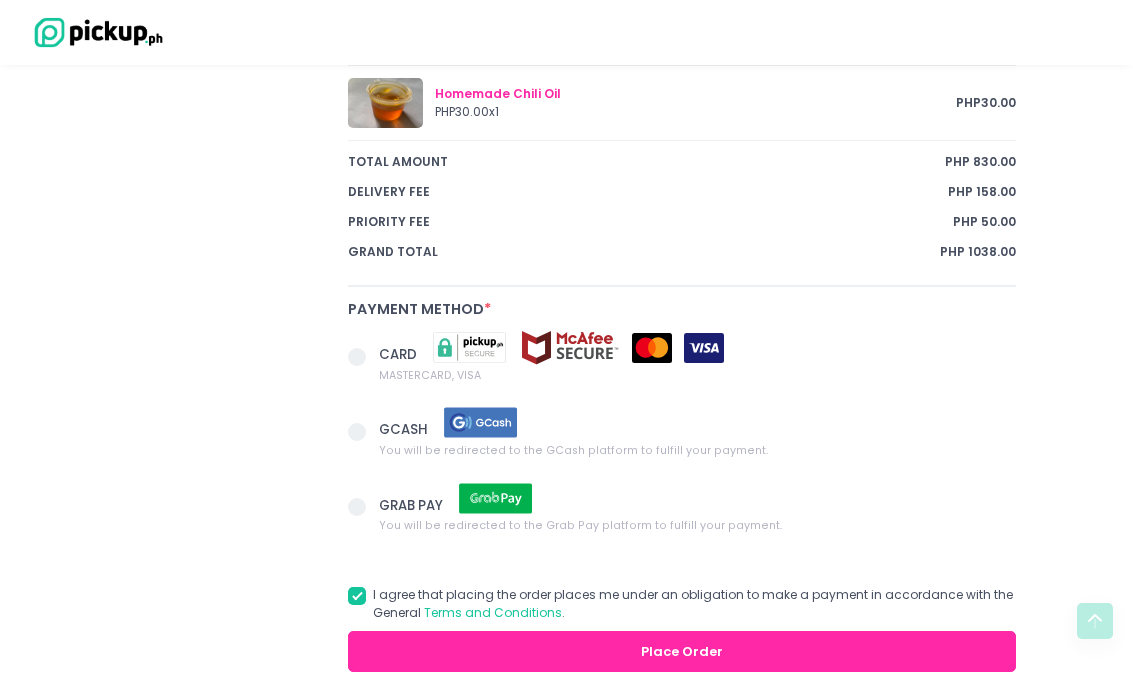 click on "You will be redirected to the GCash platform to fulfill your payment." at bounding box center (573, 449) 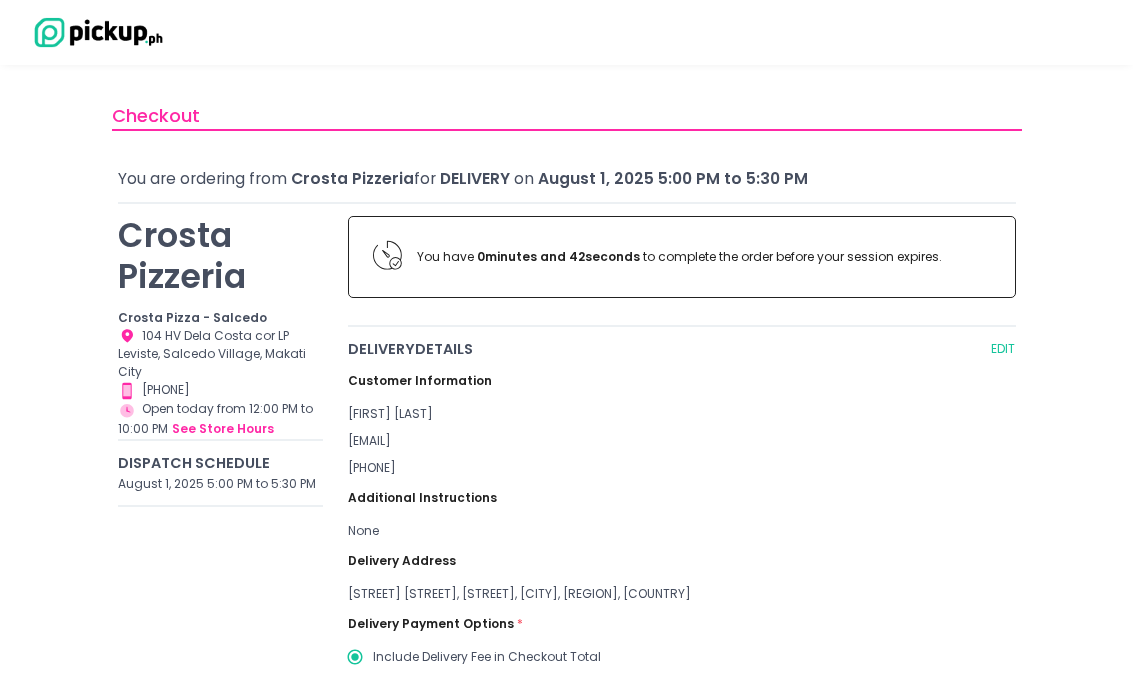 scroll, scrollTop: 0, scrollLeft: 0, axis: both 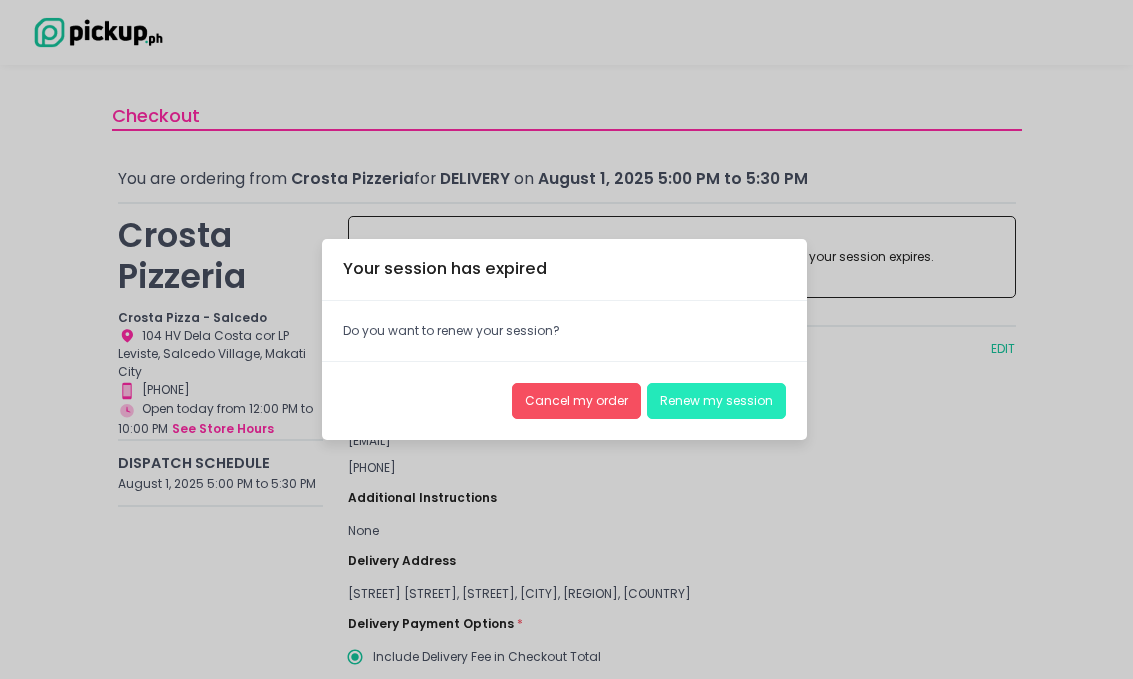 click on "Renew my session" at bounding box center [716, 401] 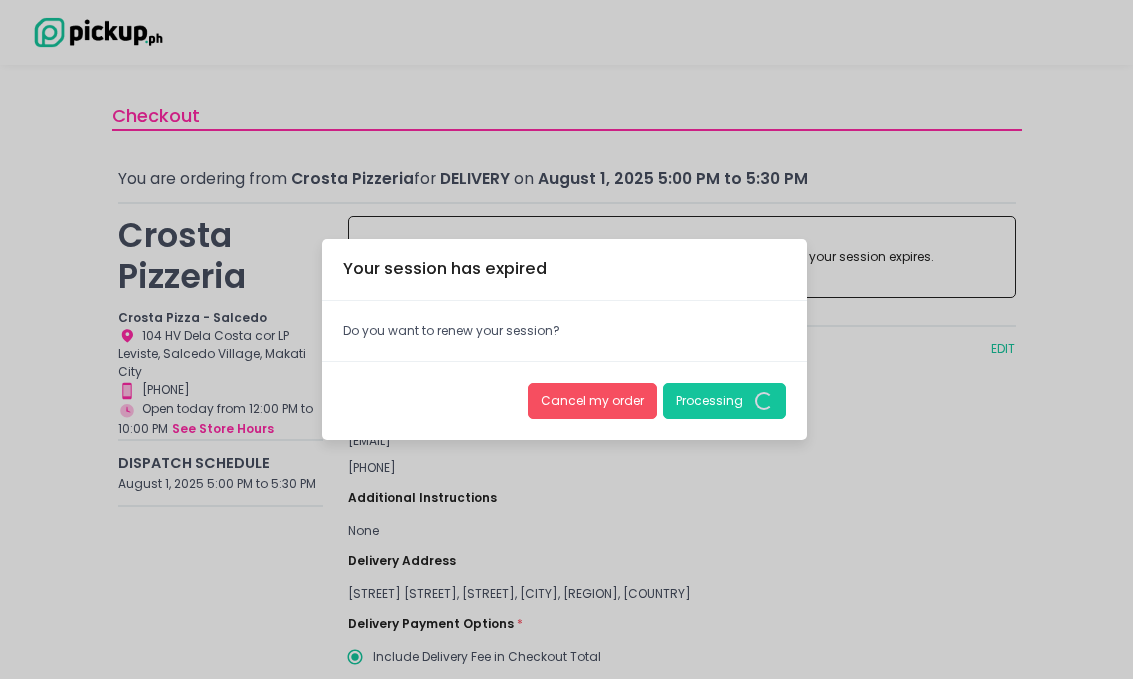 radio on "true" 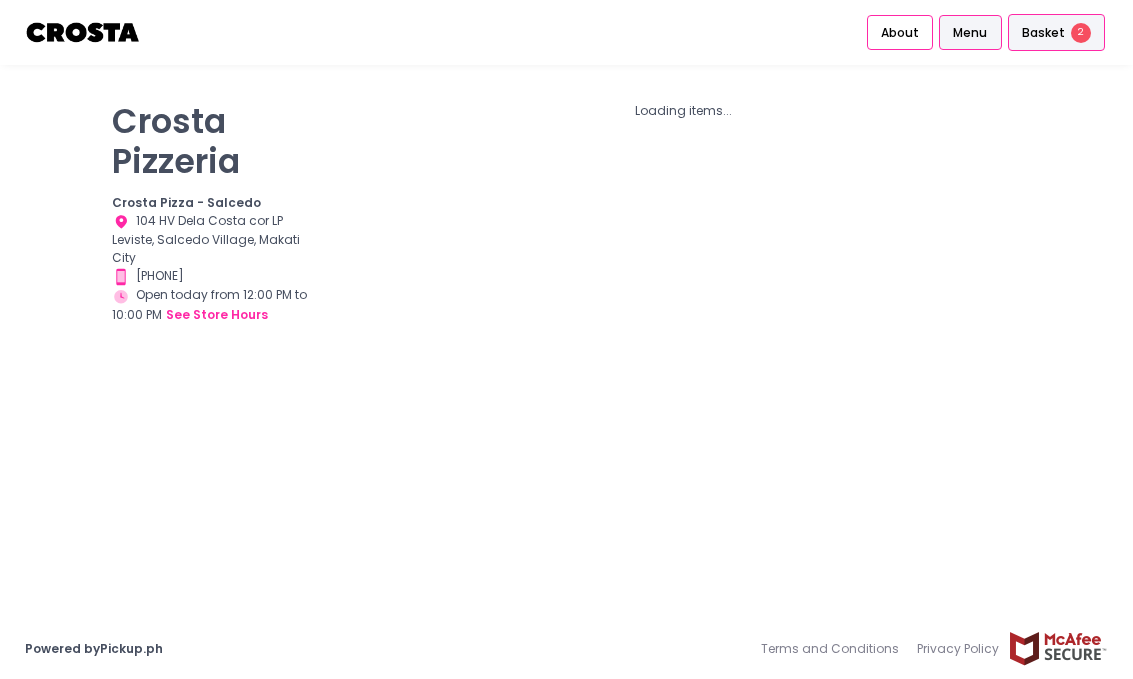 click on "Basket" at bounding box center [1043, 33] 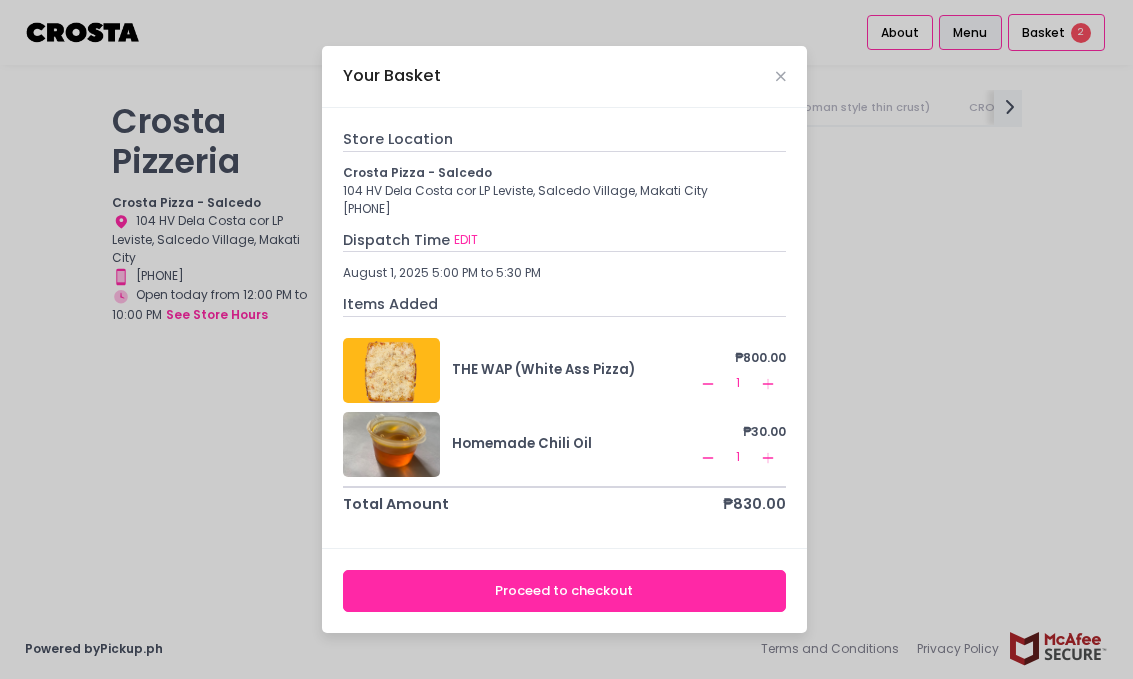 scroll, scrollTop: 0, scrollLeft: 0, axis: both 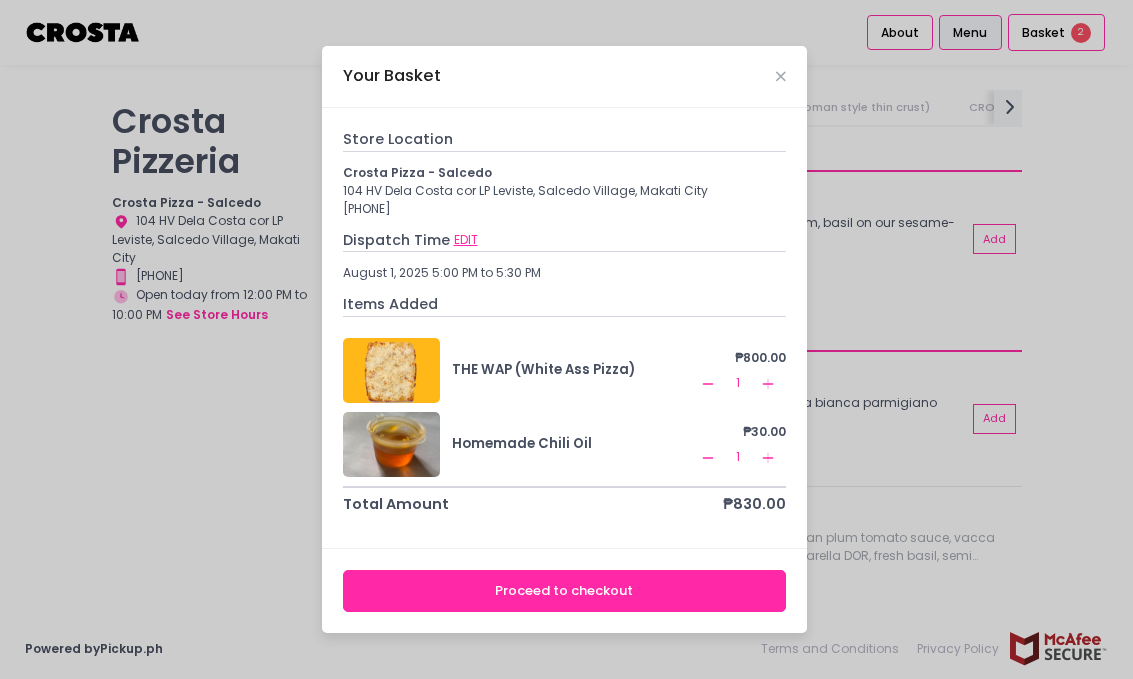 click on "EDIT" at bounding box center (466, 240) 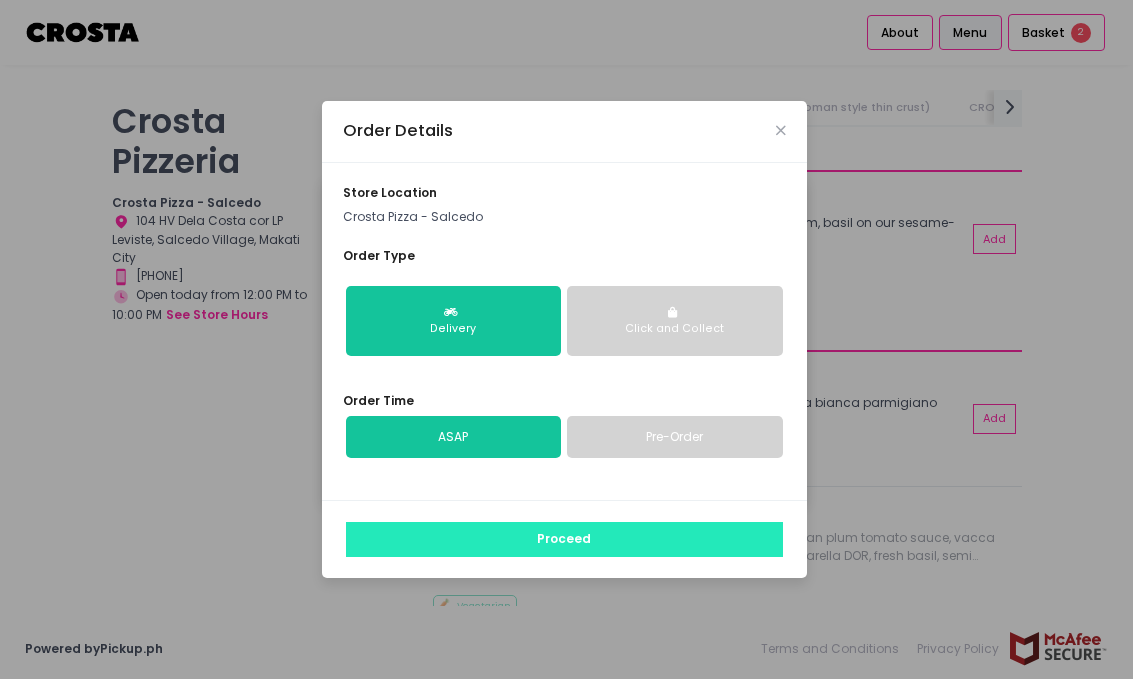 click on "Proceed" at bounding box center [564, 540] 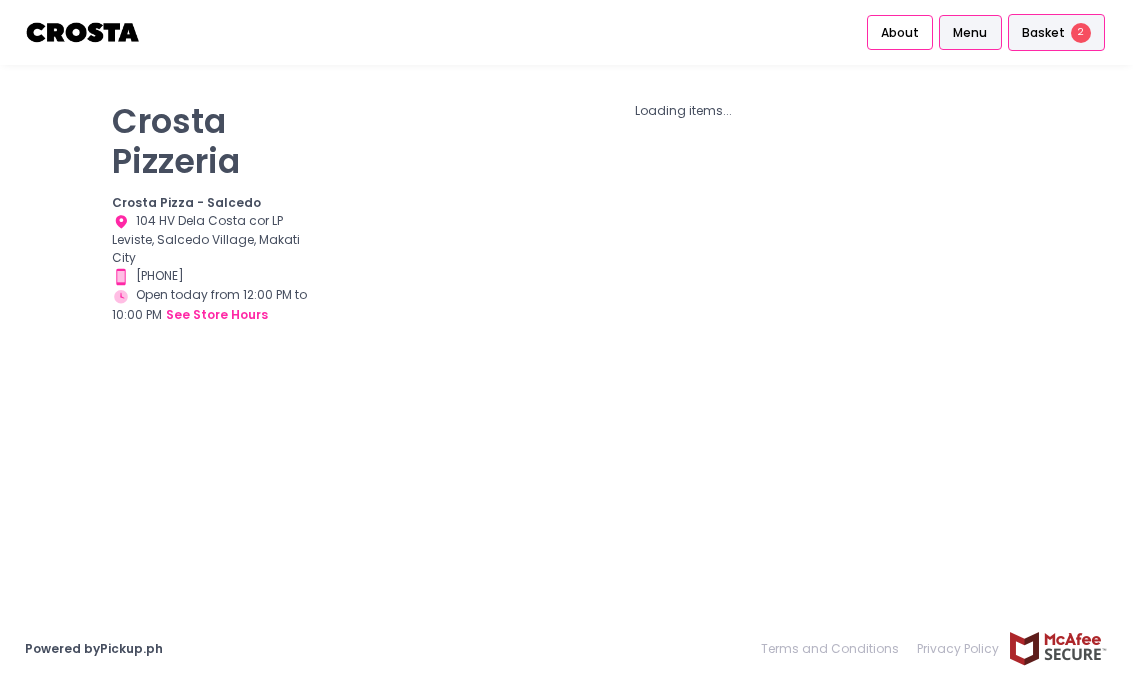 click on "Basket 2" at bounding box center (1056, 33) 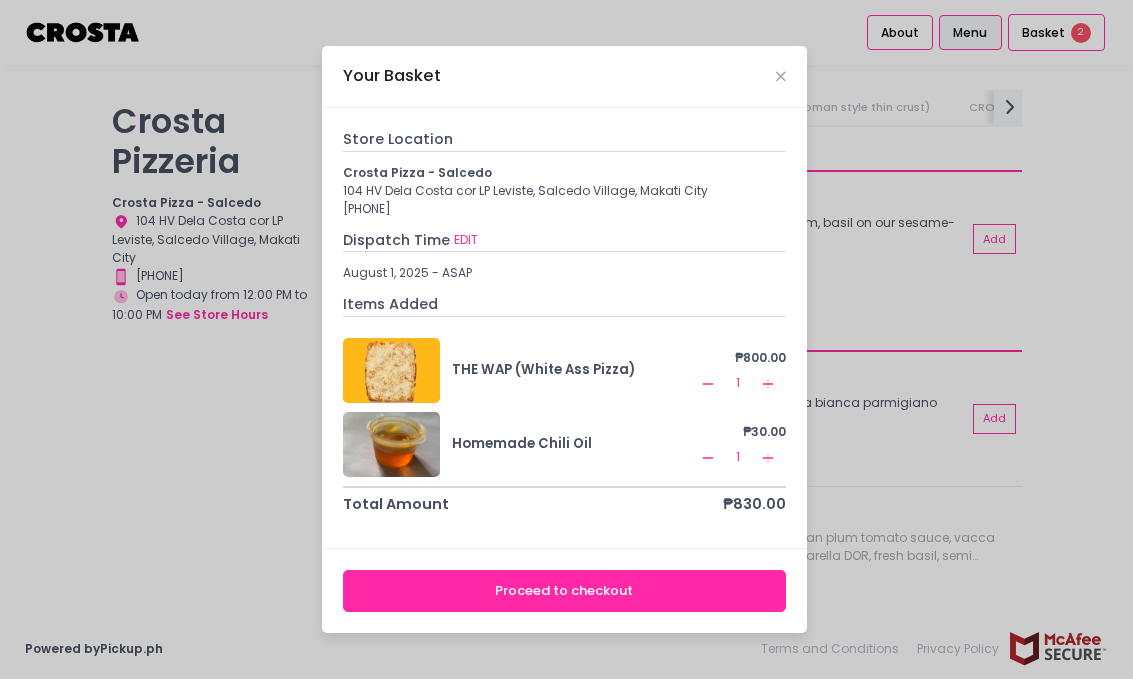scroll, scrollTop: 0, scrollLeft: 0, axis: both 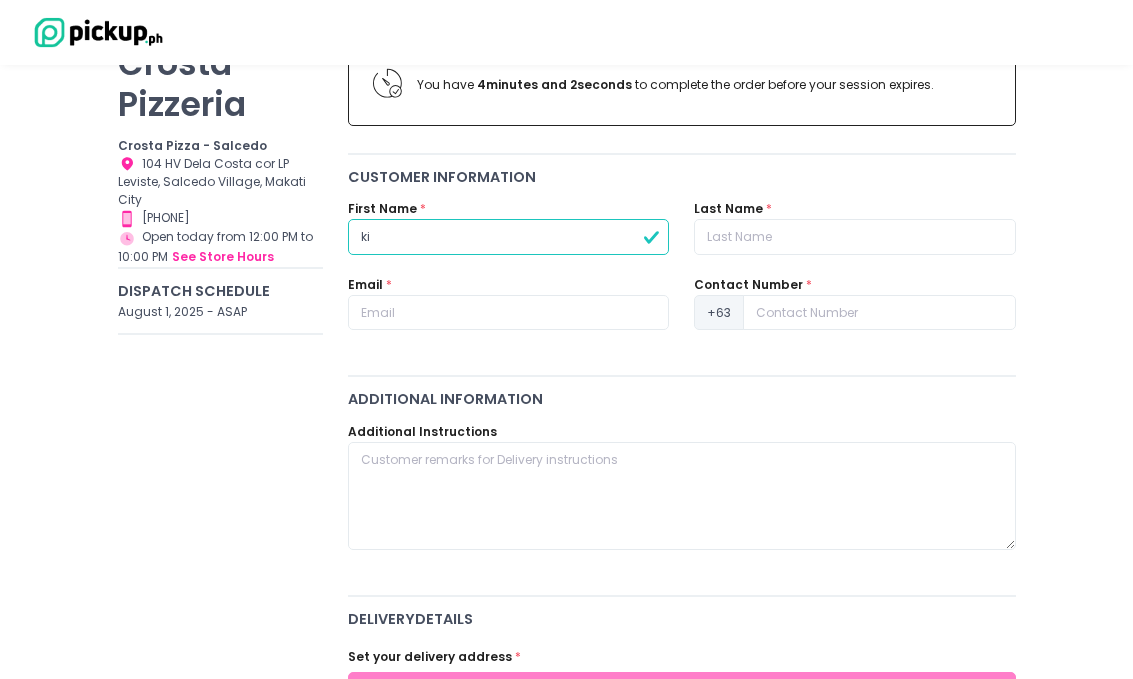 type on "k" 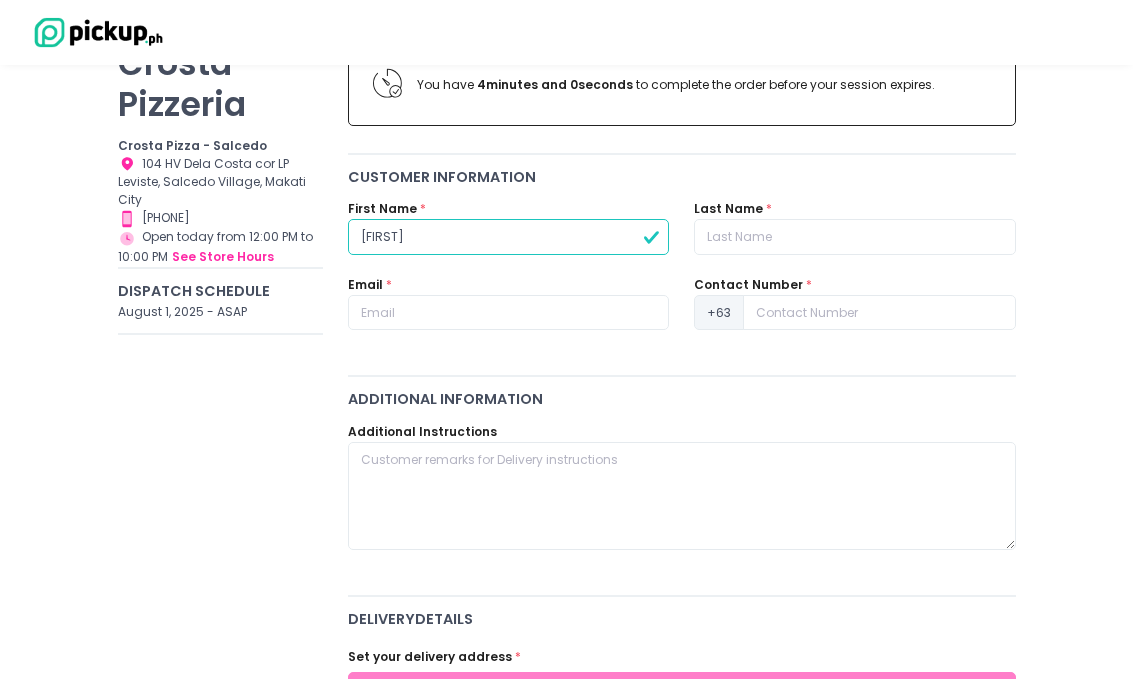type on "[FIRST]" 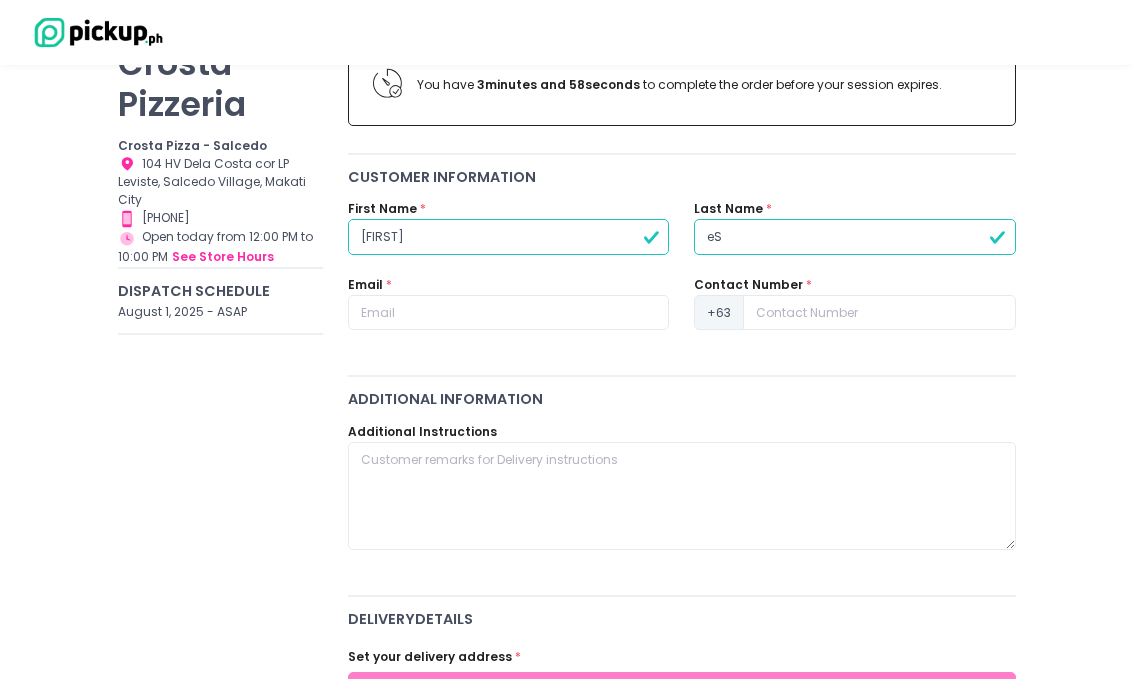 type on "e" 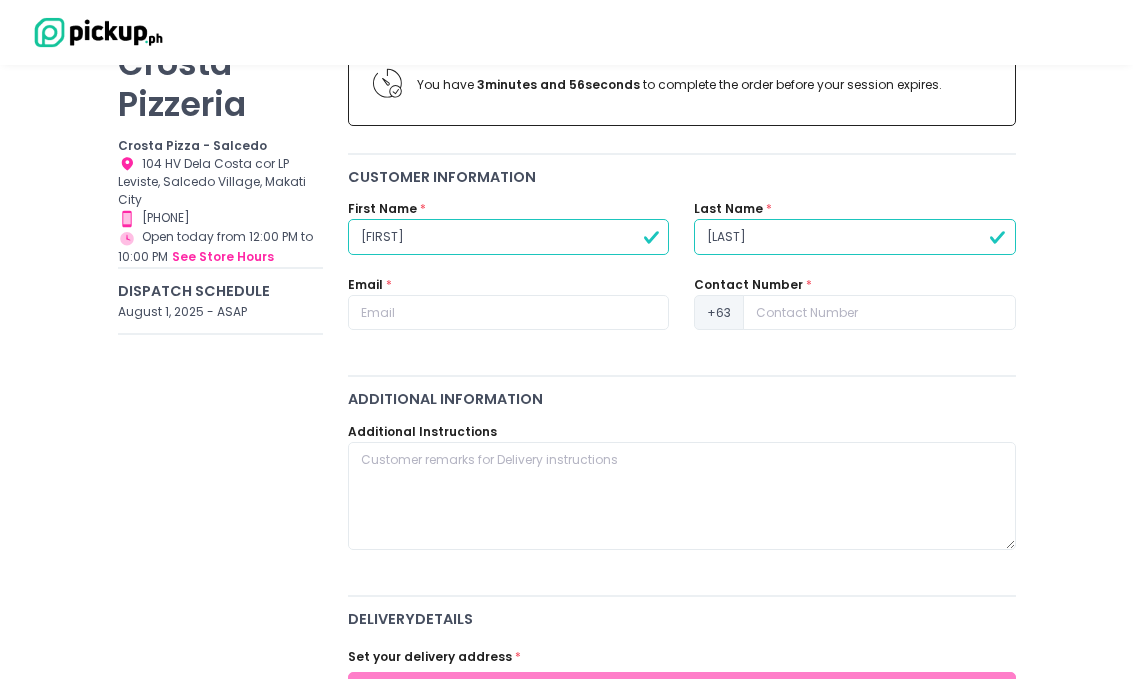 type on "[LAST]" 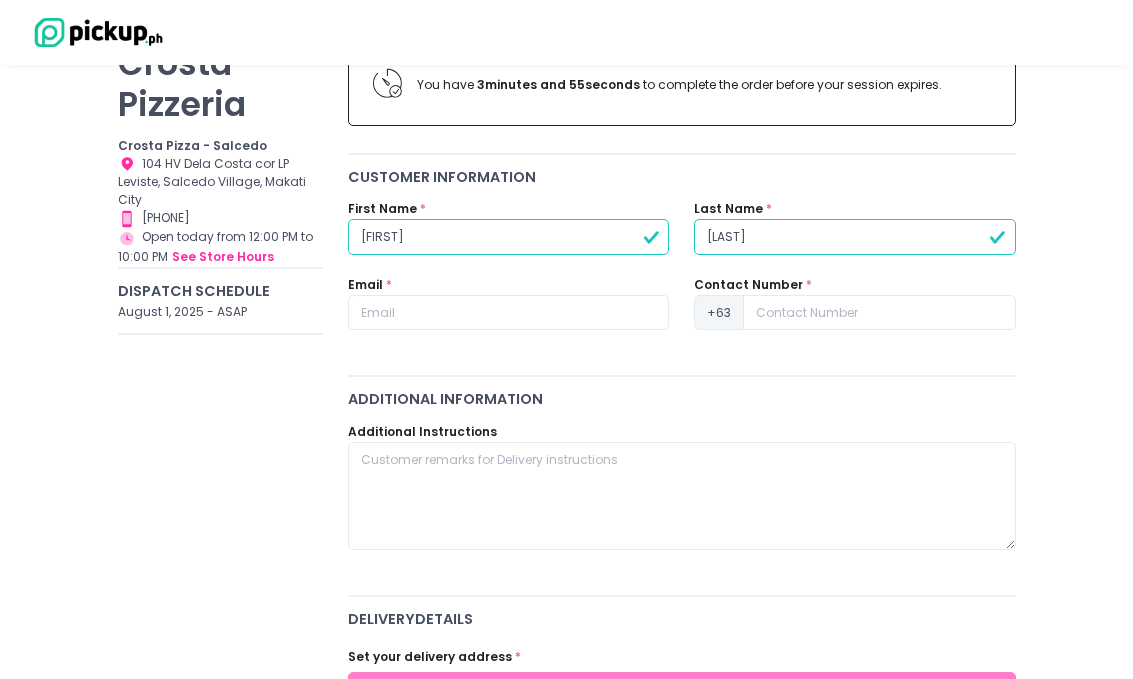 type on "[FIRST]" 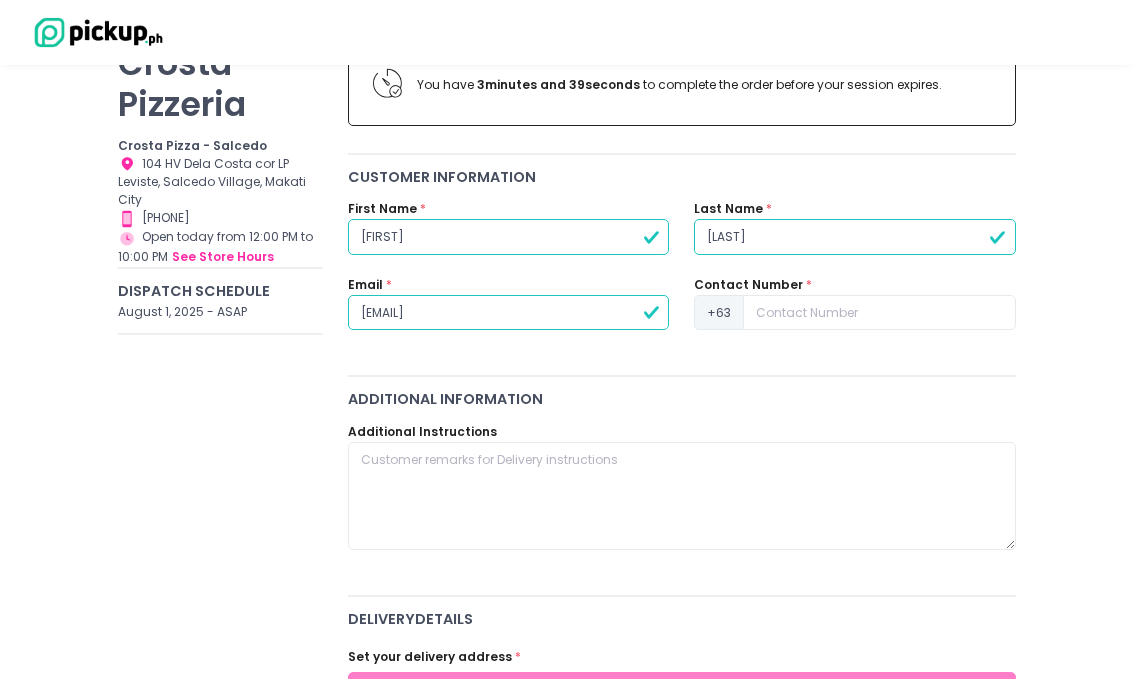 type on "[EMAIL]" 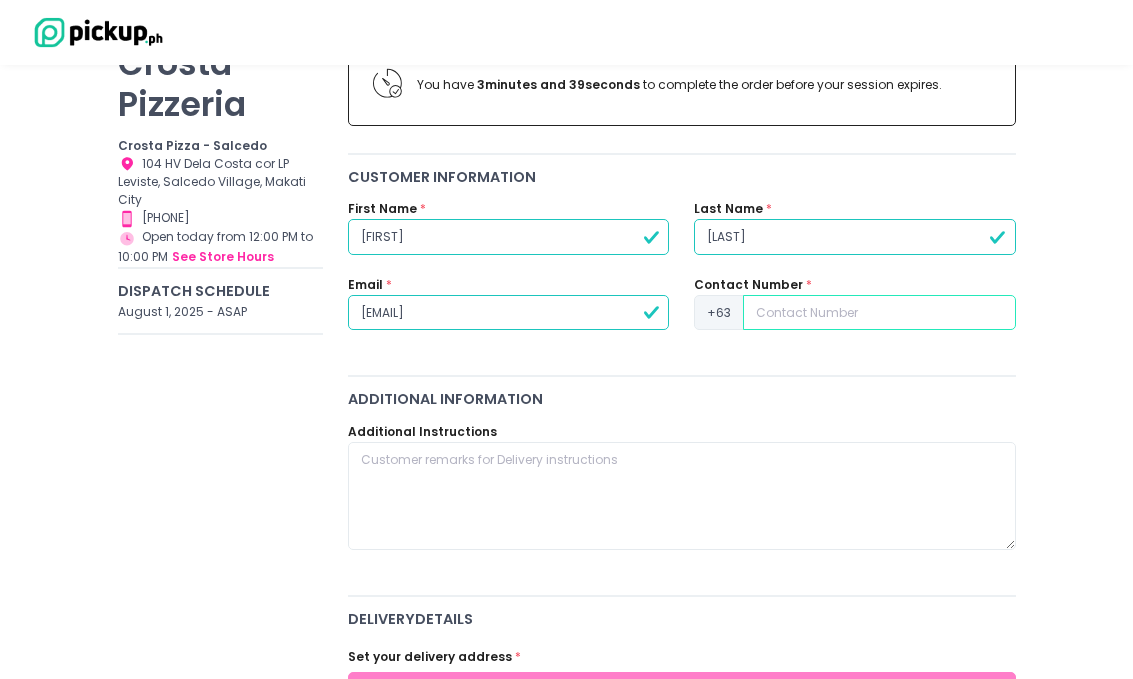 click at bounding box center (879, 313) 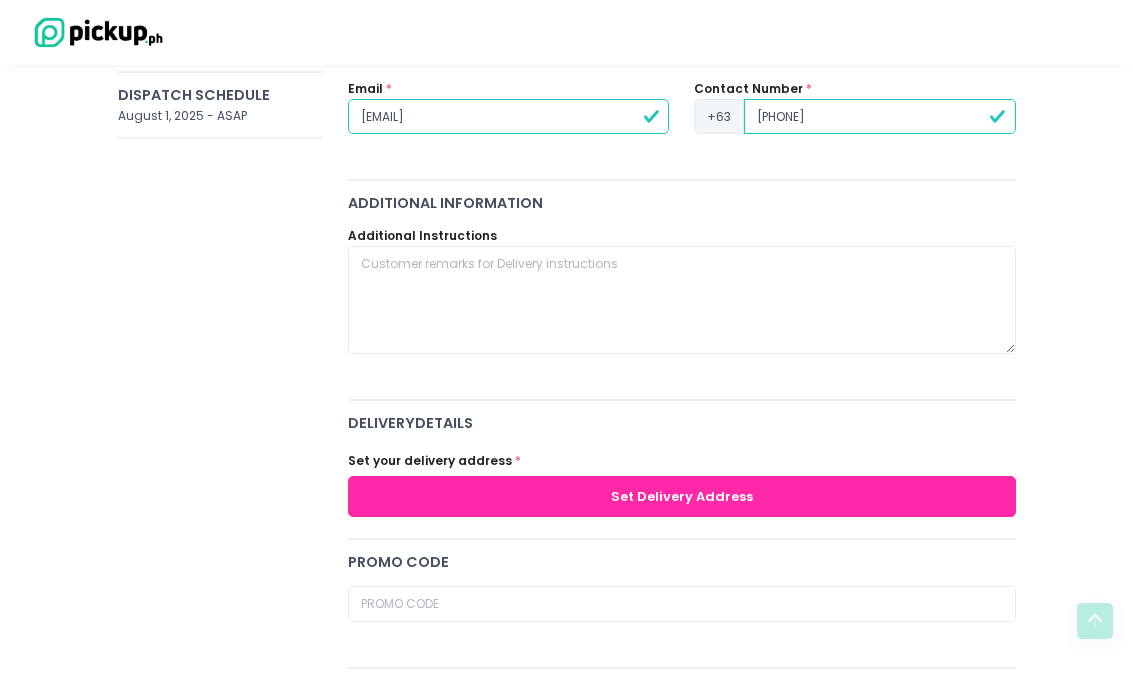 scroll, scrollTop: 395, scrollLeft: 0, axis: vertical 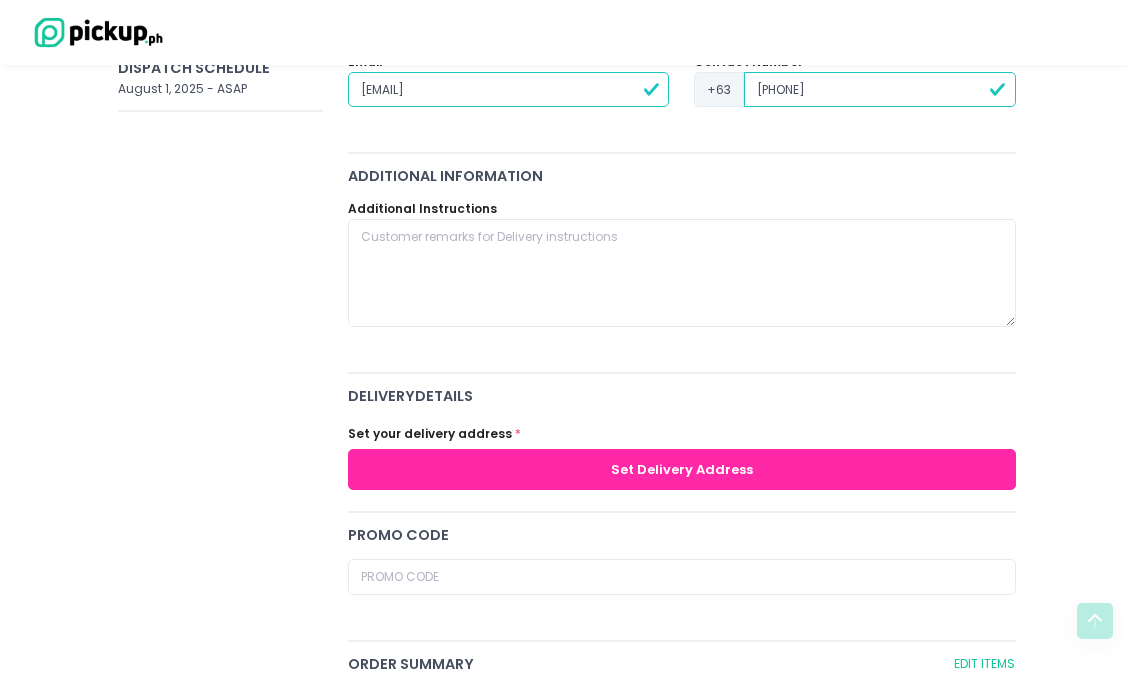 type on "[PHONE]" 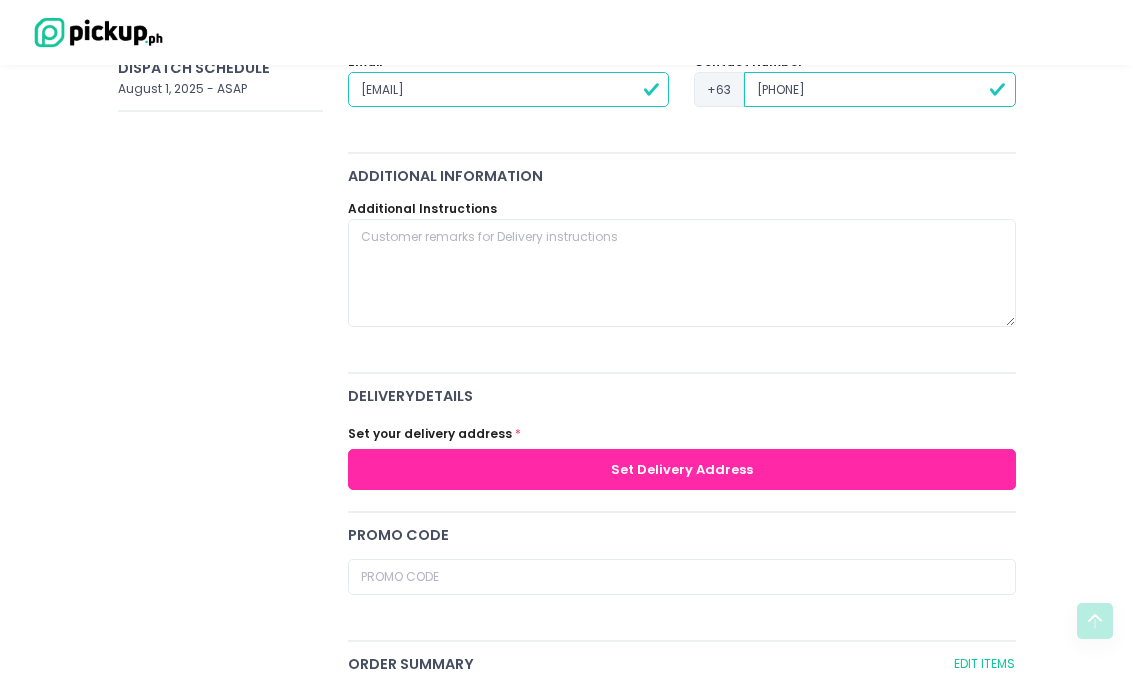 click on "Set Delivery Address" at bounding box center (681, 469) 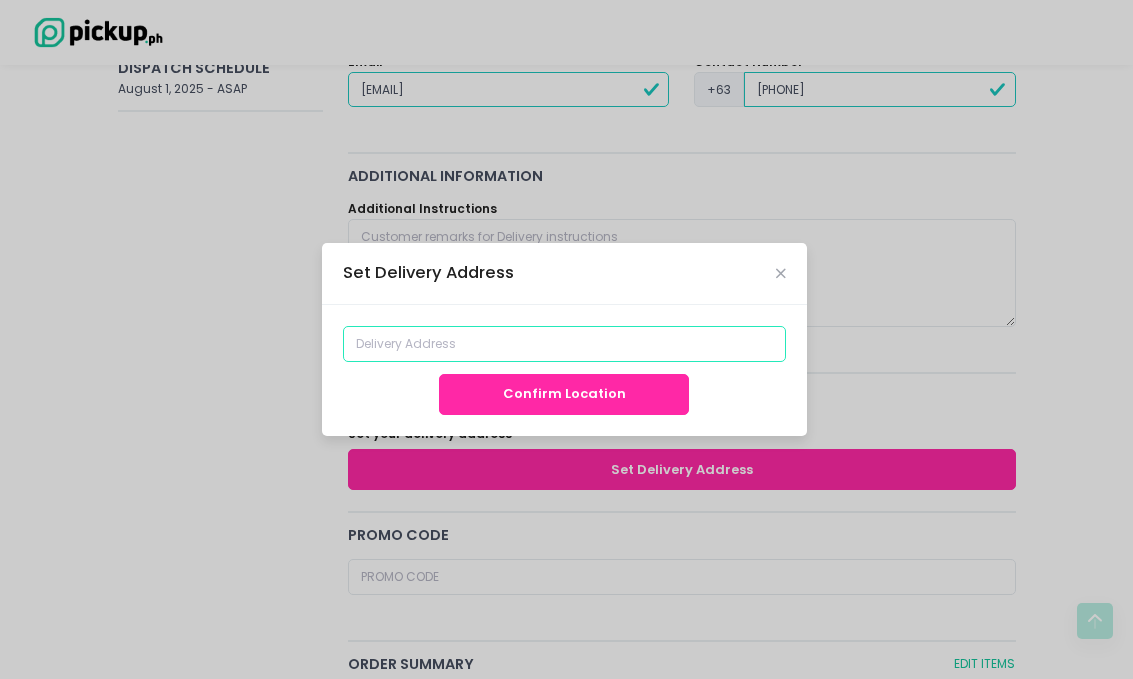 click at bounding box center (564, 344) 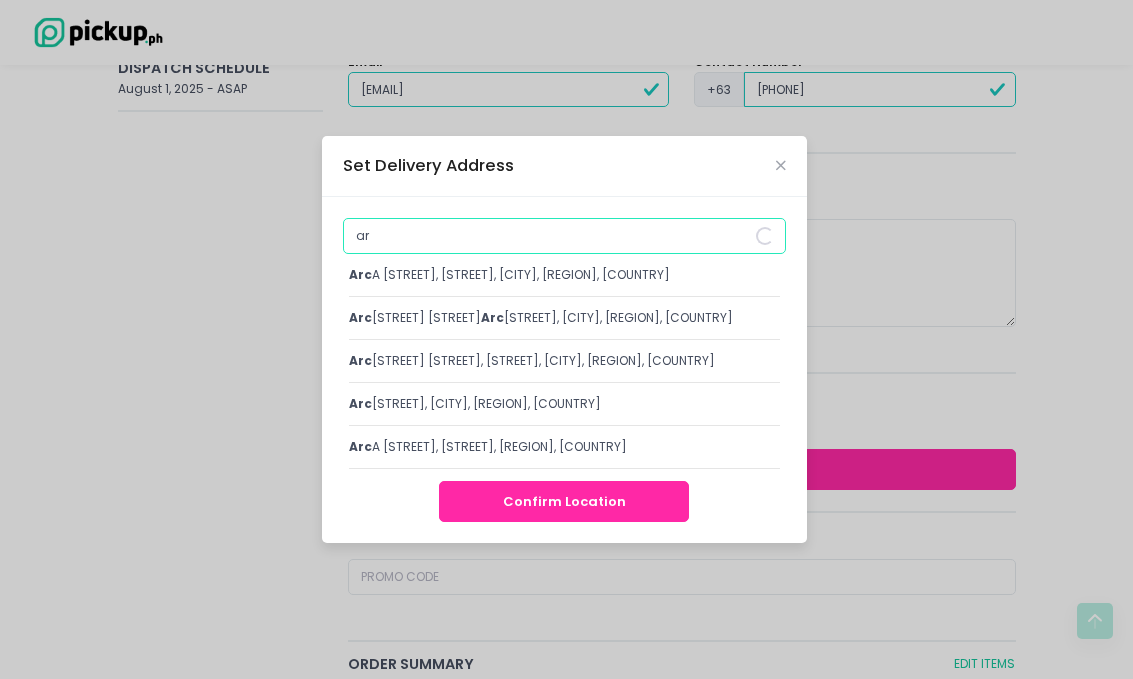 type on "a" 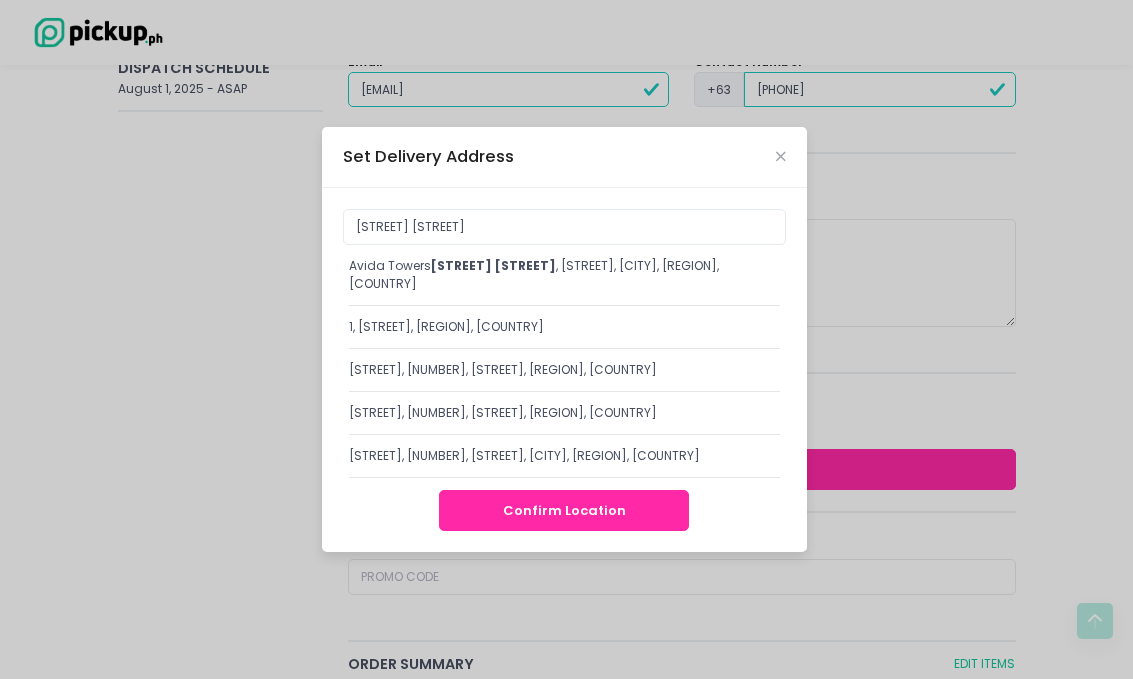 click on "[STREET] [STREET], [STREET], [CITY], [REGION], [COUNTRY]" at bounding box center (564, 275) 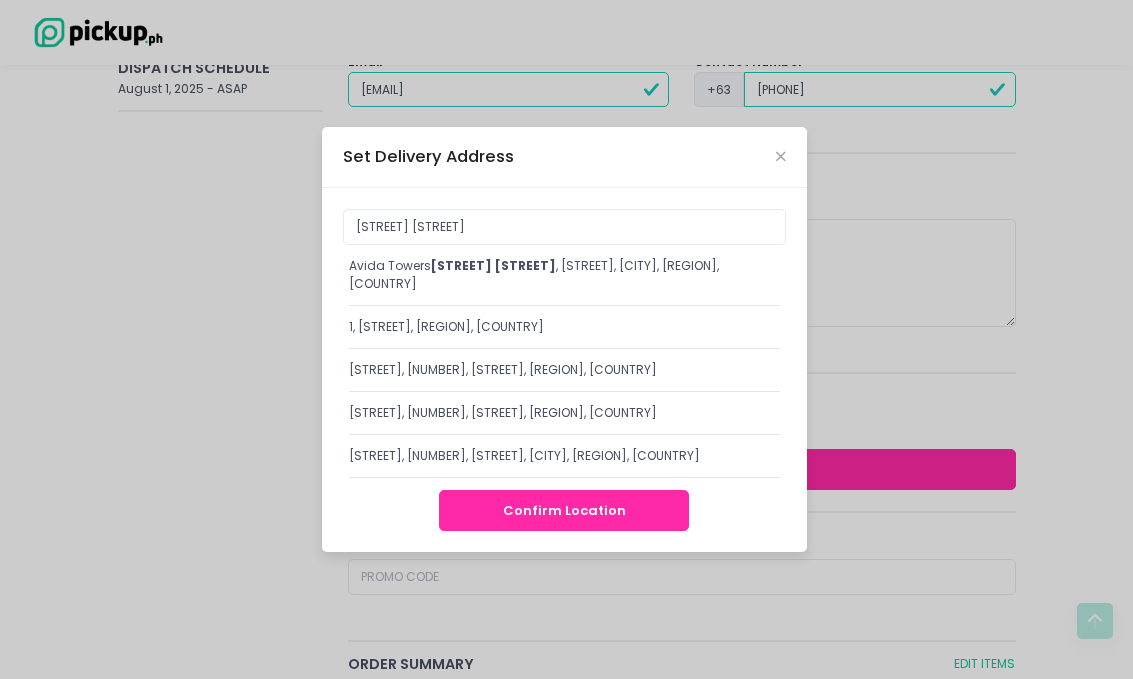 type on "[STREET] [STREET], [STREET], [CITY], [REGION], [COUNTRY]" 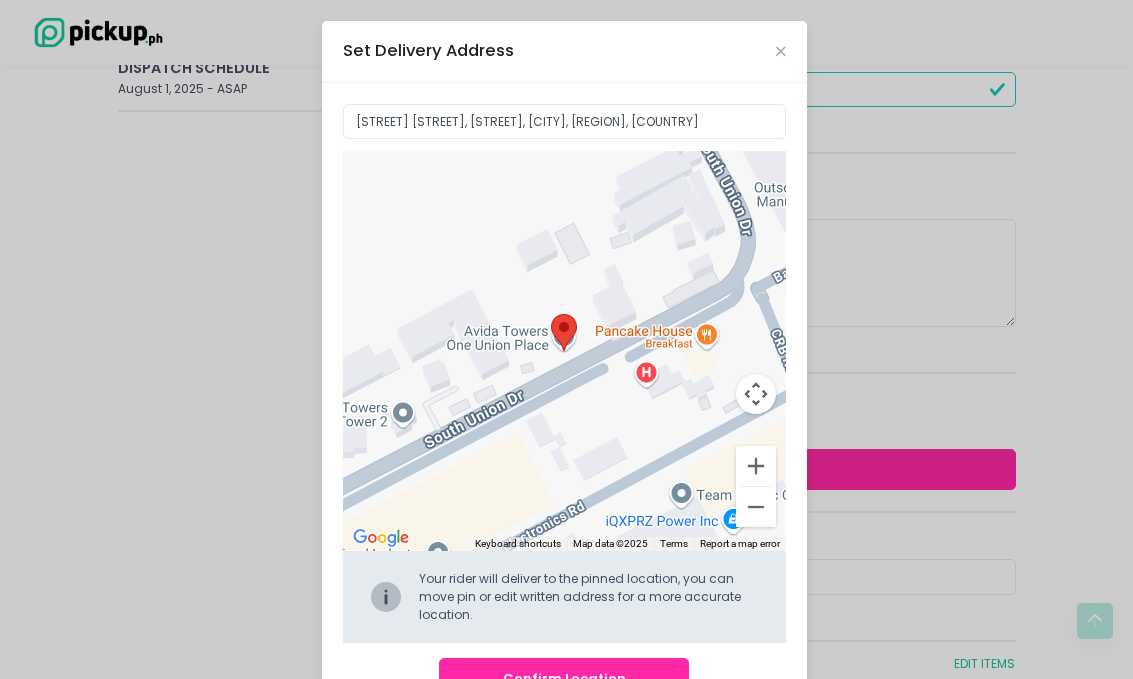 click on "Confirm Location" at bounding box center [564, 678] 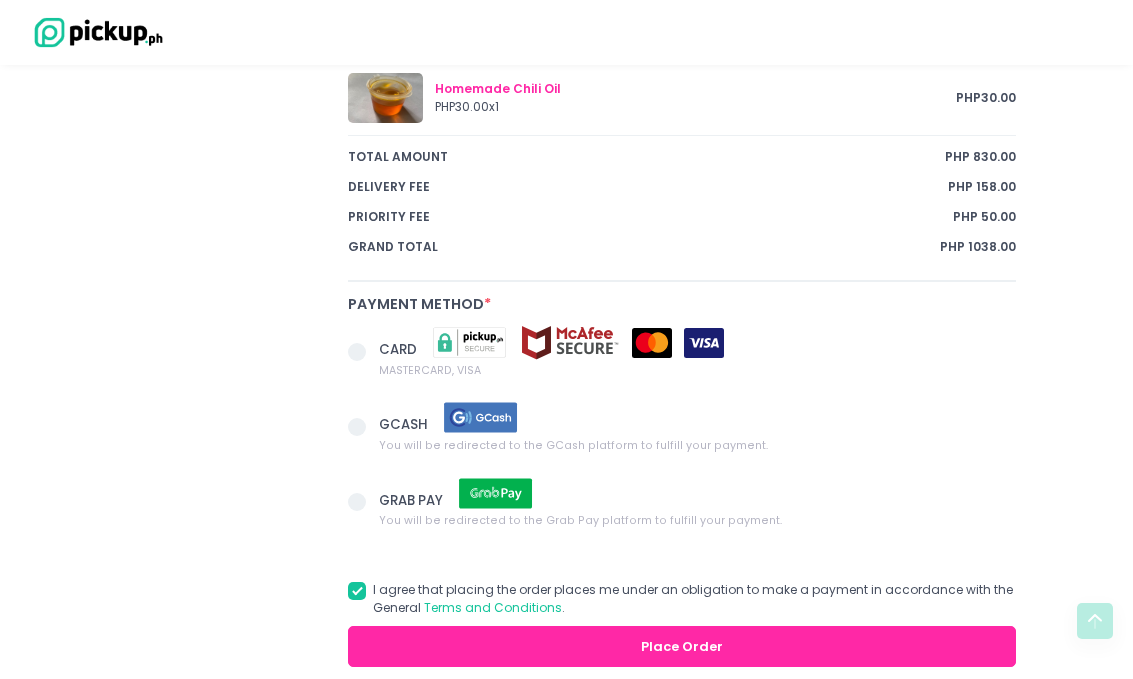 scroll, scrollTop: 1205, scrollLeft: 0, axis: vertical 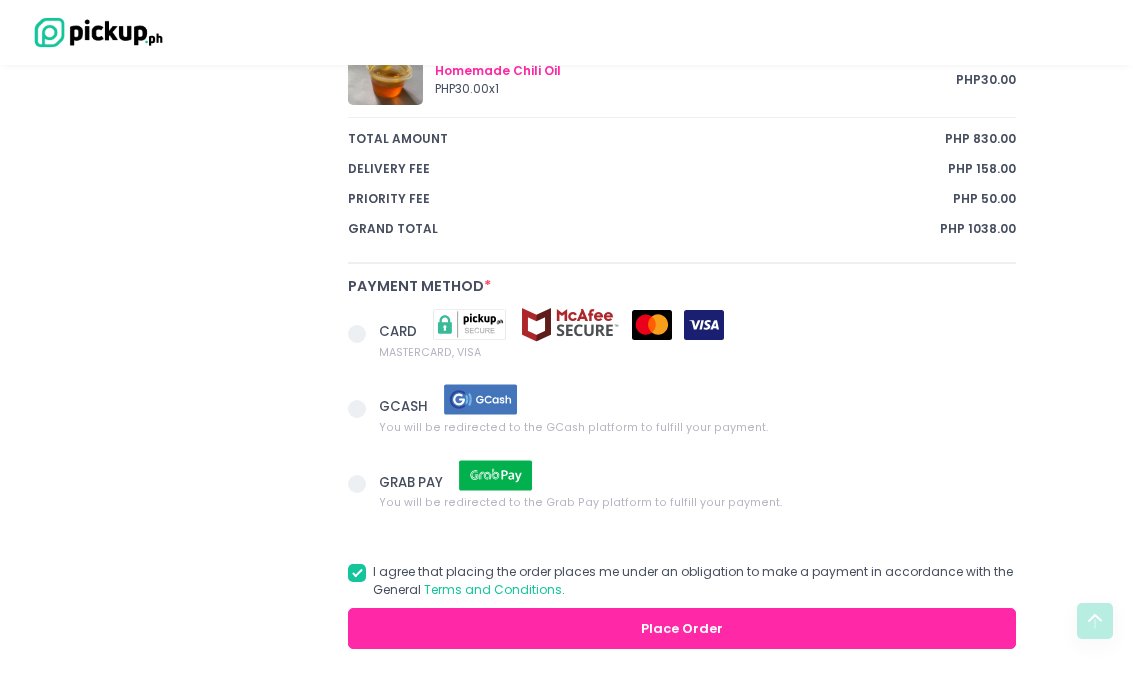 click at bounding box center [357, 409] 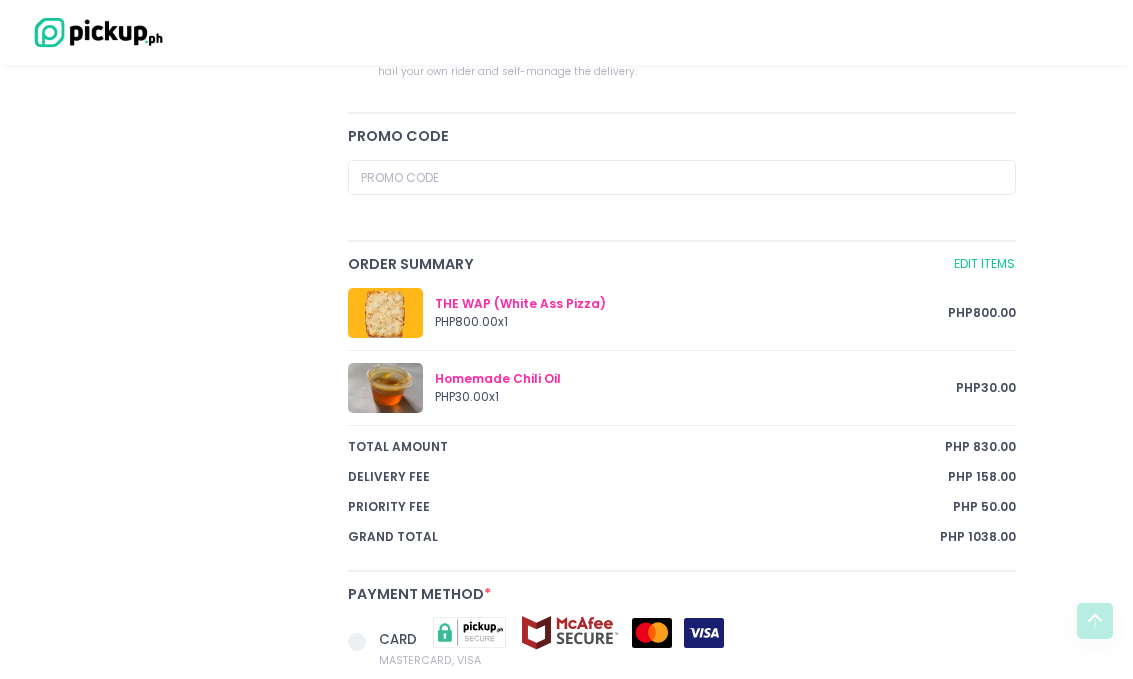 scroll, scrollTop: 929, scrollLeft: 0, axis: vertical 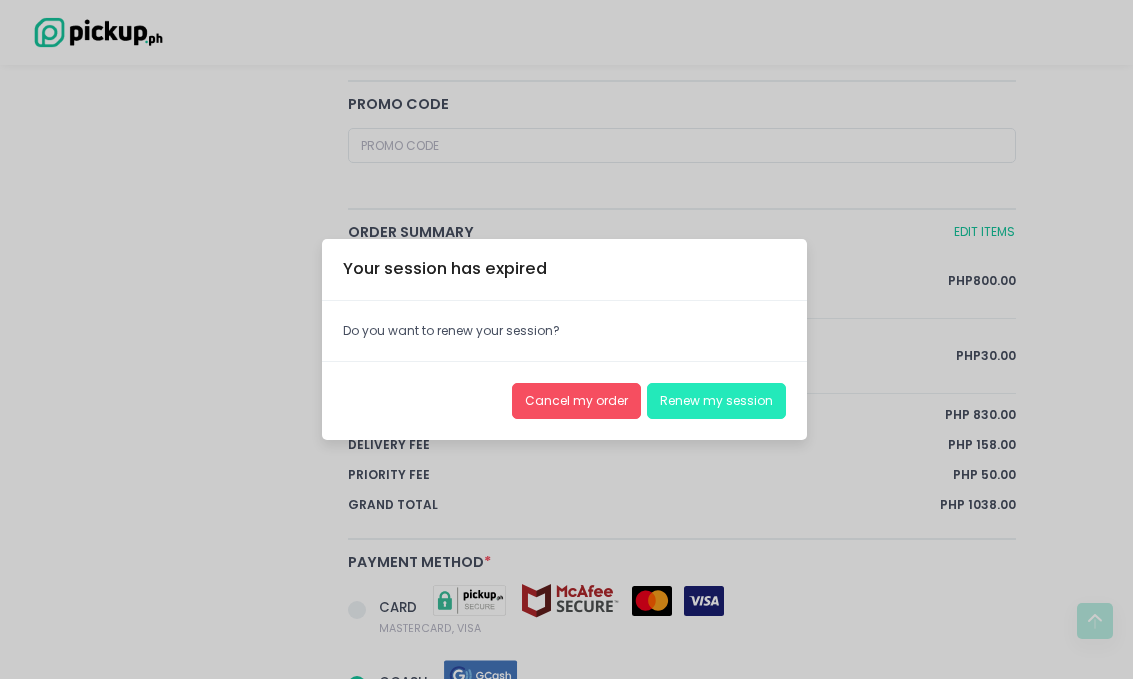 click on "Renew my session" at bounding box center [716, 401] 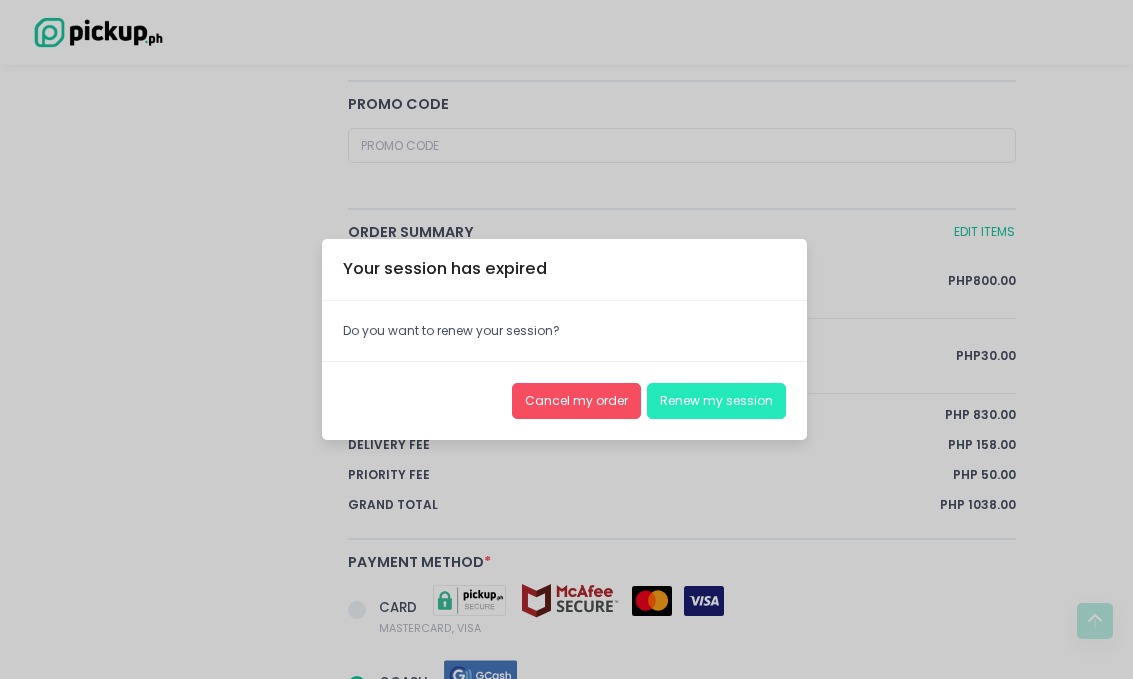 click on "Renew my session" at bounding box center (716, 401) 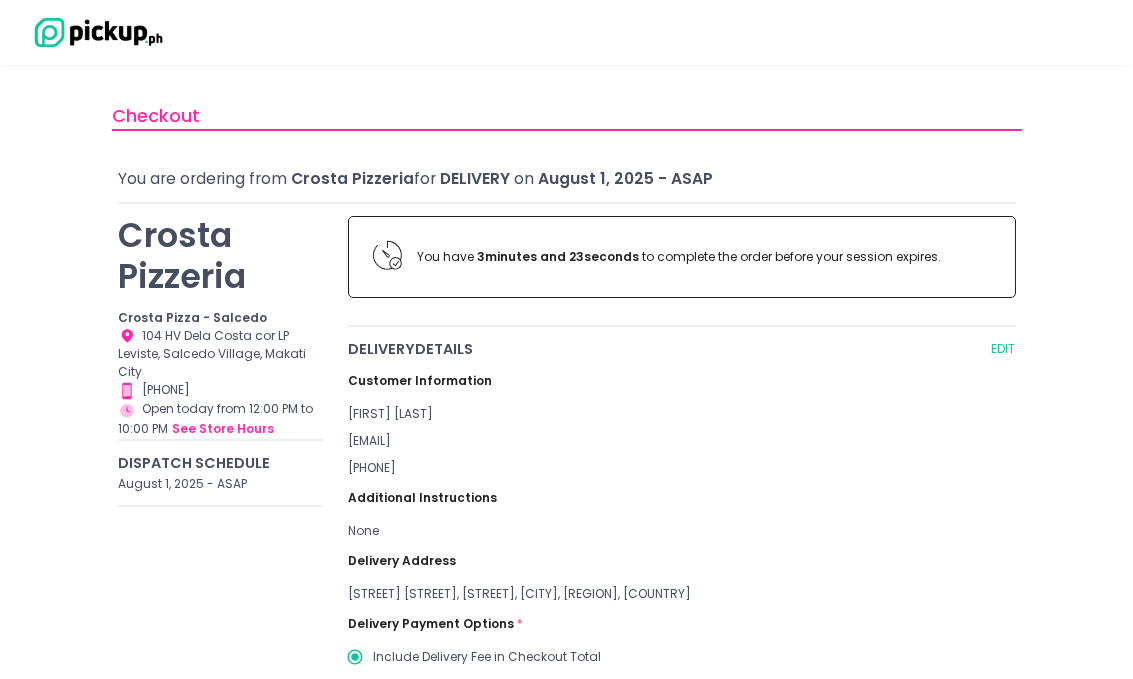 scroll, scrollTop: 0, scrollLeft: 0, axis: both 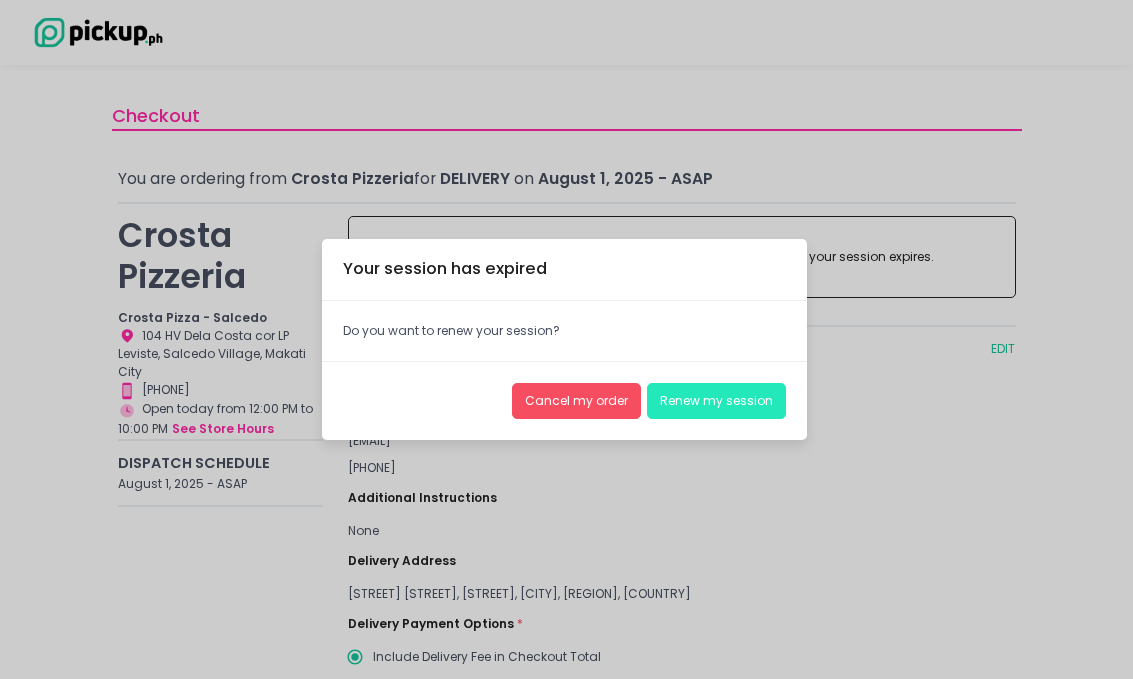 click on "Renew my session" at bounding box center (716, 401) 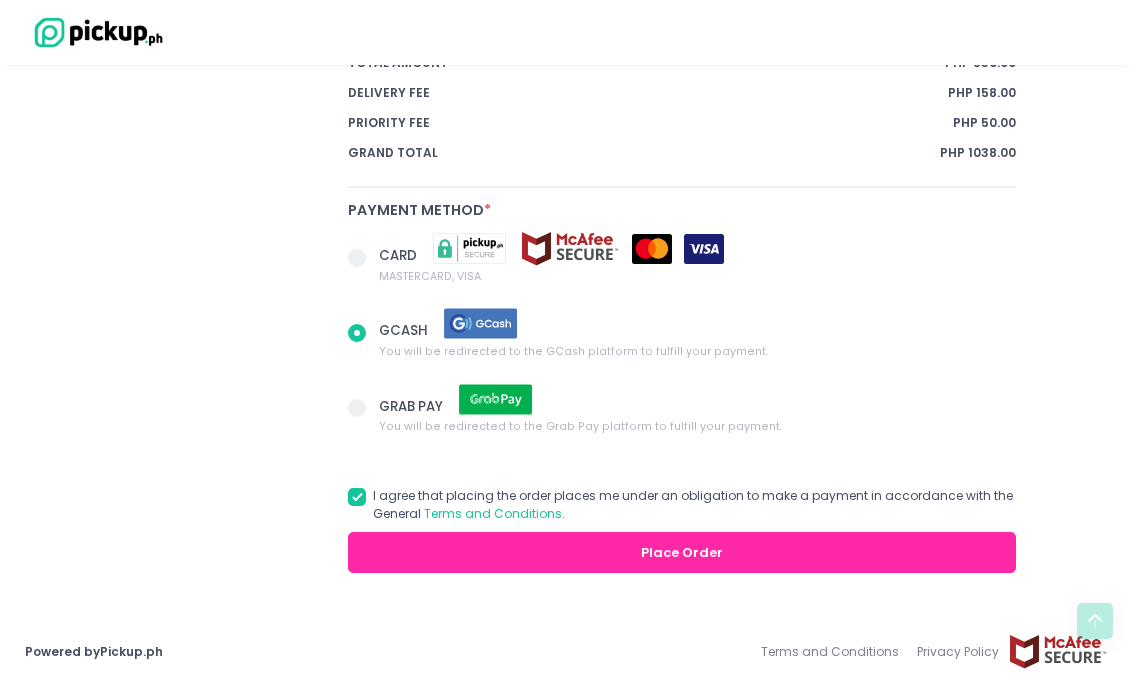 scroll, scrollTop: 1280, scrollLeft: 0, axis: vertical 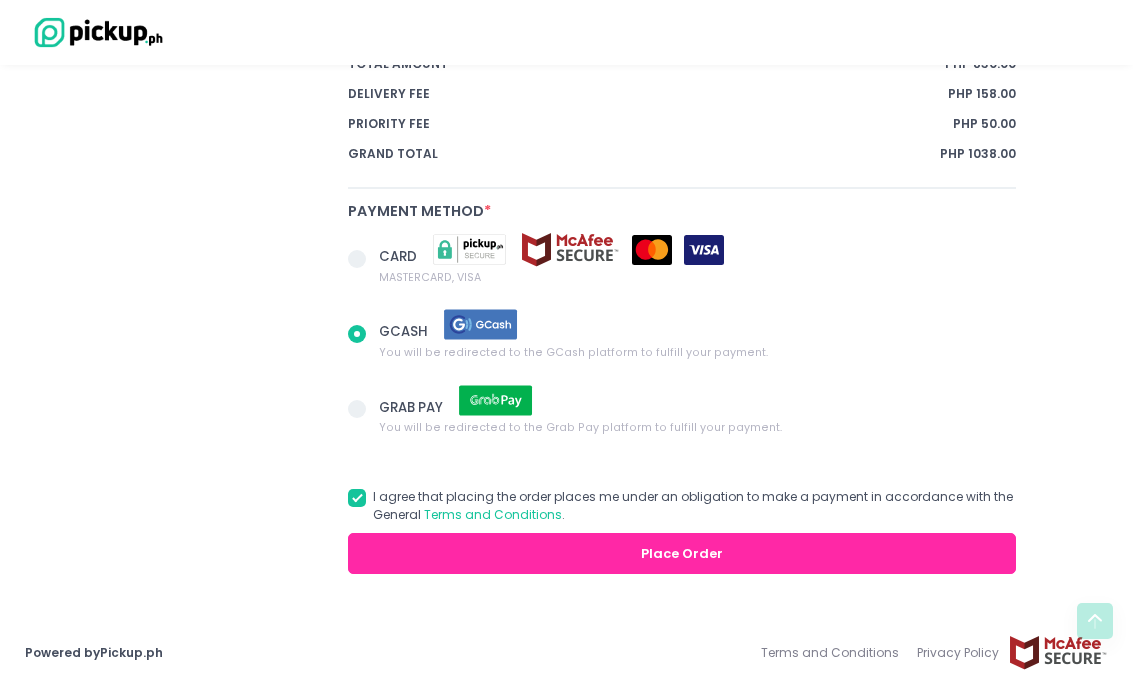 click on "Place Order" at bounding box center (681, 553) 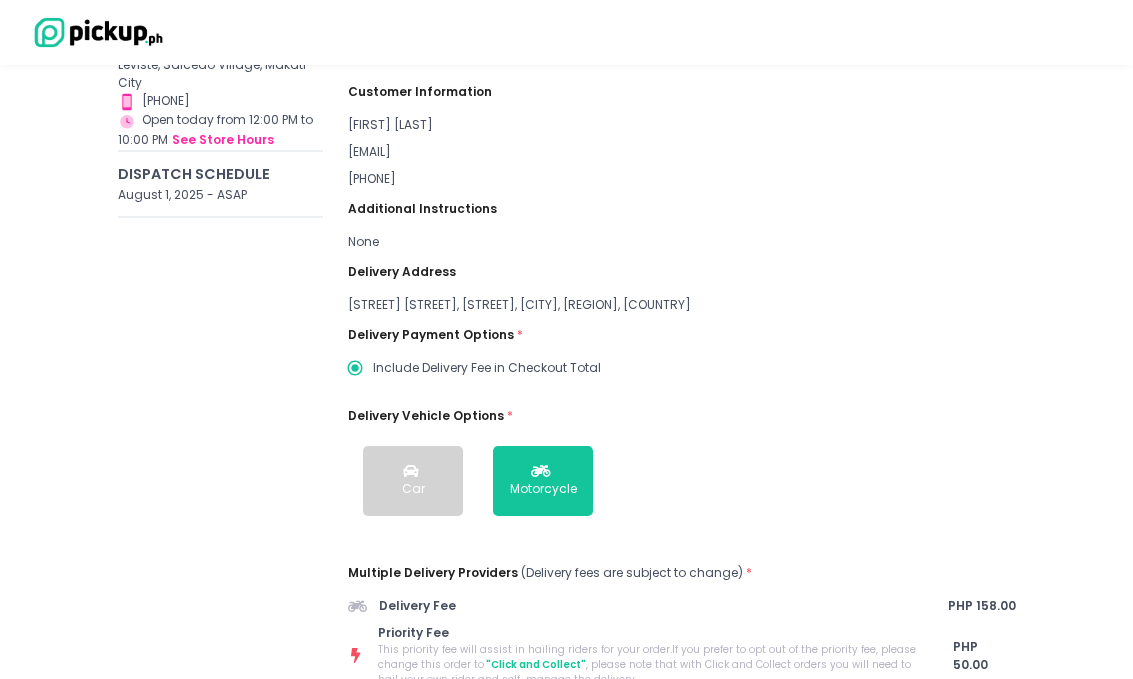 scroll, scrollTop: 204, scrollLeft: 0, axis: vertical 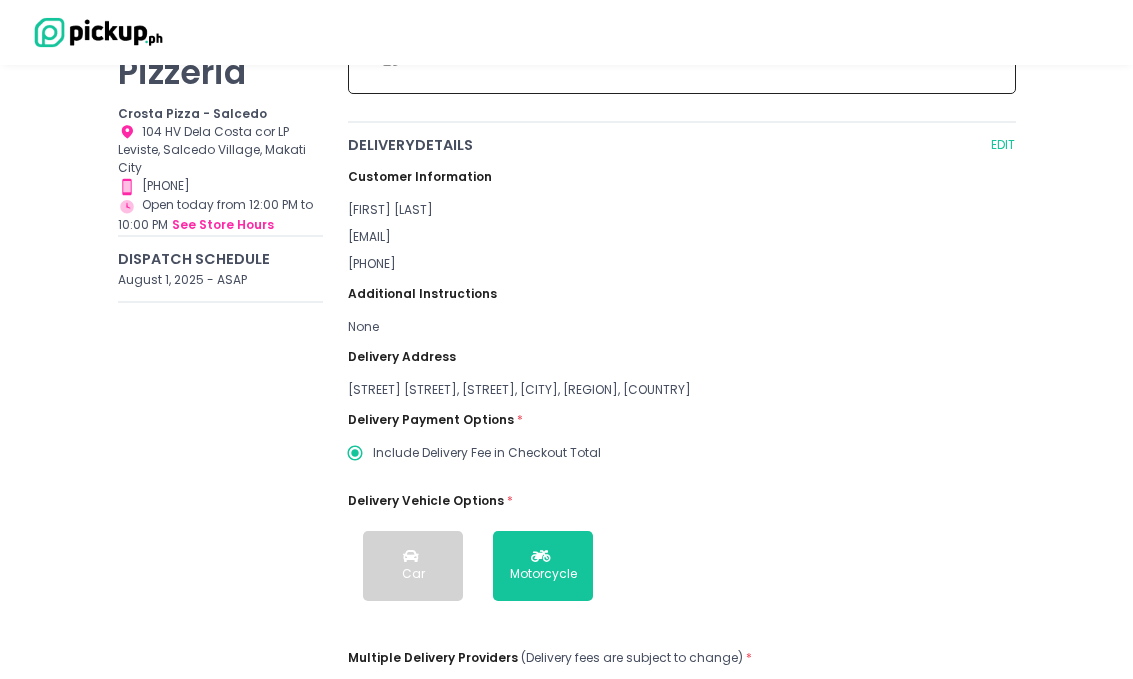 radio on "true" 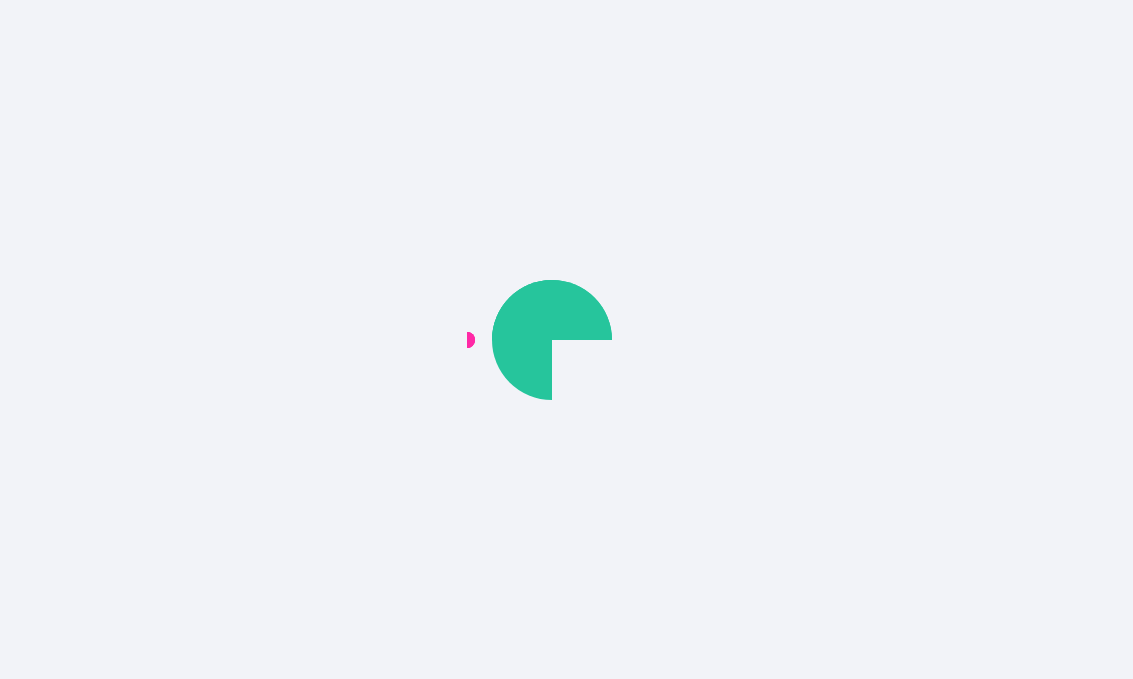 scroll, scrollTop: 0, scrollLeft: 0, axis: both 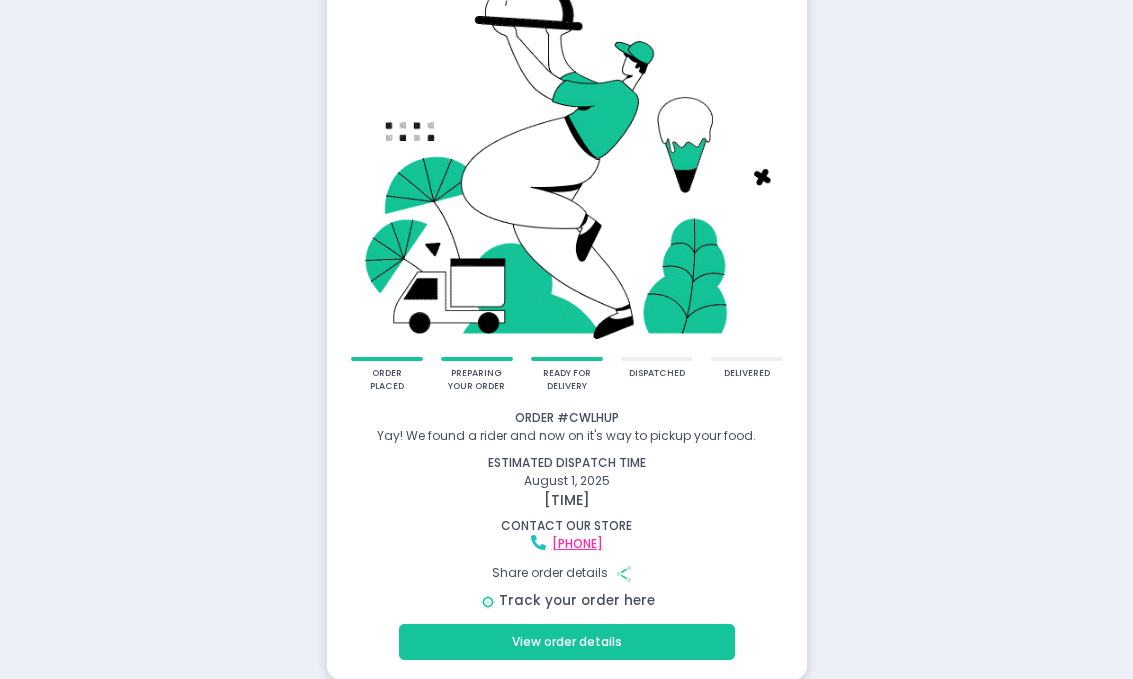 click on "Track your order here" at bounding box center [577, 600] 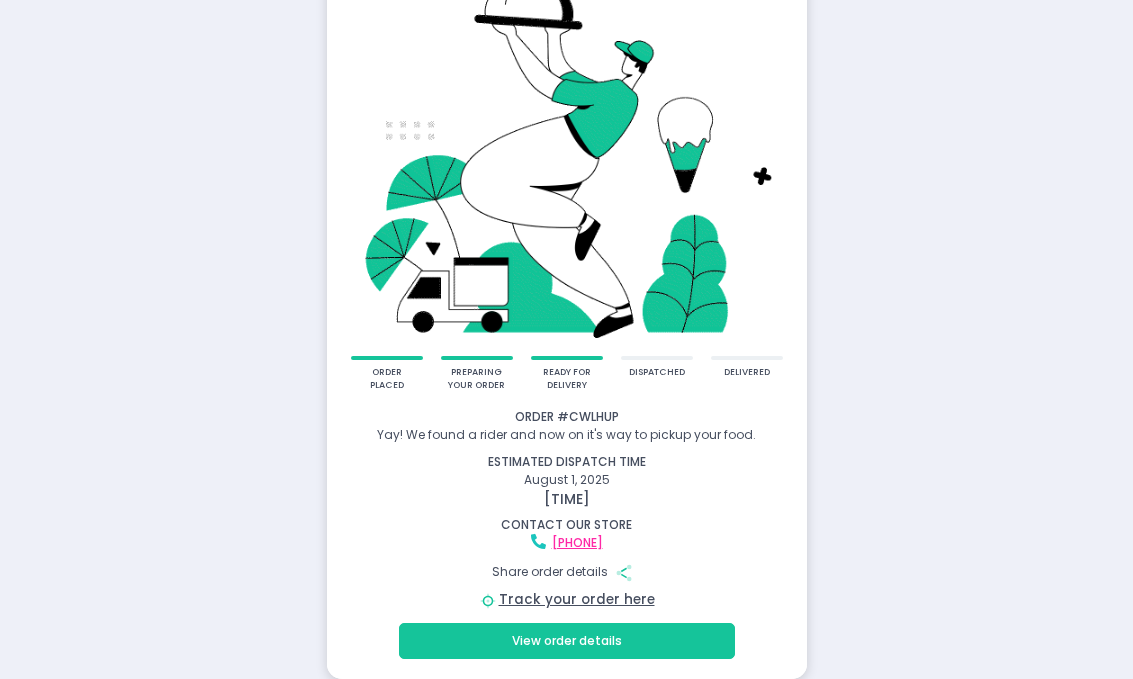 scroll, scrollTop: 146, scrollLeft: 0, axis: vertical 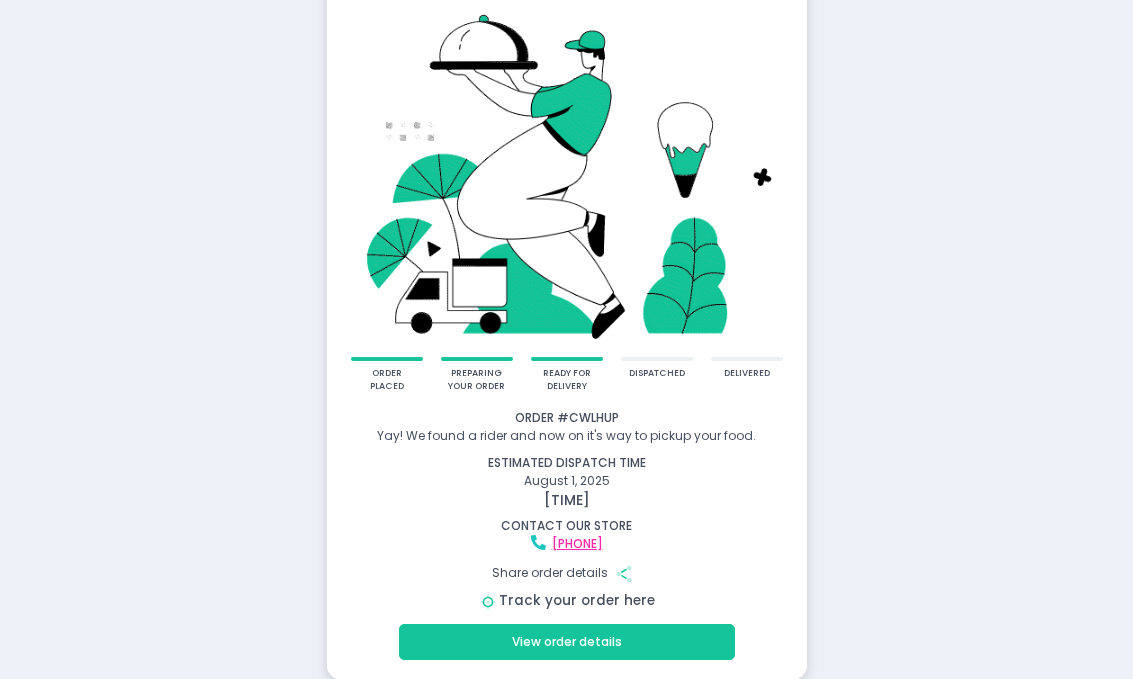 click on "Track your order here" at bounding box center [577, 600] 